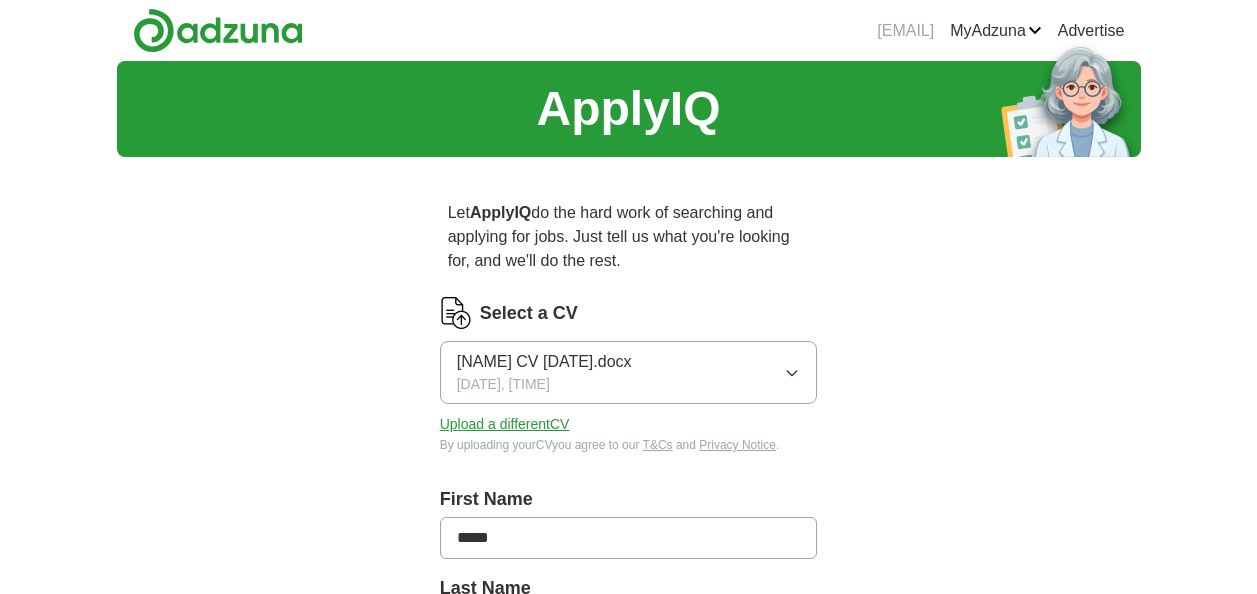 scroll, scrollTop: 0, scrollLeft: 0, axis: both 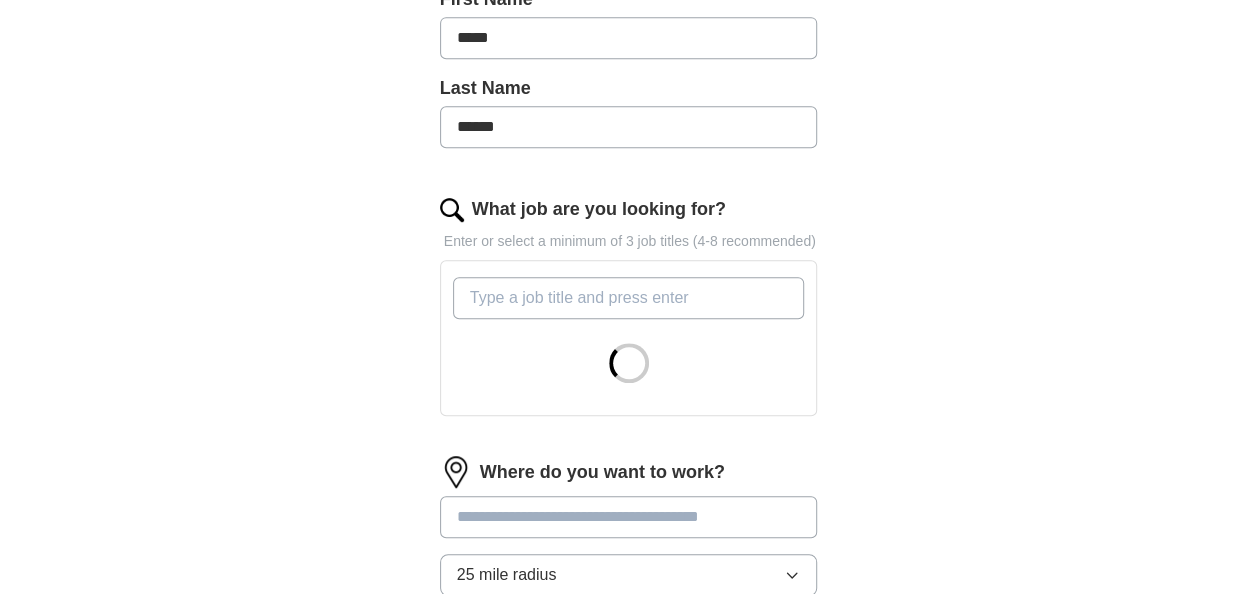 click on "What job are you looking for?" at bounding box center (629, 298) 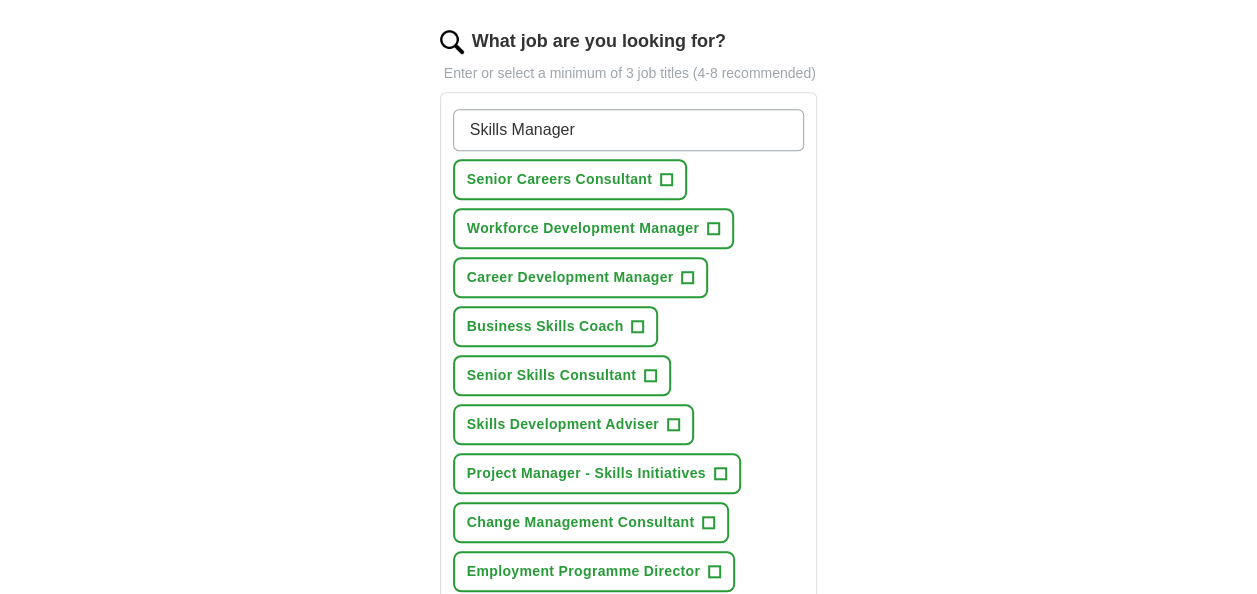 scroll, scrollTop: 700, scrollLeft: 0, axis: vertical 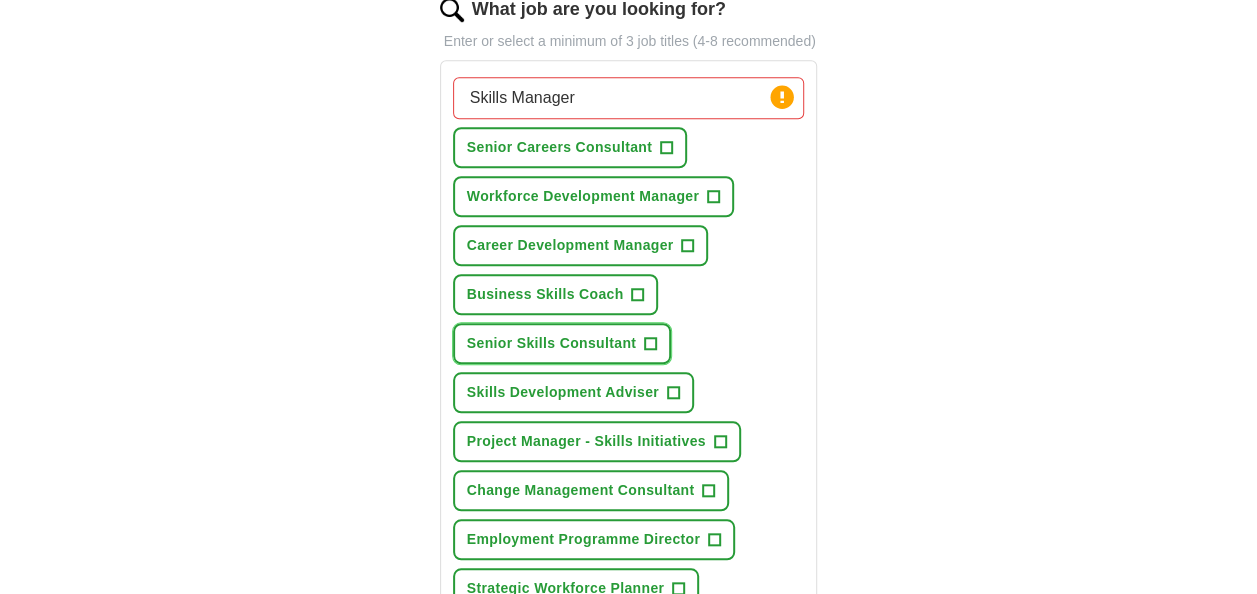 click on "+" at bounding box center [651, 344] 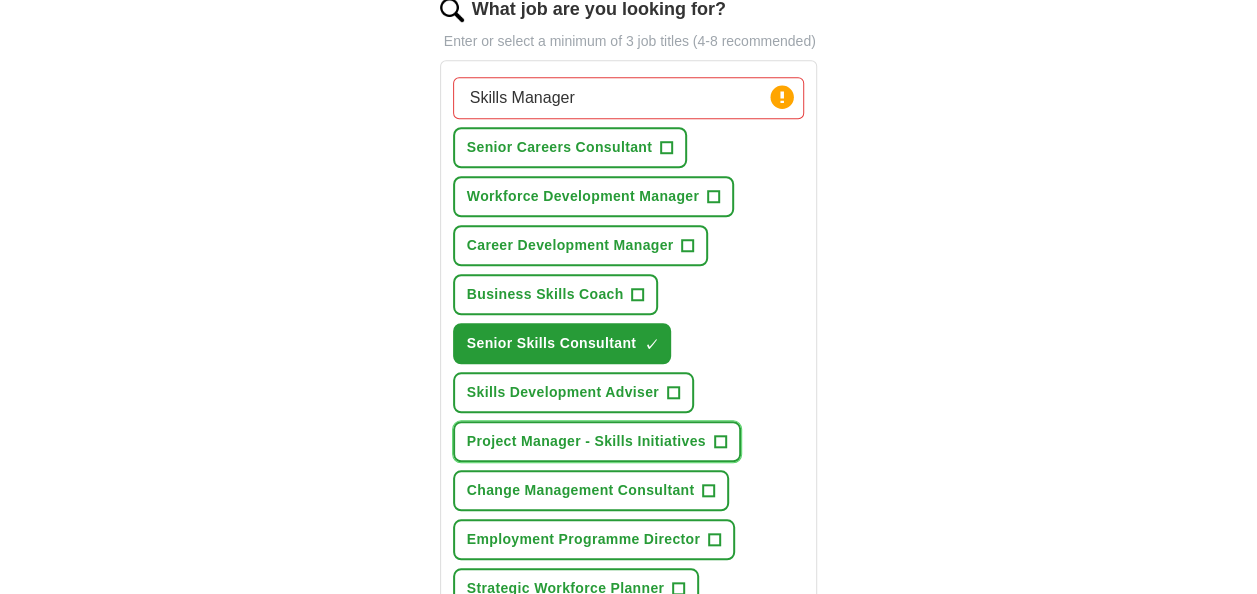 click on "+" at bounding box center (720, 442) 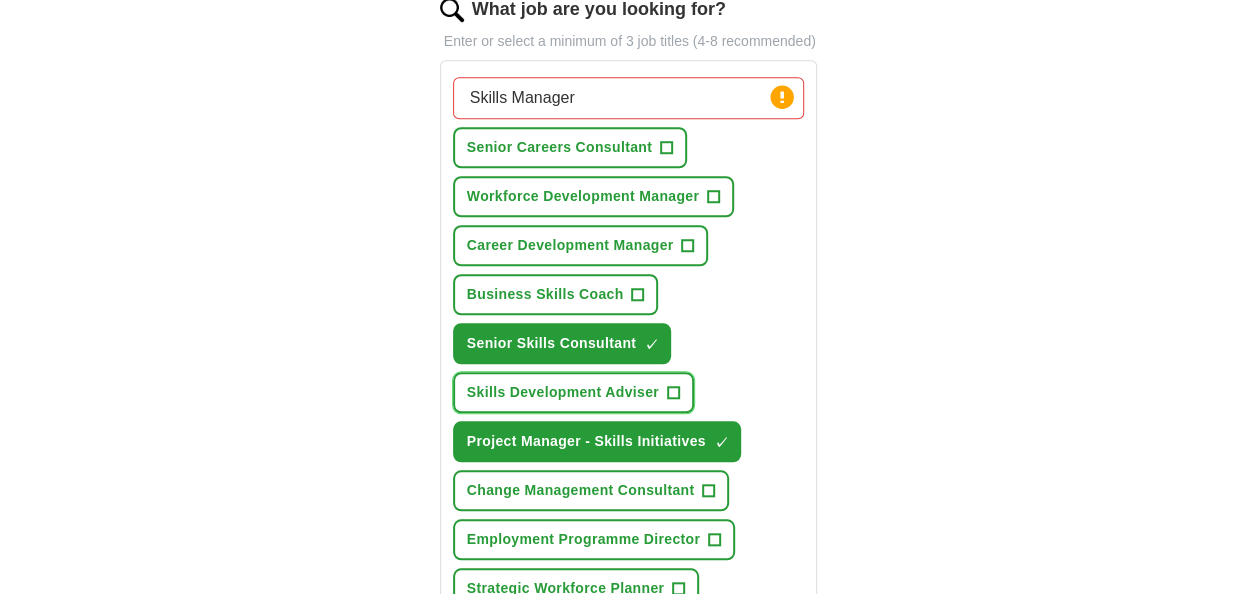 click on "Skills Development Adviser +" at bounding box center (573, 392) 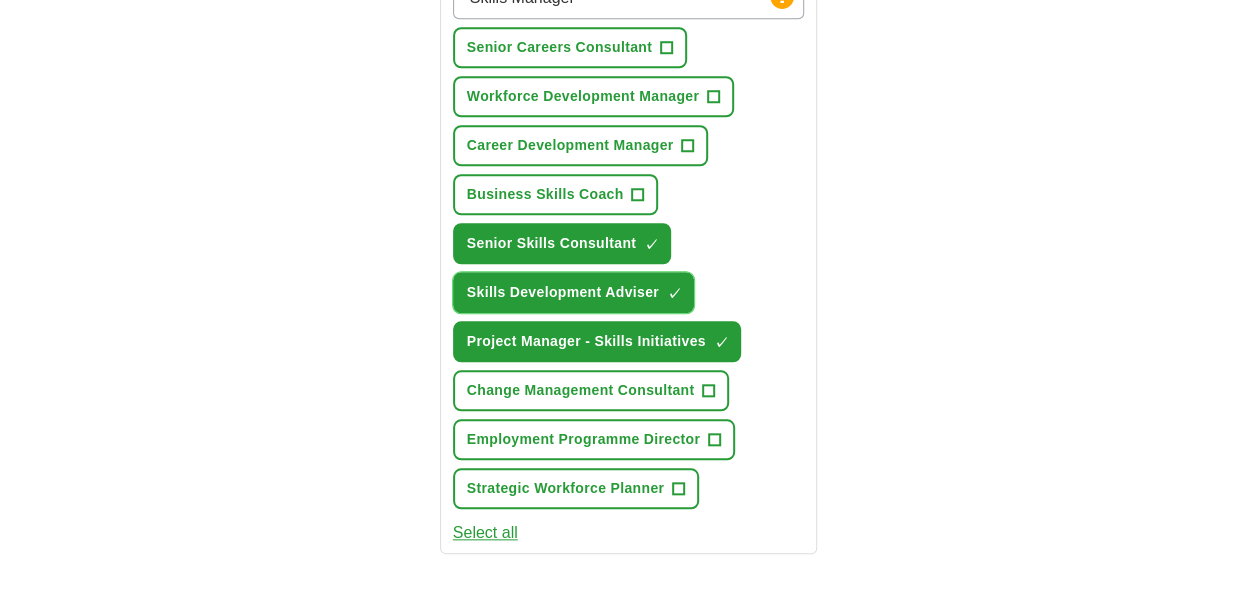 scroll, scrollTop: 700, scrollLeft: 0, axis: vertical 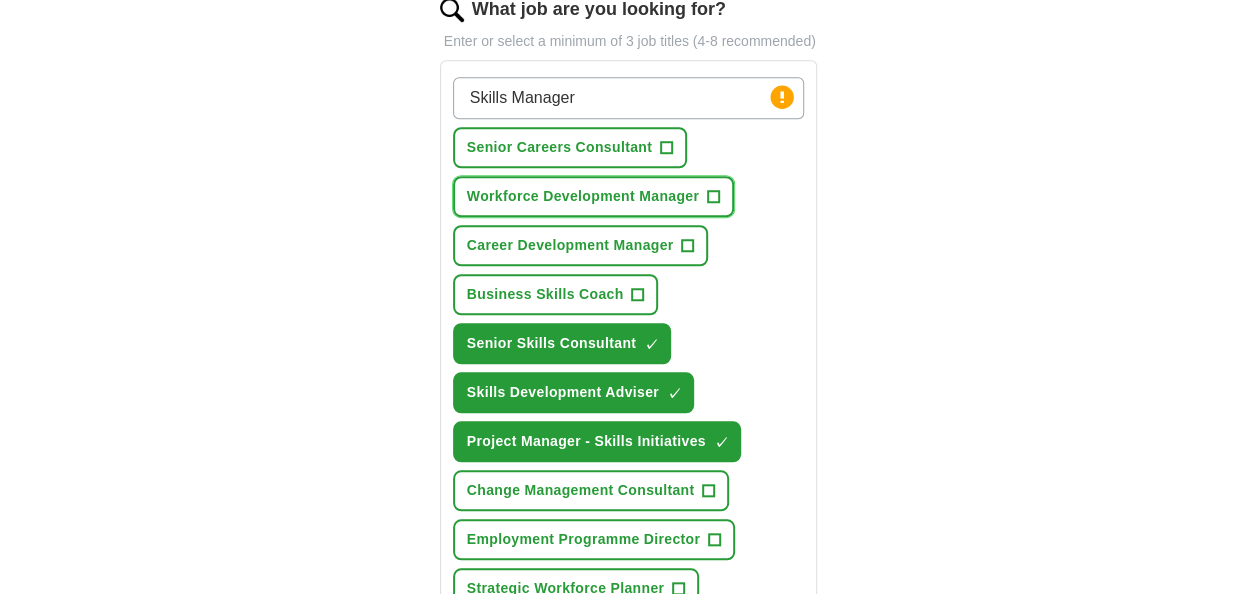 click on "Workforce Development Manager +" at bounding box center (593, 196) 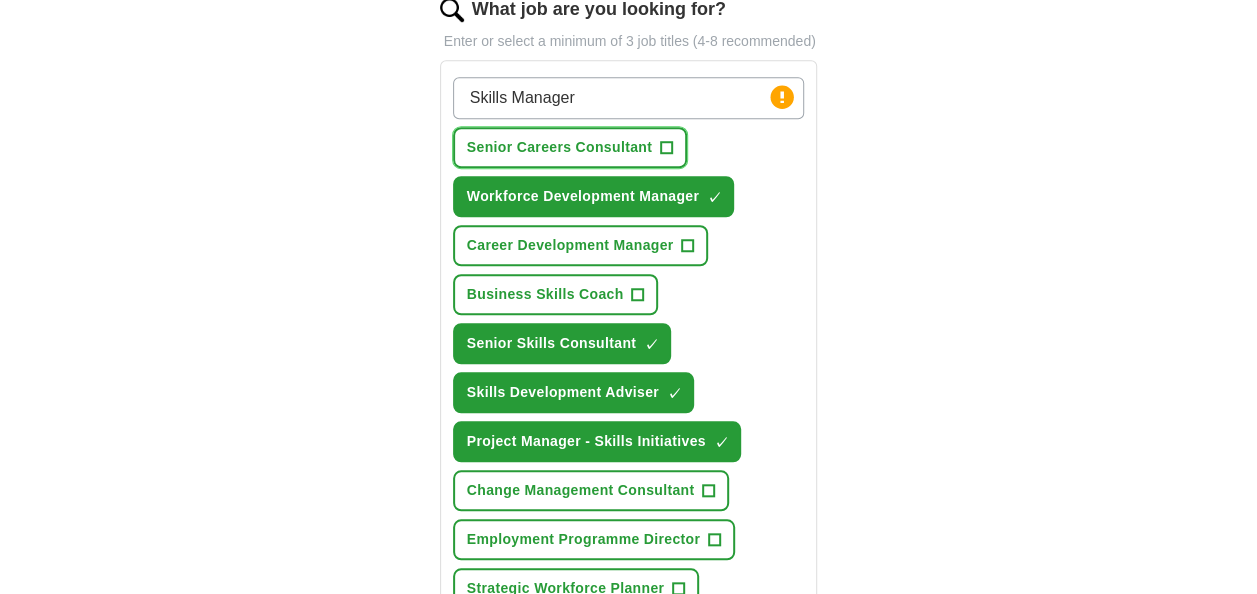 click on "Senior Careers Consultant" at bounding box center (559, 147) 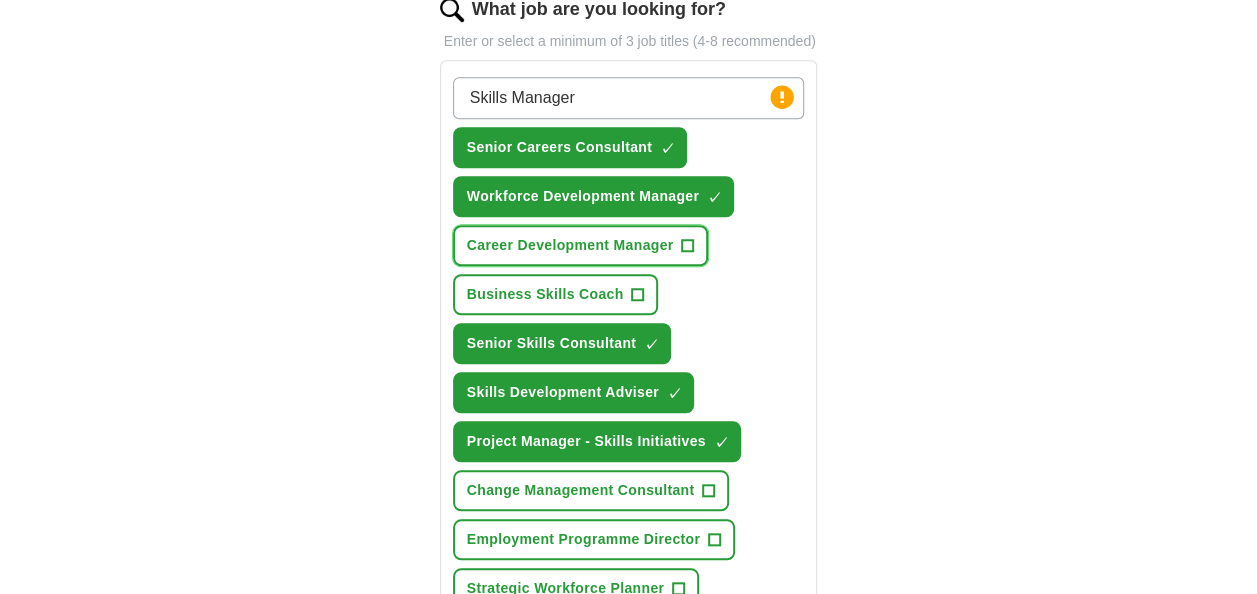 click on "Career Development Manager" at bounding box center (570, 245) 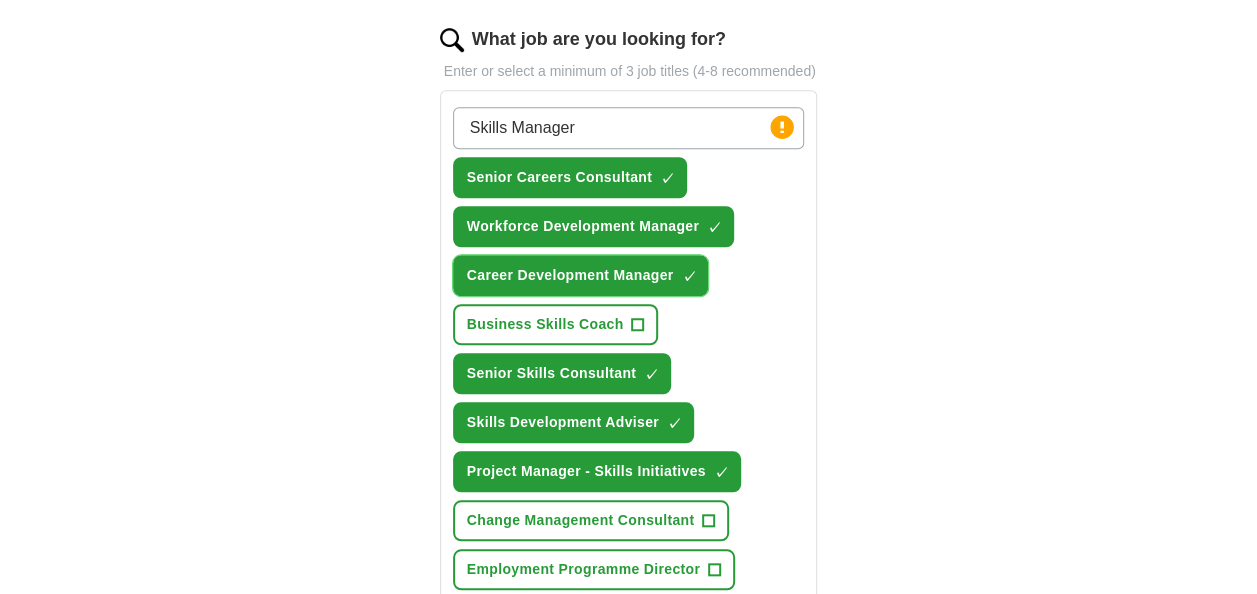 scroll, scrollTop: 600, scrollLeft: 0, axis: vertical 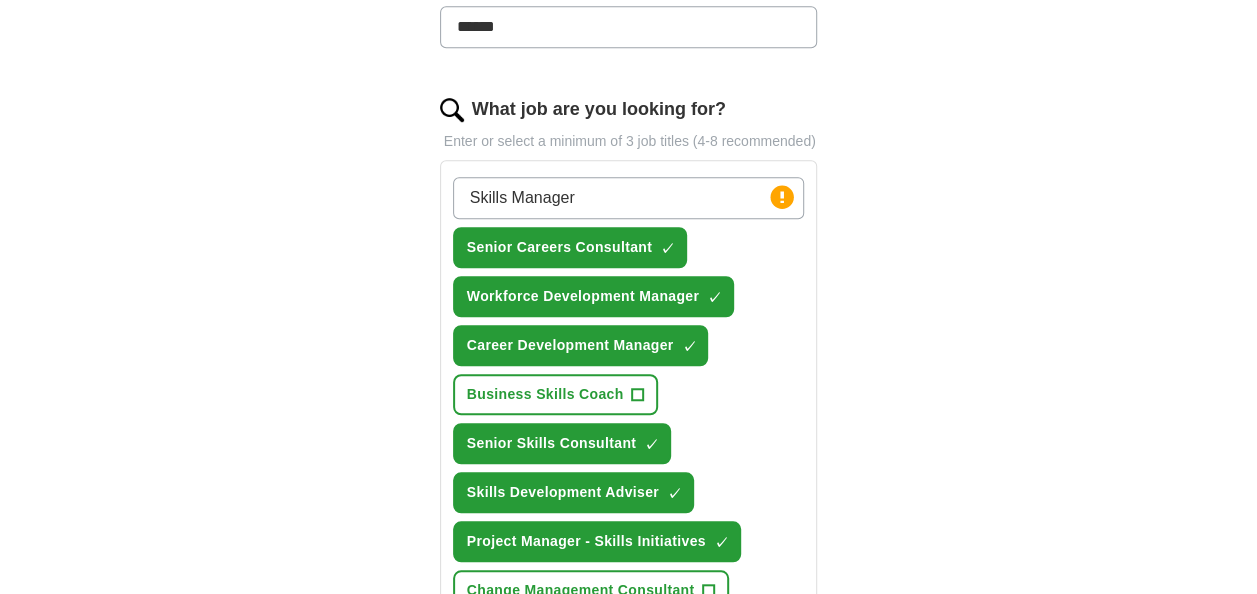 click on "Skills Manager" at bounding box center [629, 198] 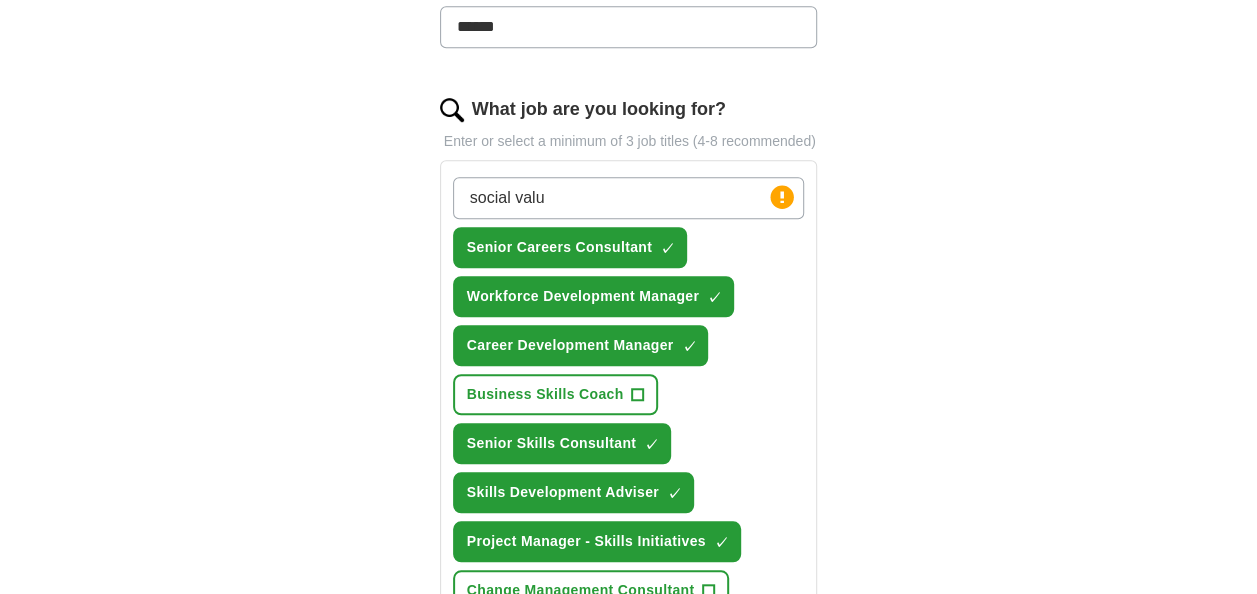 type on "social value" 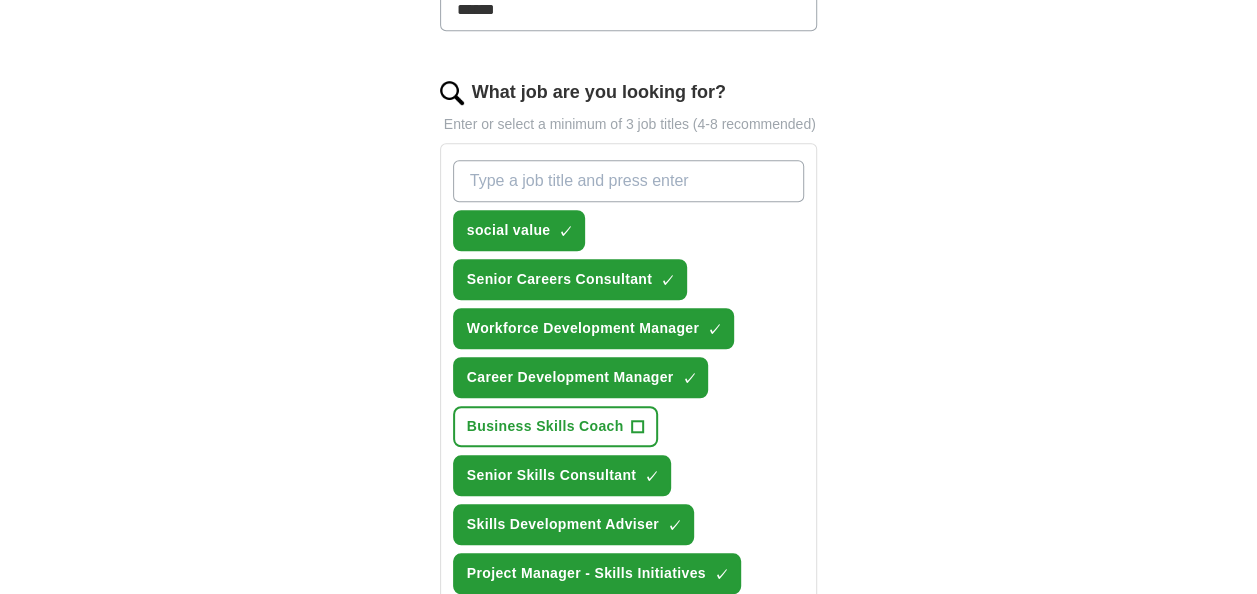 scroll, scrollTop: 600, scrollLeft: 0, axis: vertical 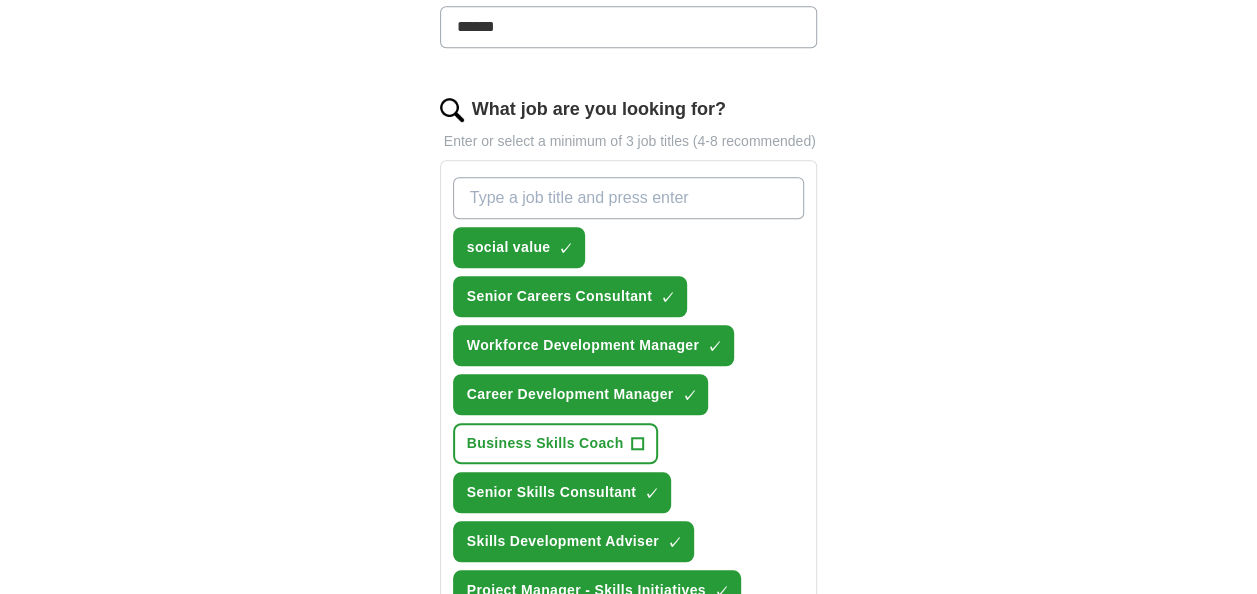 click on "What job are you looking for?" at bounding box center [629, 198] 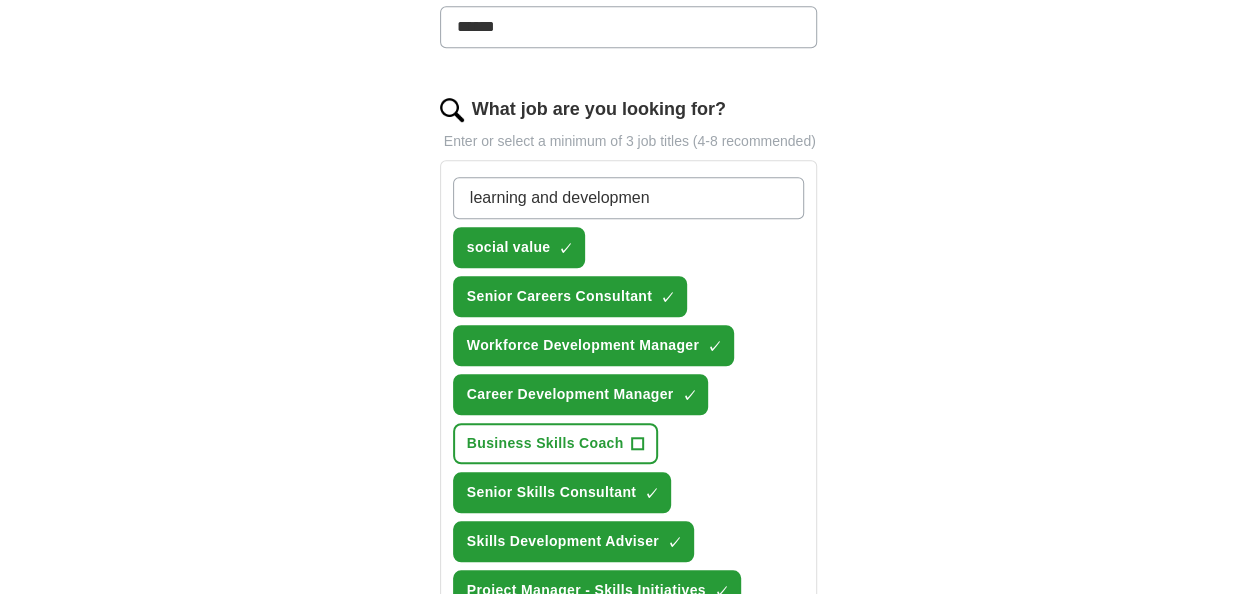 type on "learning and development" 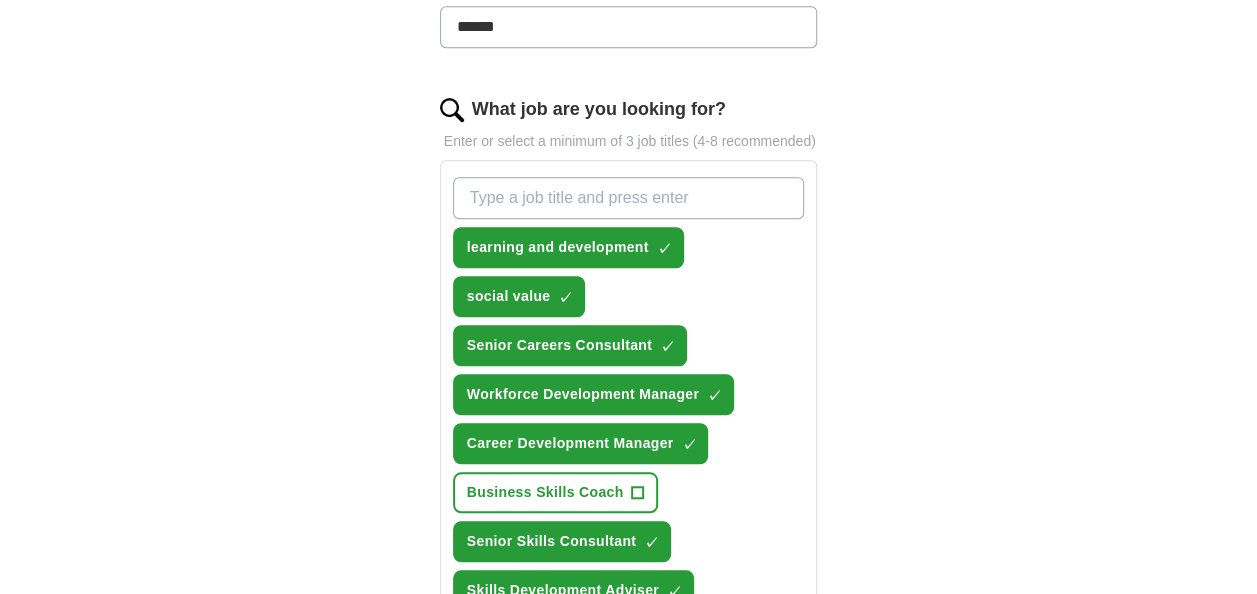 click on "What job are you looking for?" at bounding box center (629, 198) 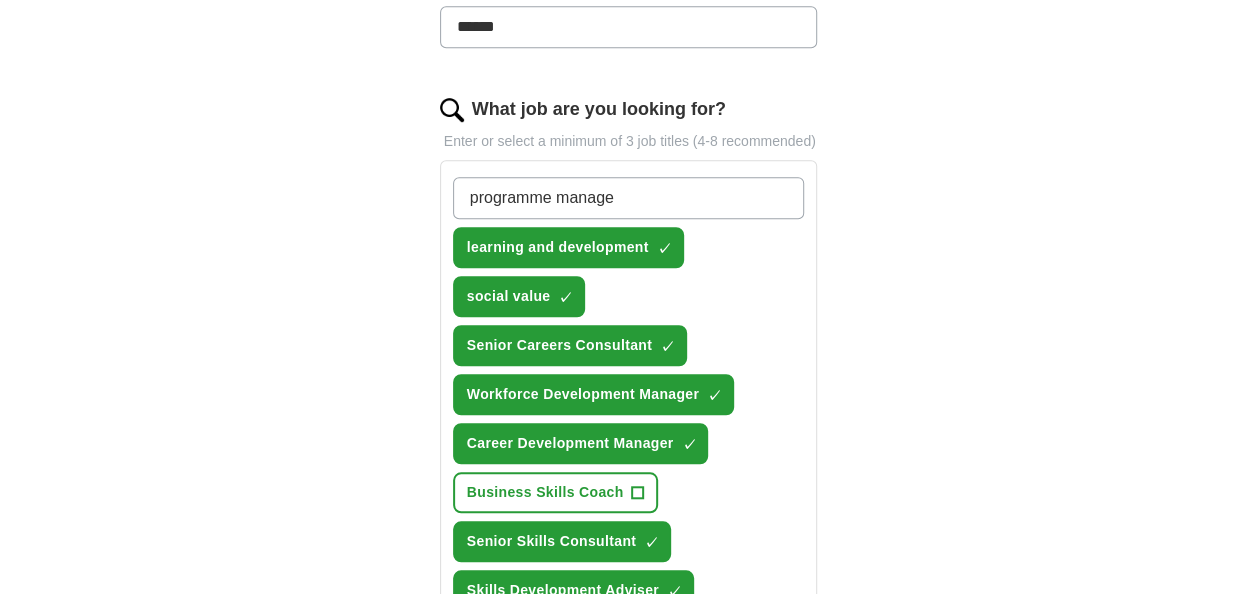 type on "programme manager" 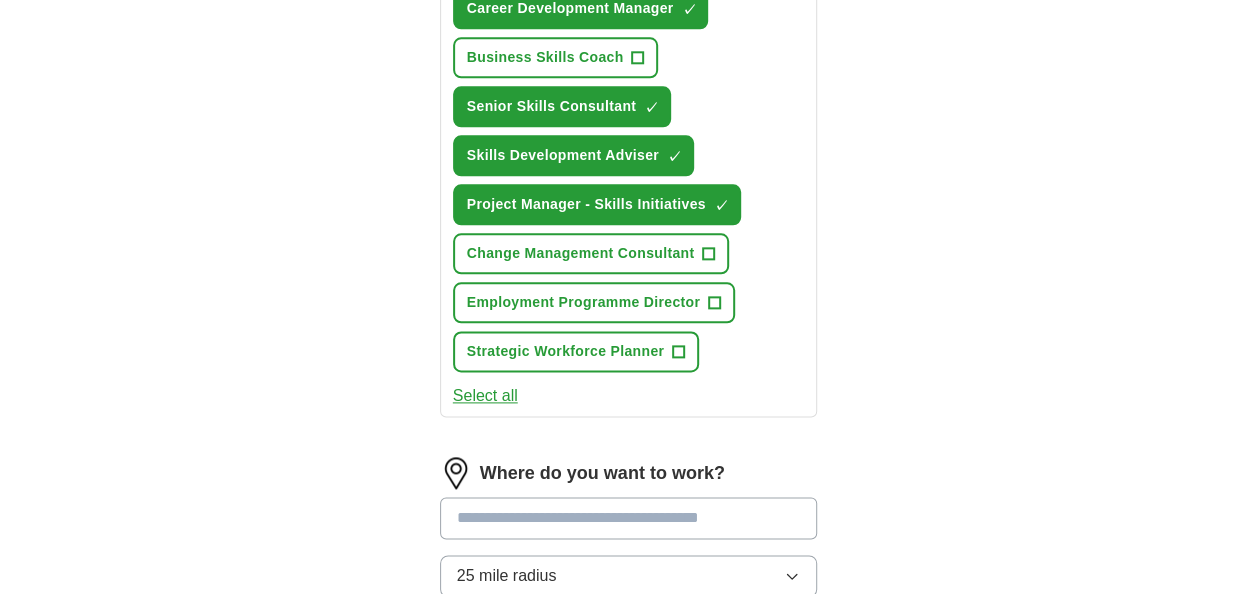 scroll, scrollTop: 1200, scrollLeft: 0, axis: vertical 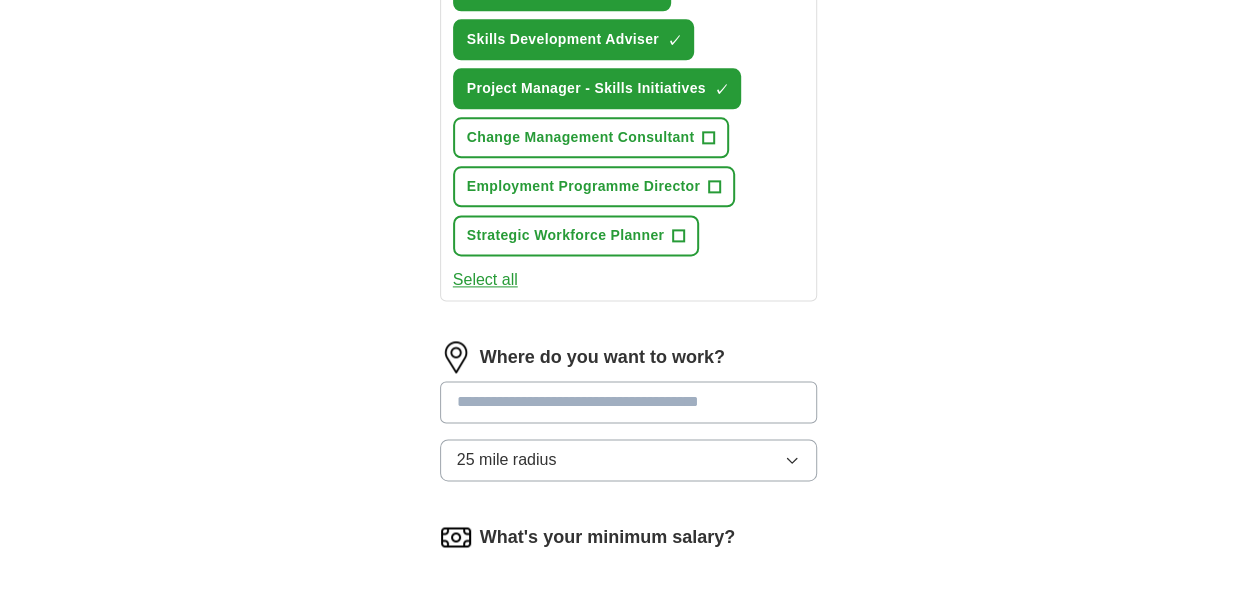 type 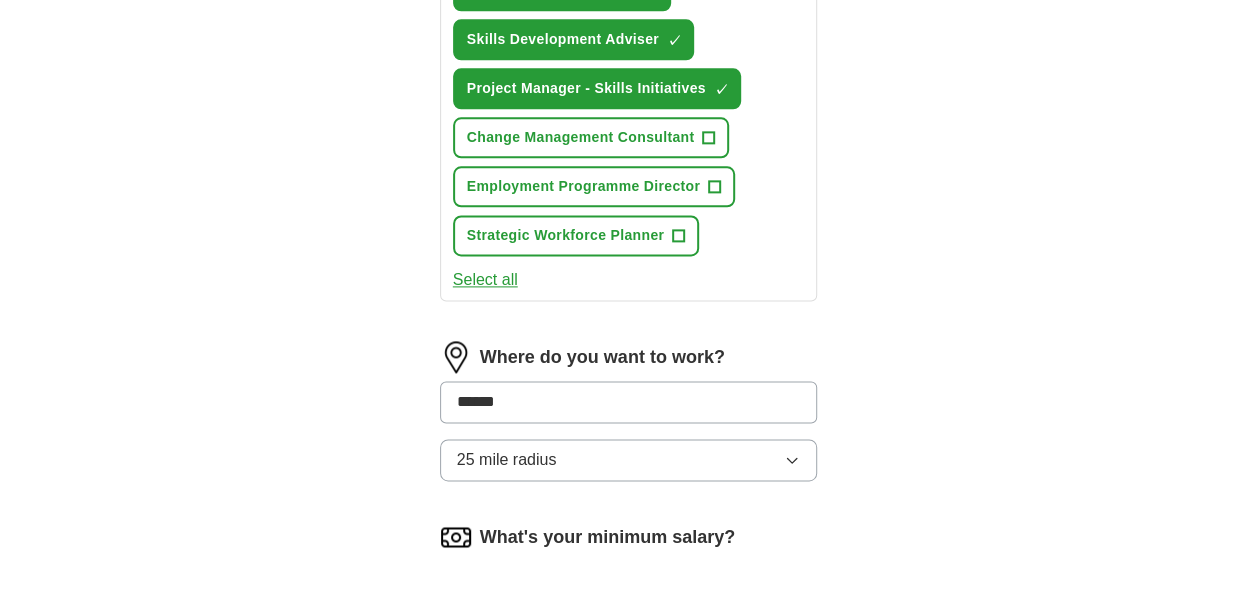 type on "*******" 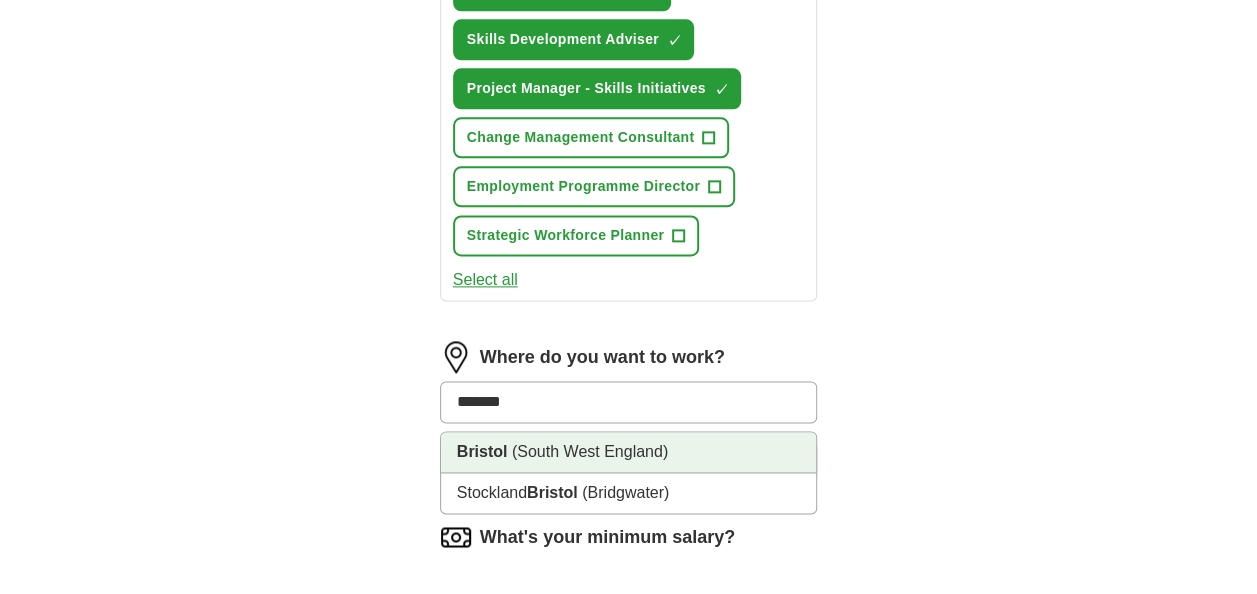 click on "(South West England)" at bounding box center (590, 451) 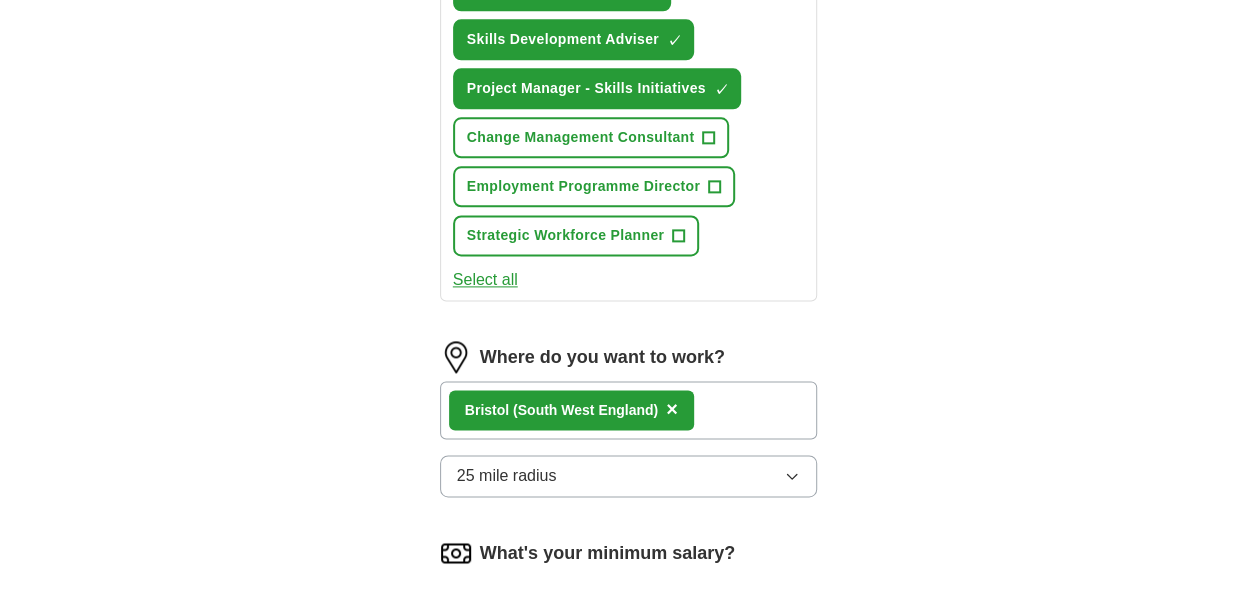 click on "25 mile radius" at bounding box center [629, 476] 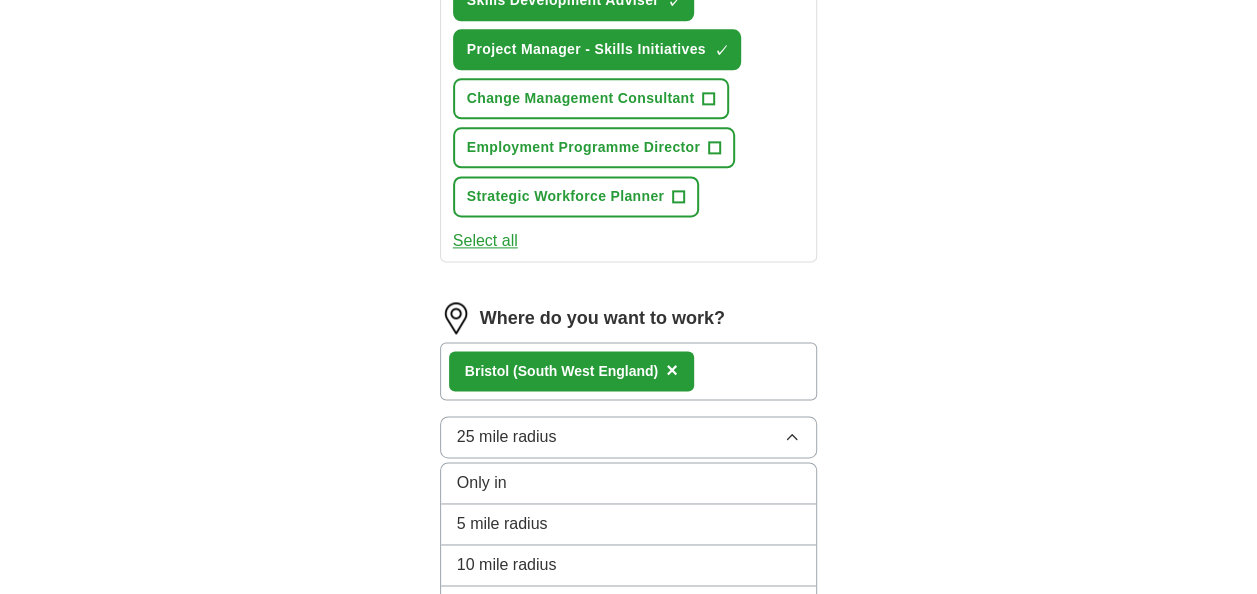 scroll, scrollTop: 1300, scrollLeft: 0, axis: vertical 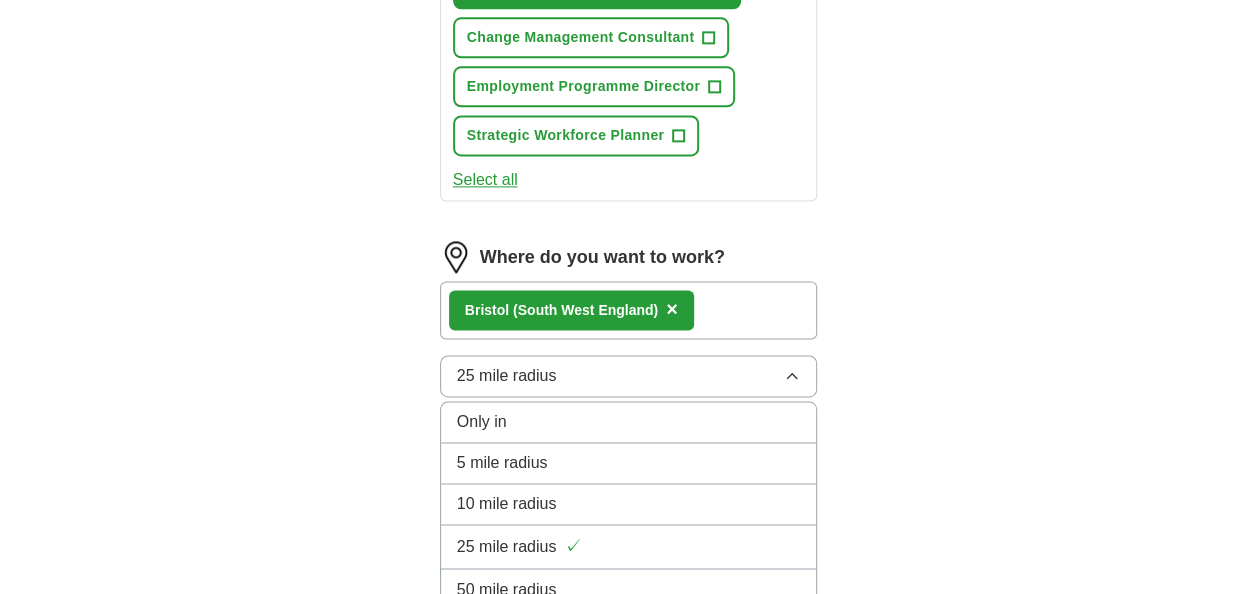 click on "10 mile radius" at bounding box center (507, 504) 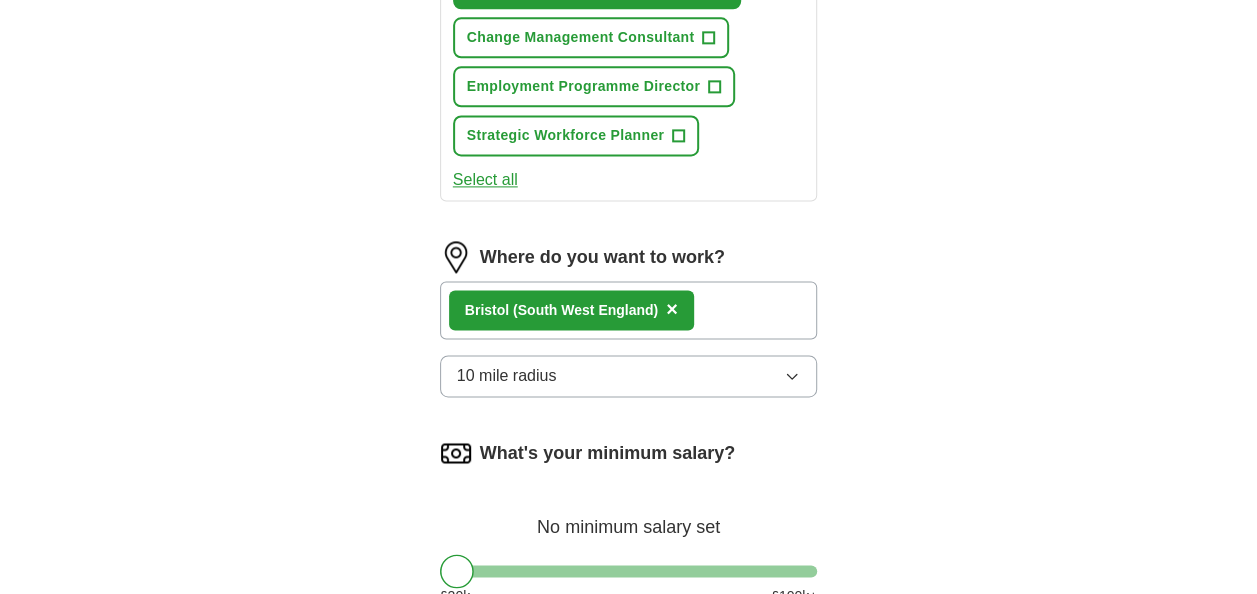 scroll, scrollTop: 1400, scrollLeft: 0, axis: vertical 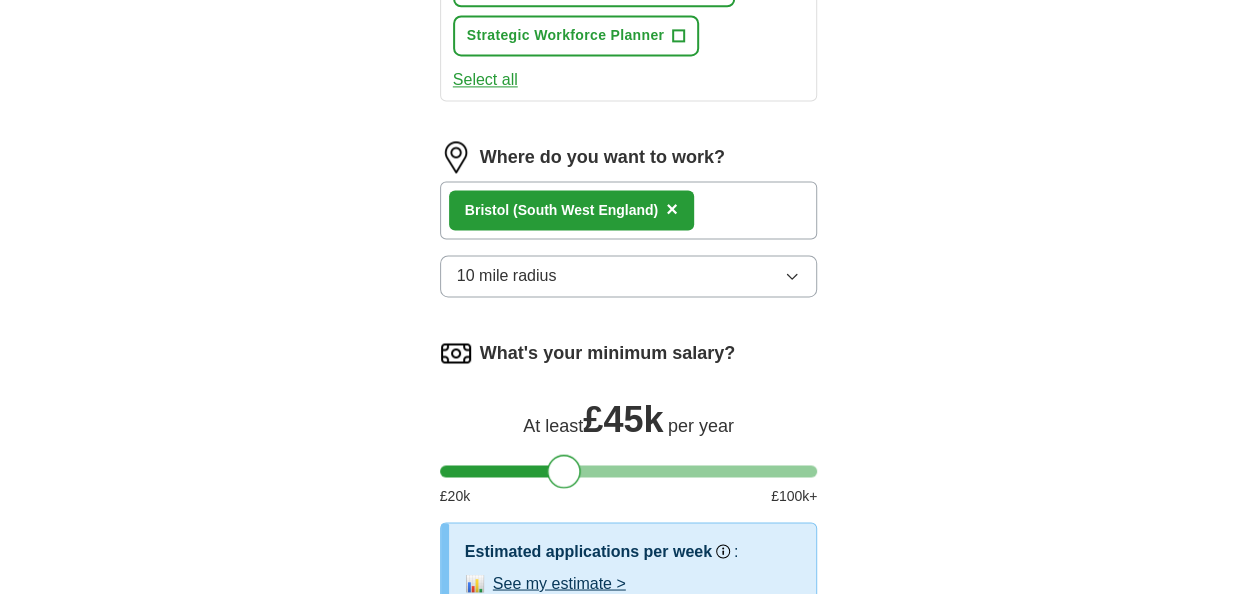 drag, startPoint x: 458, startPoint y: 468, endPoint x: 566, endPoint y: 467, distance: 108.00463 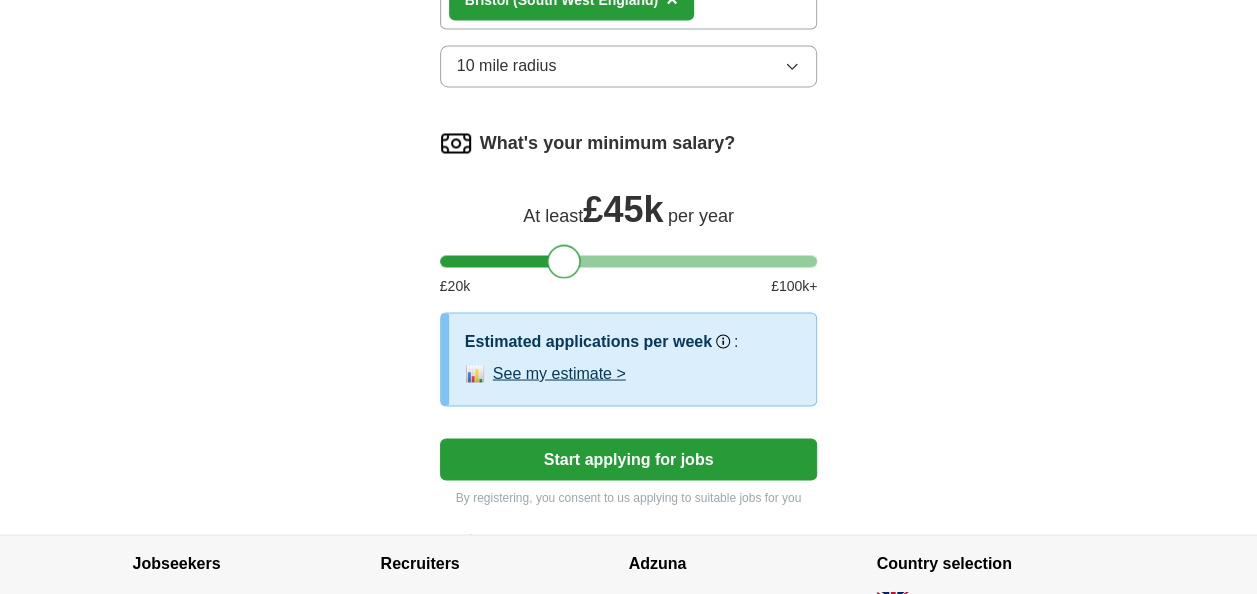 scroll, scrollTop: 1700, scrollLeft: 0, axis: vertical 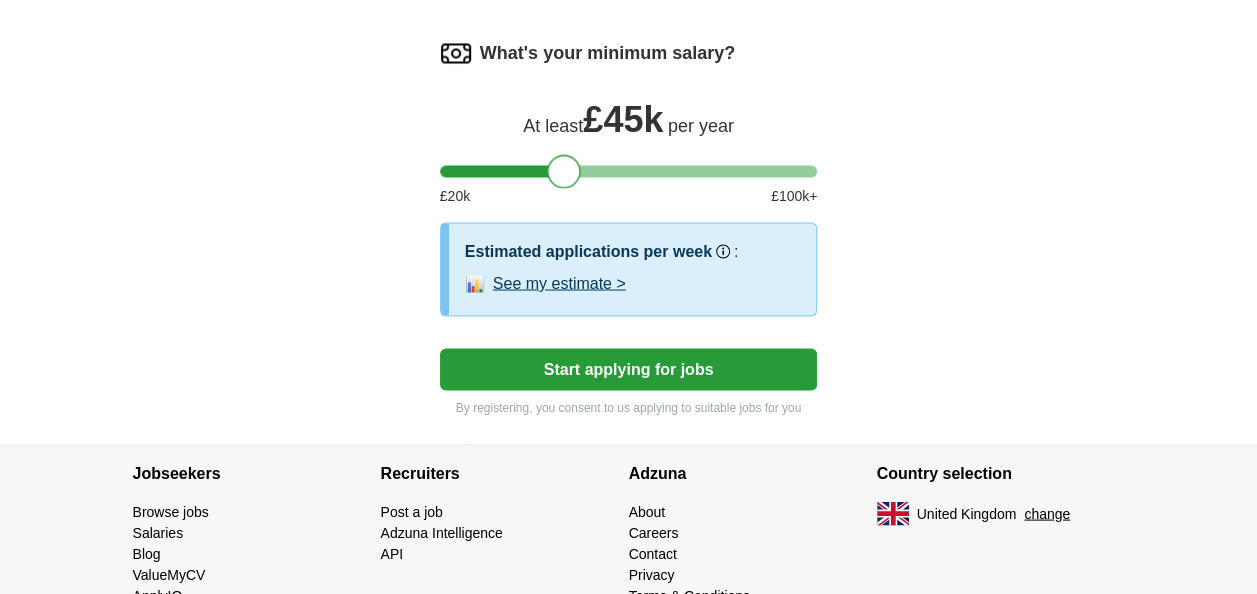 click on "Start applying for jobs" at bounding box center (629, 369) 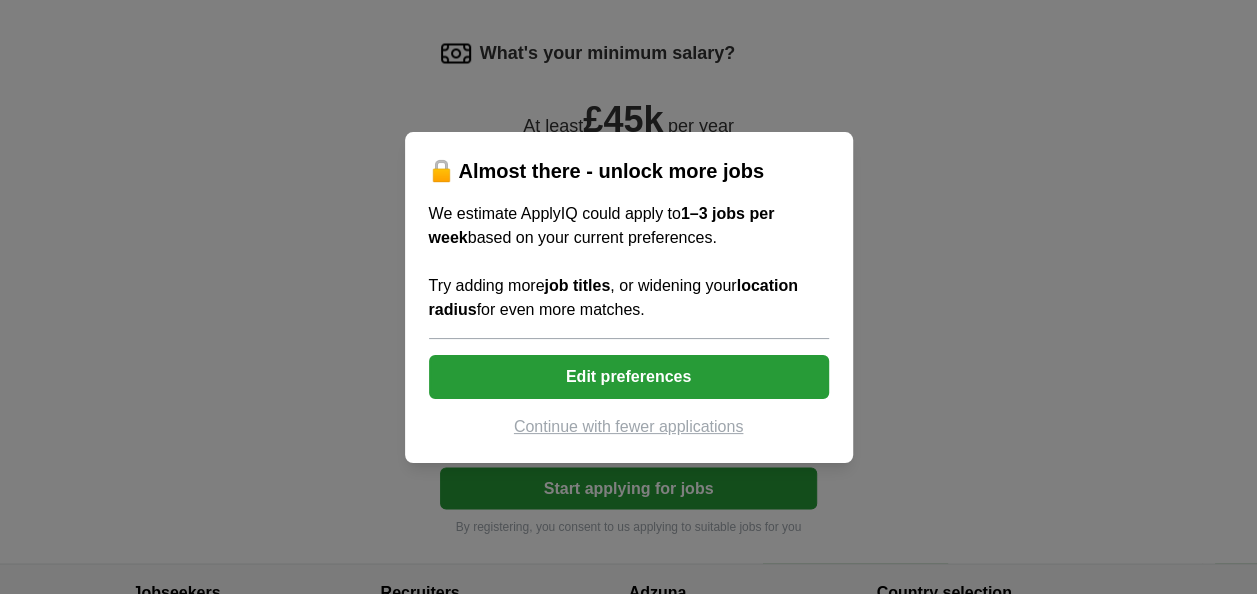 click on "Edit preferences" at bounding box center [629, 377] 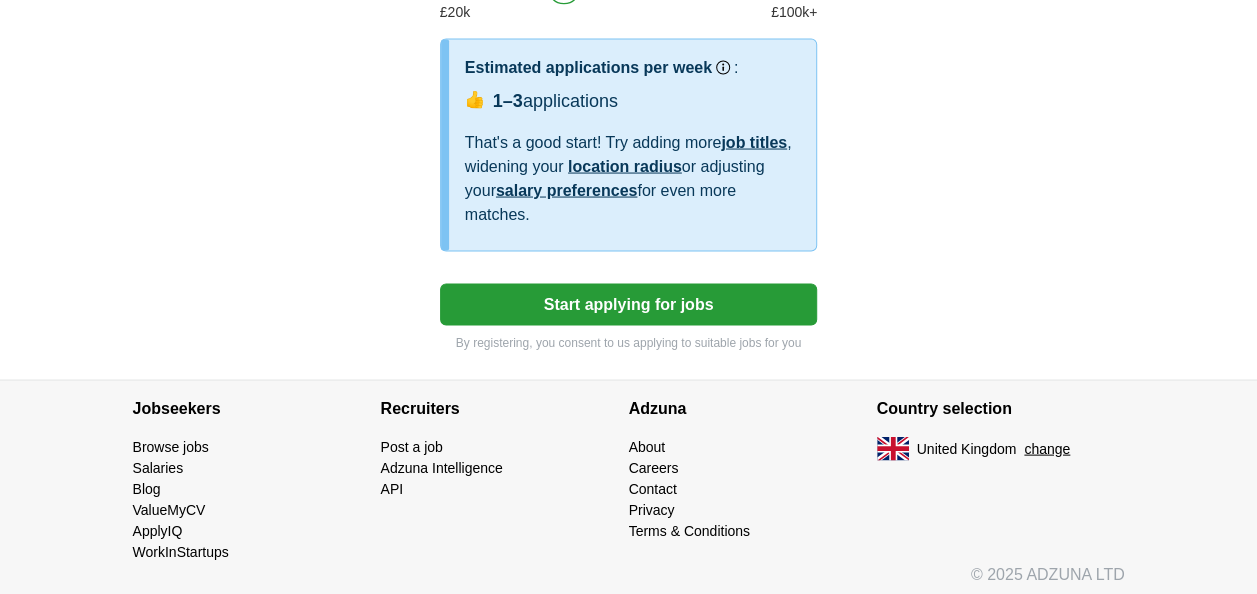 scroll, scrollTop: 1886, scrollLeft: 0, axis: vertical 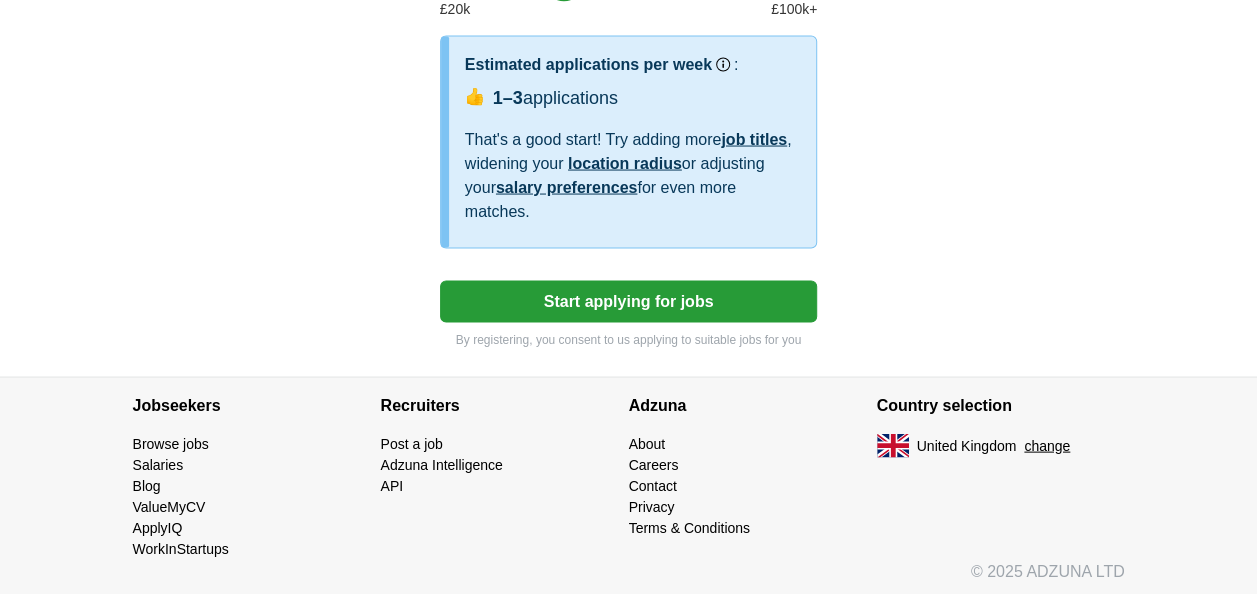 click on "Select a CV [NAME] CV [DATE], [TIME] Upload a different  CV By uploading your  CV  you agree to our   T&Cs   and   Privacy Notice . First Name ***** Last Name ***** What job are you looking for? Enter or select a minimum of 3 job titles (4-8 recommended) ✓ × ✓ × ✓ × ✓ × ✓ × ✓ × + ✓ × ✓ × ✓ × ✓ × + + + Select all Where do you want to work? [CITY]   ([REGION]) × 10 mile radius What's your minimum salary? At least  £ 45k   per year £ 20 k £ 100 k+ Estimated applications per week Our best guess based on live jobs today,  and others like you. : 👍 1–3  applications That's a good start! Try adding more  job titles" at bounding box center [629, -620] 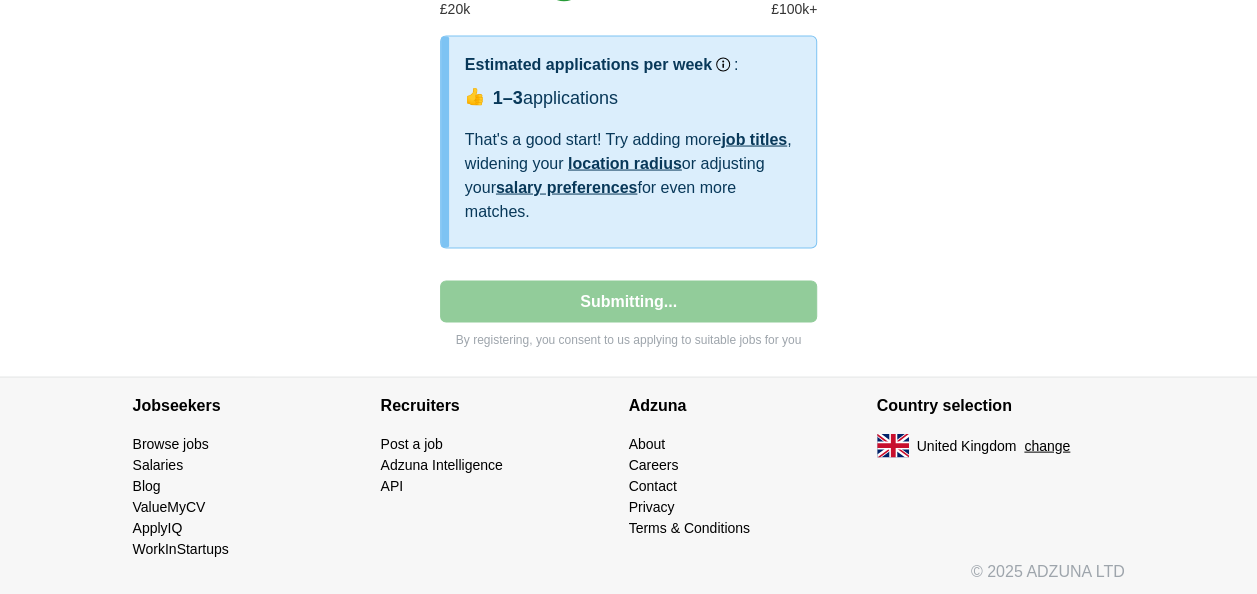 select on "**" 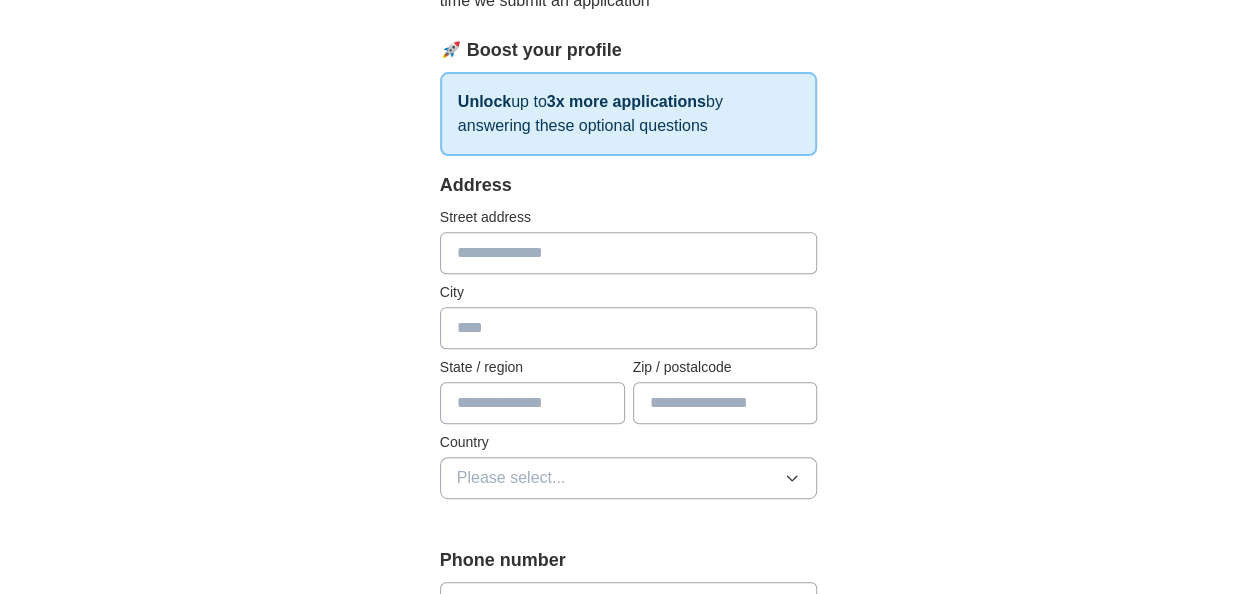 scroll, scrollTop: 300, scrollLeft: 0, axis: vertical 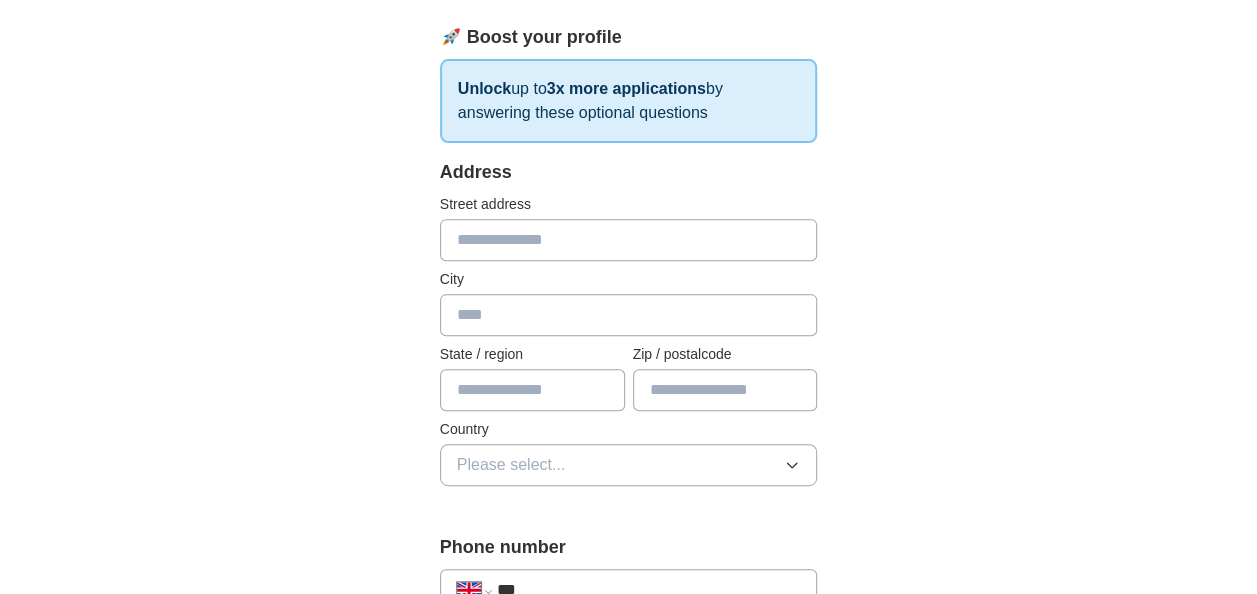 click at bounding box center [629, 240] 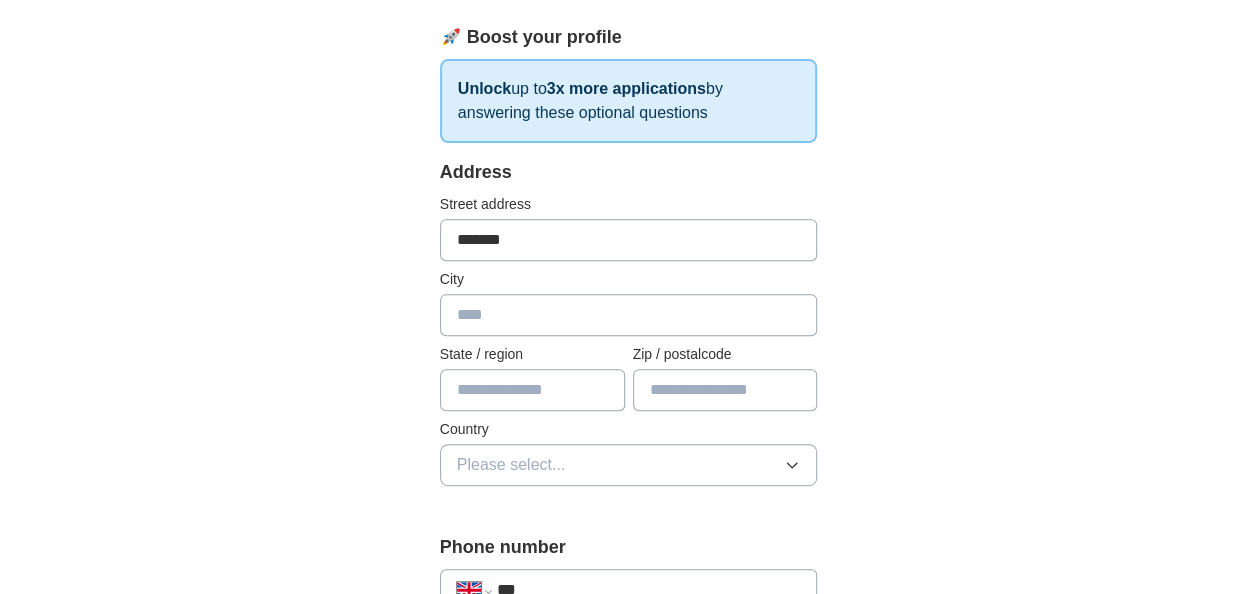 type on "**********" 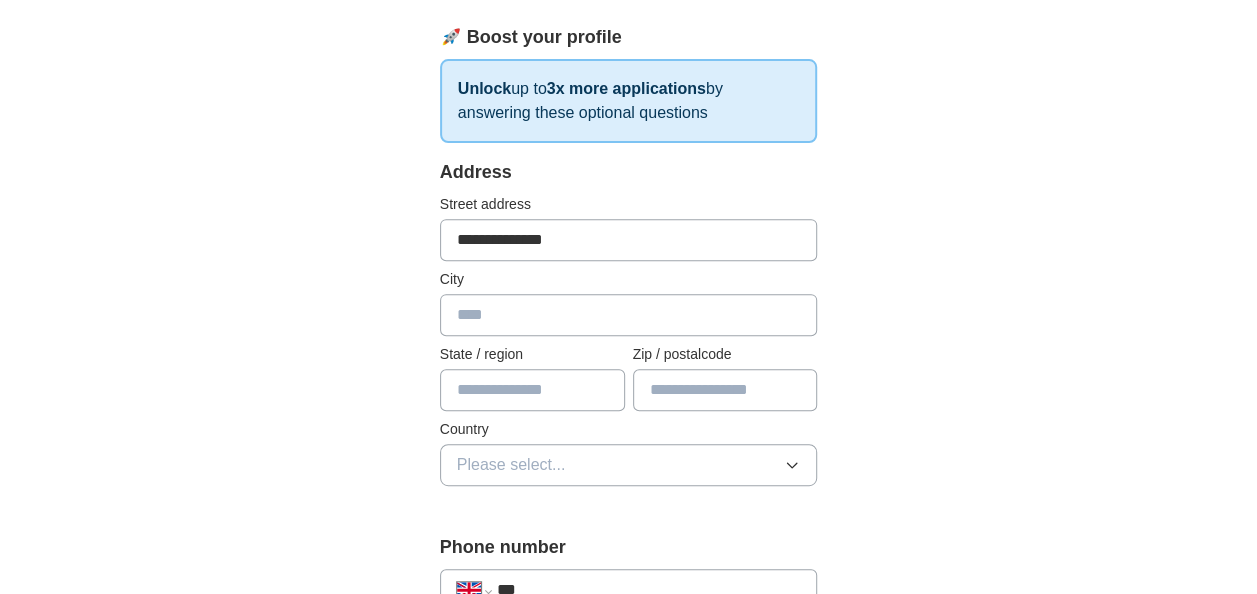 type on "*******" 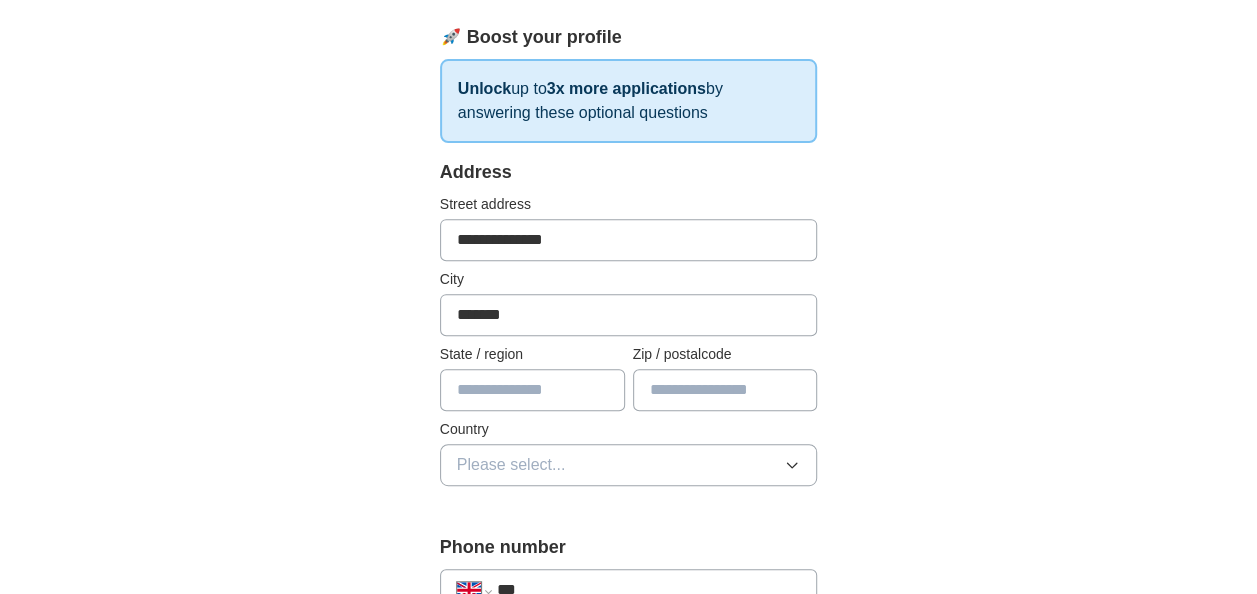 type on "********" 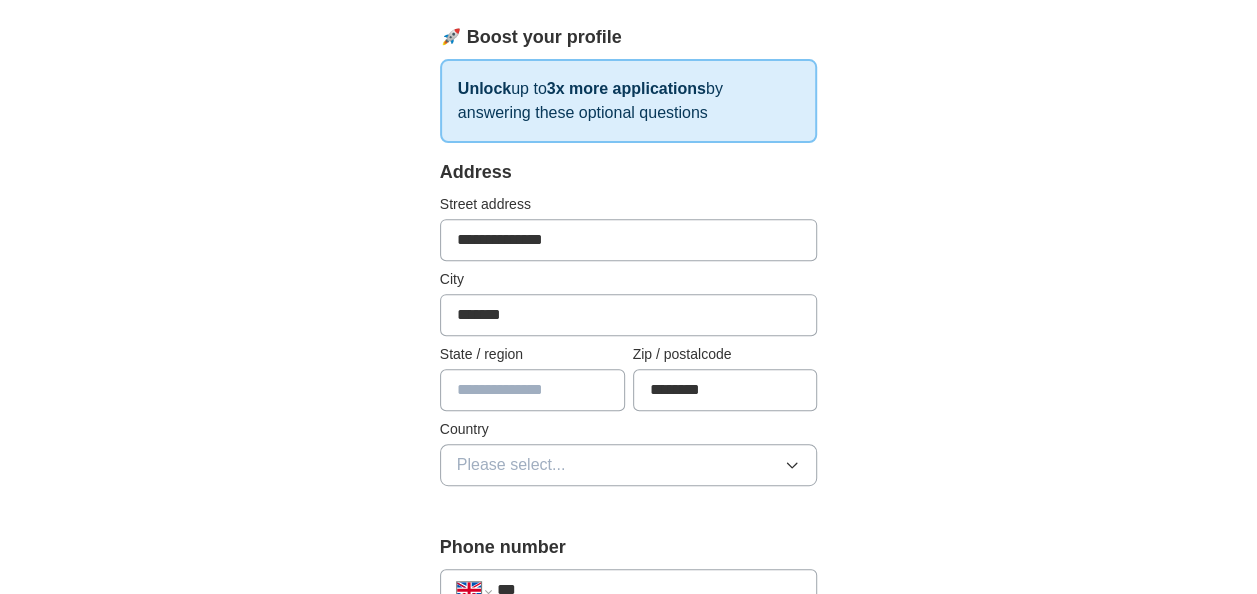 click on "Please select..." at bounding box center (511, 465) 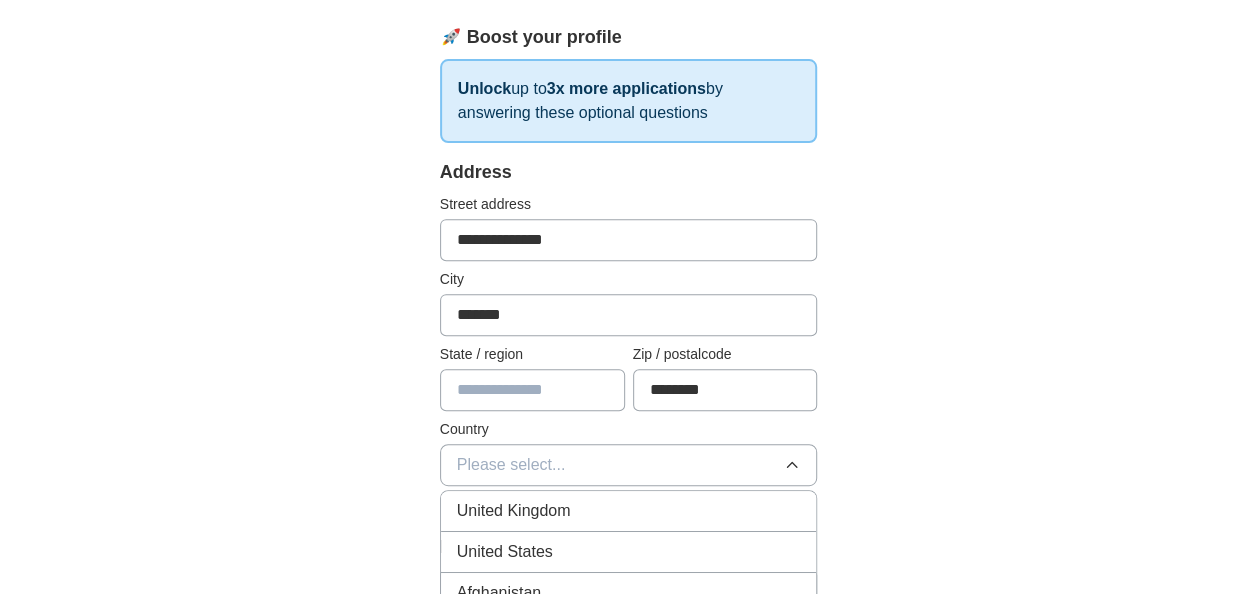 click on "United Kingdom" at bounding box center [514, 511] 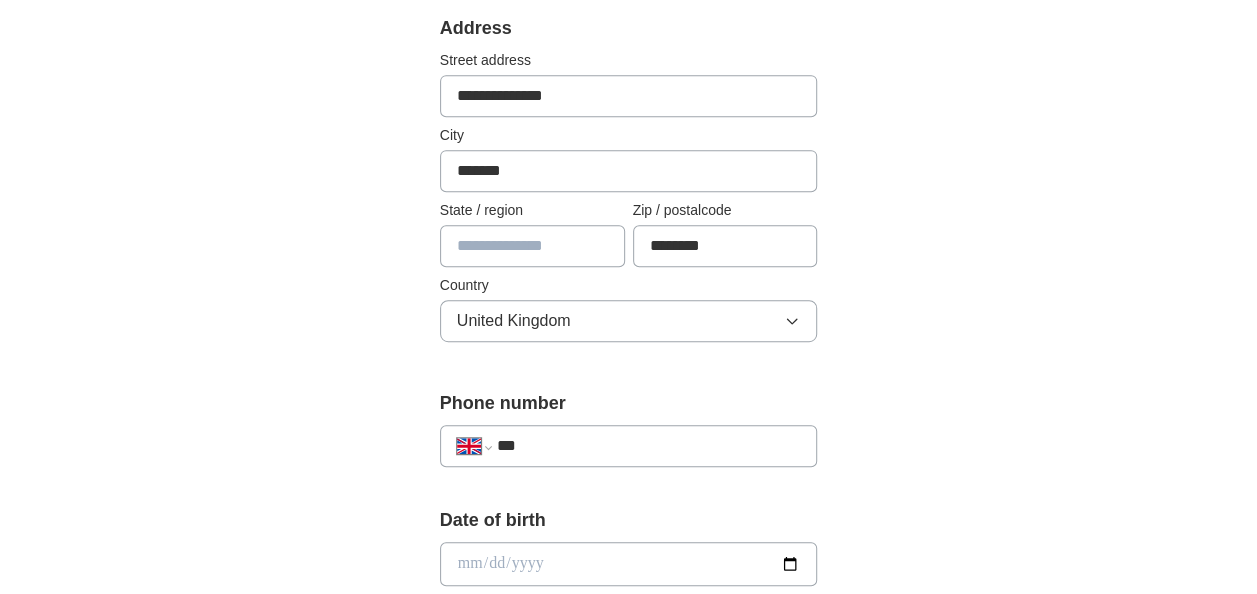scroll, scrollTop: 500, scrollLeft: 0, axis: vertical 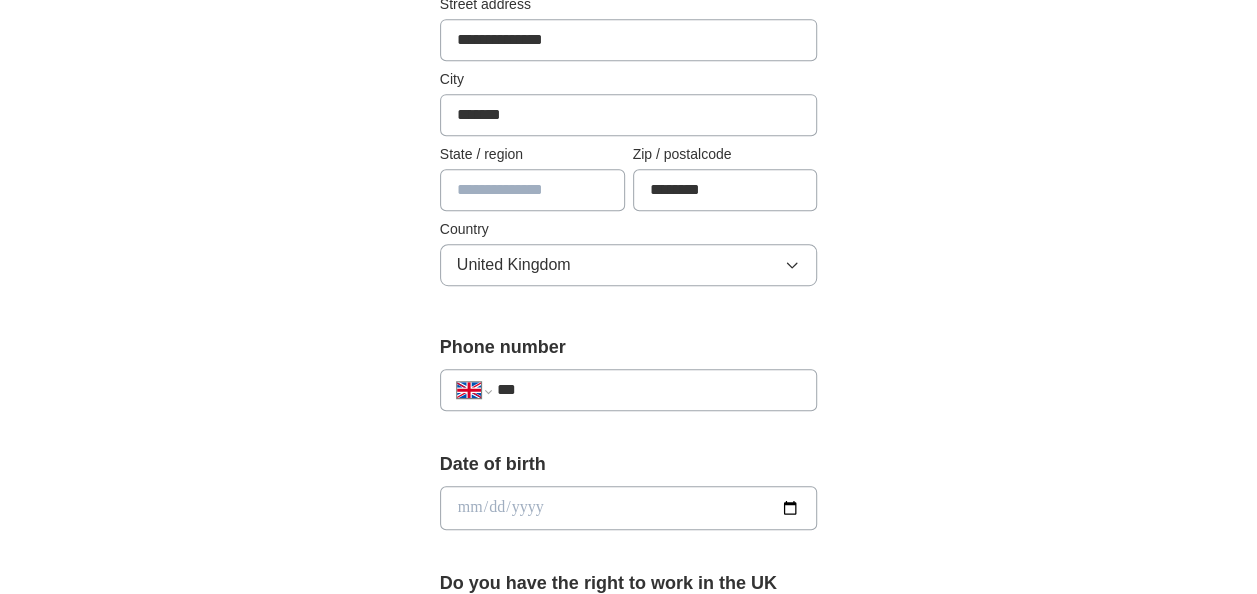 click on "***" at bounding box center [649, 390] 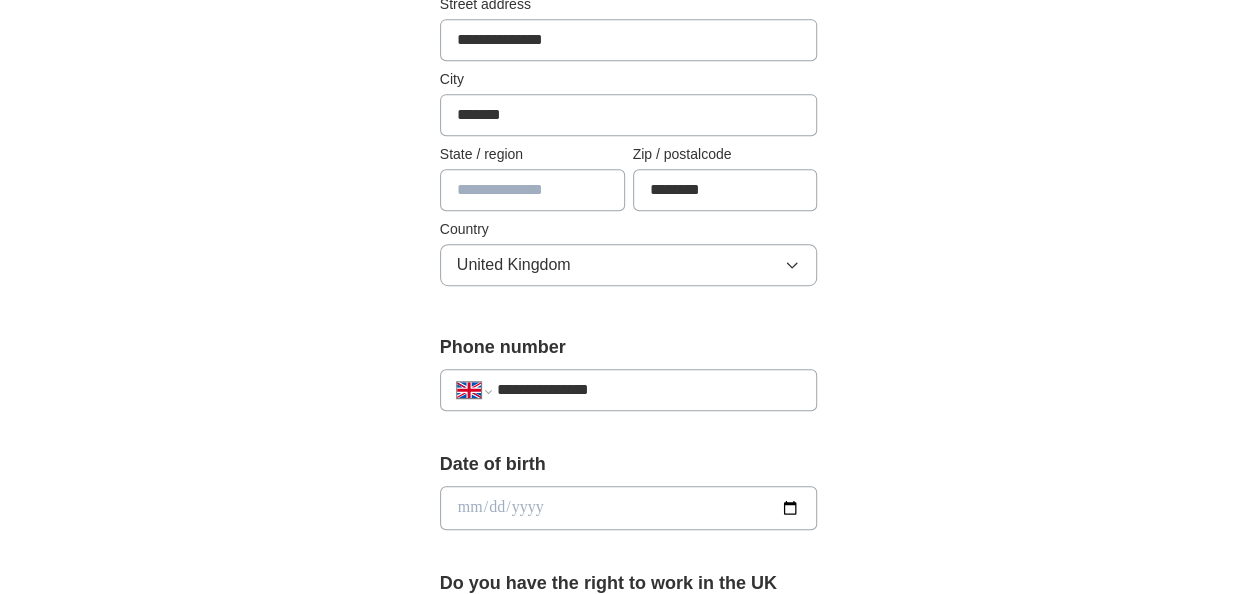 click on "**********" at bounding box center [649, 390] 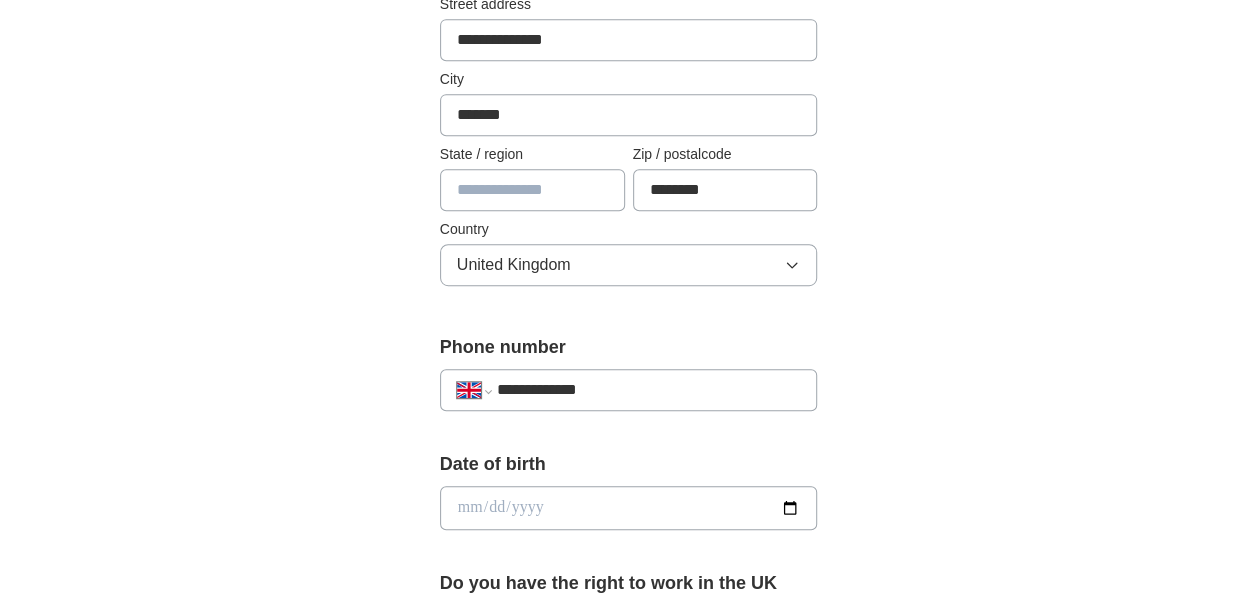 select on "**" 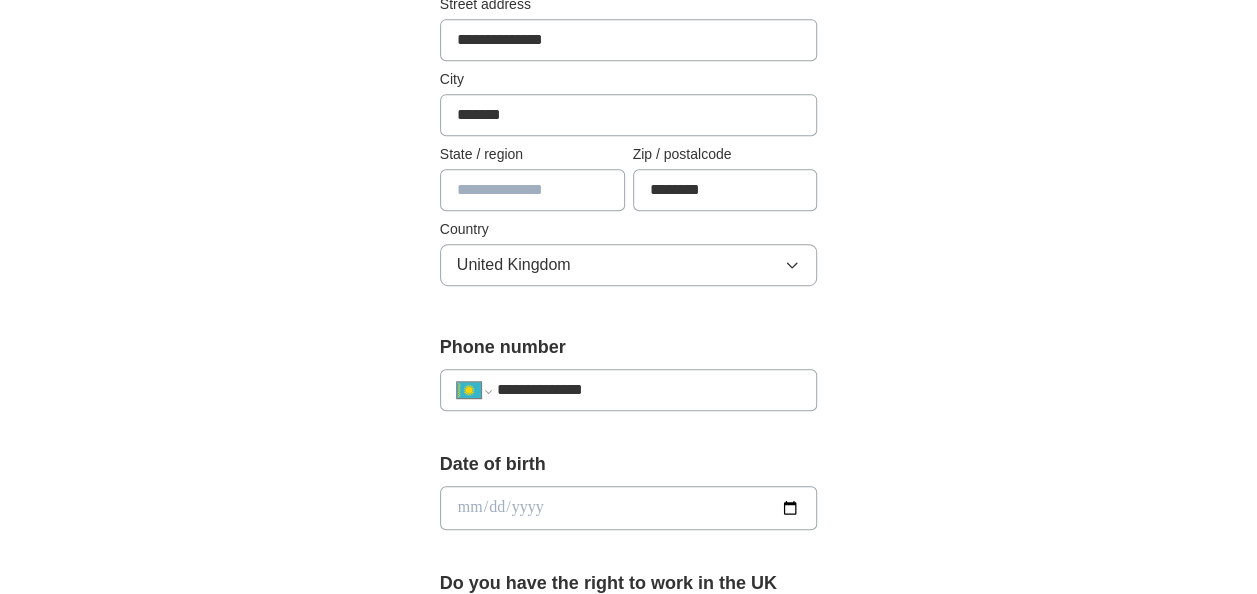 select on "**" 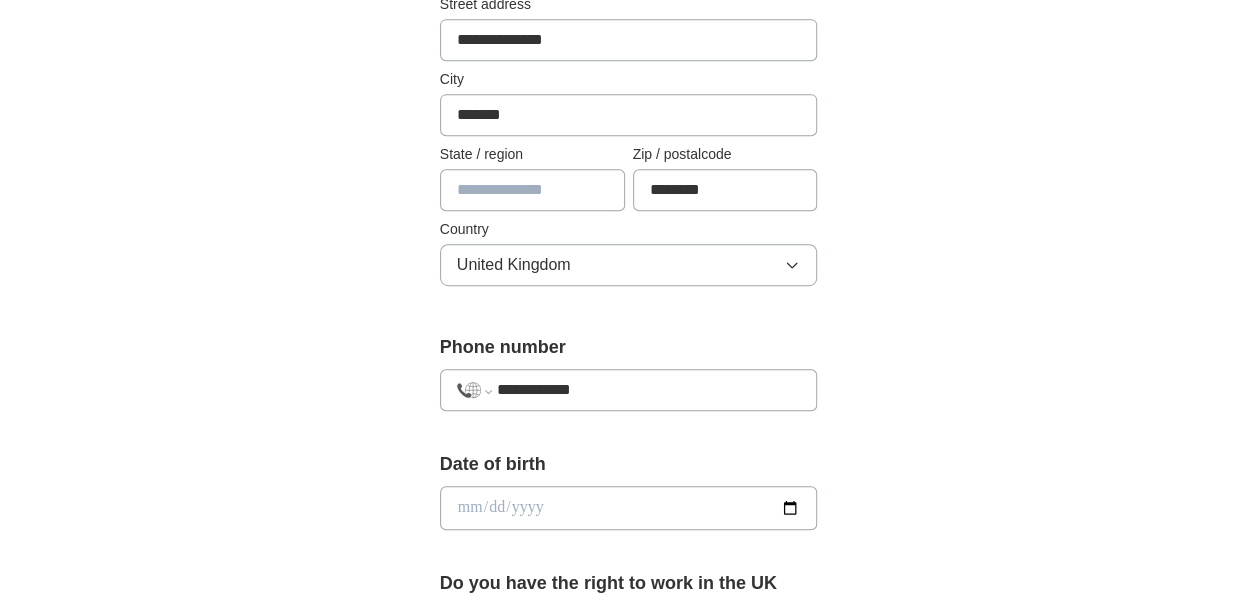 click on "**********" at bounding box center (649, 390) 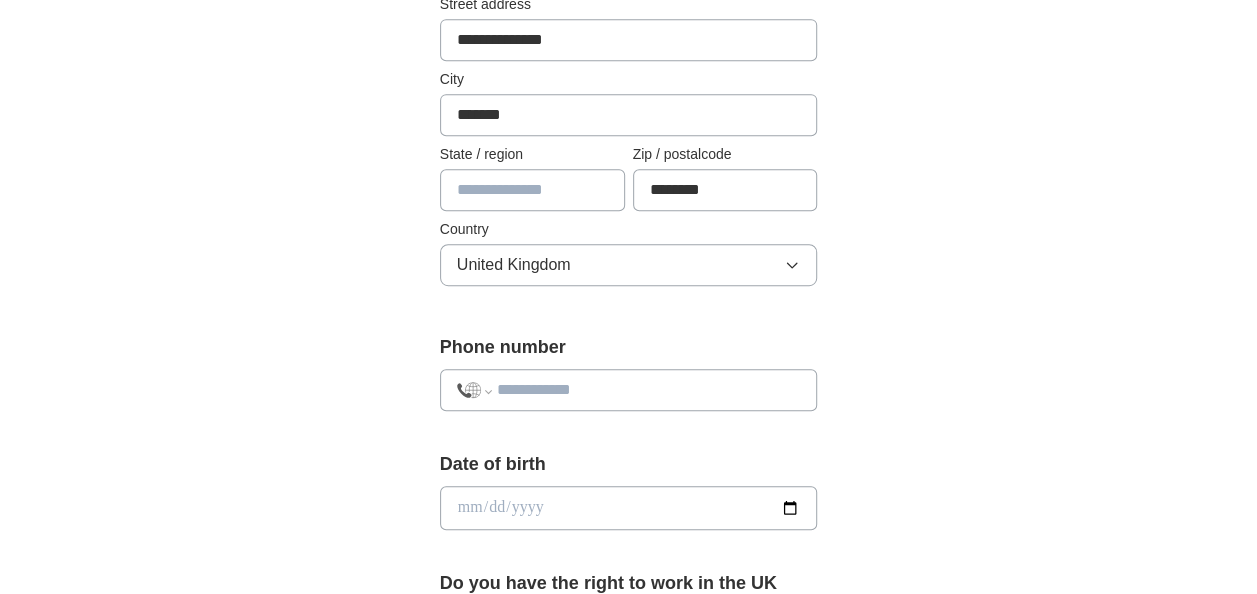 click on "Date of birth" at bounding box center [629, 464] 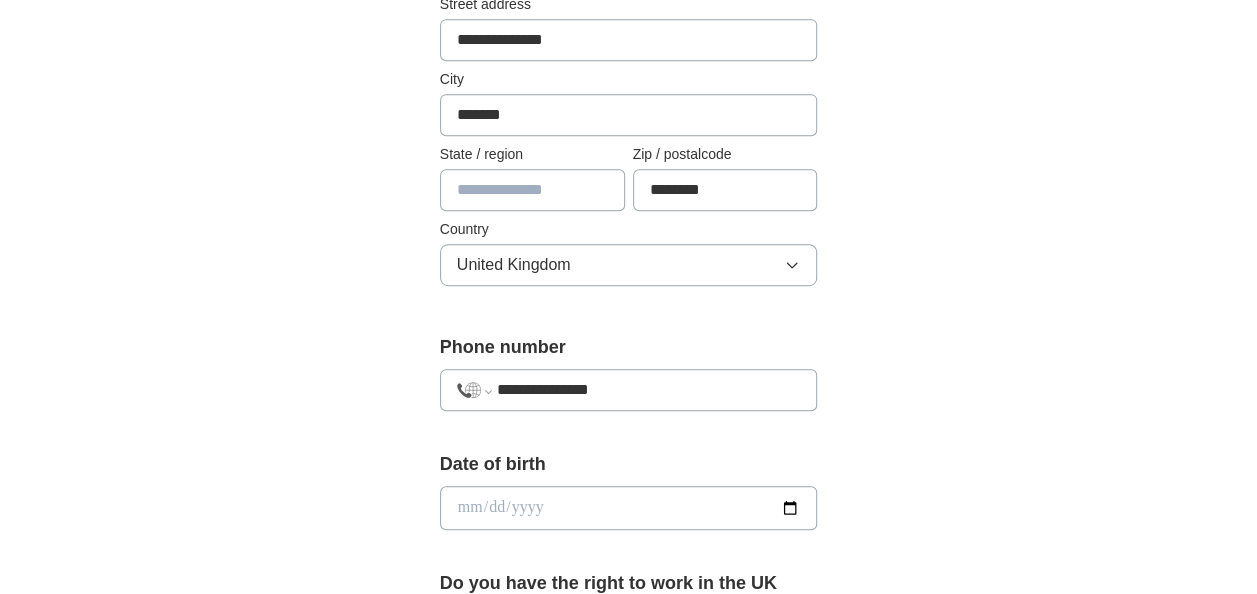 select on "**" 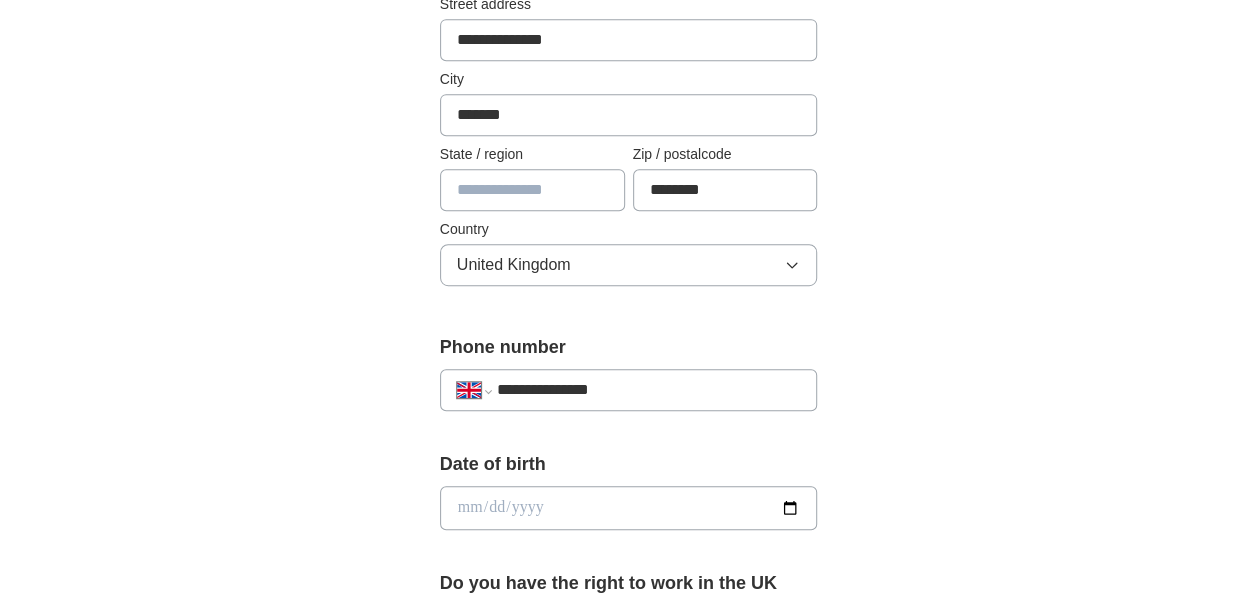type on "**********" 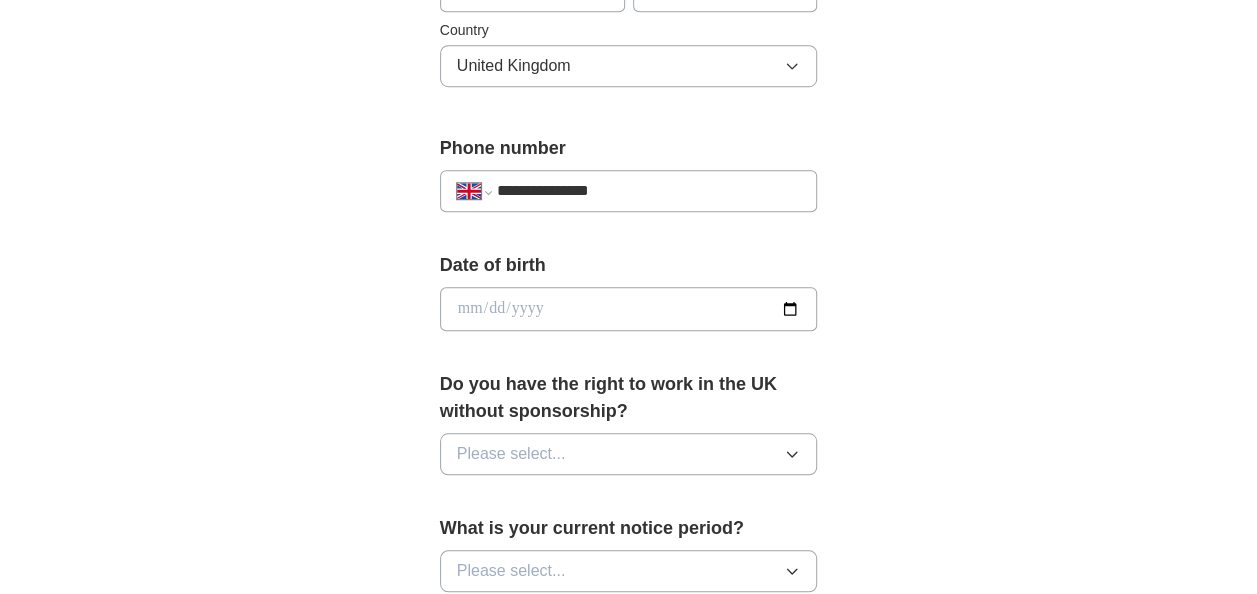 scroll, scrollTop: 700, scrollLeft: 0, axis: vertical 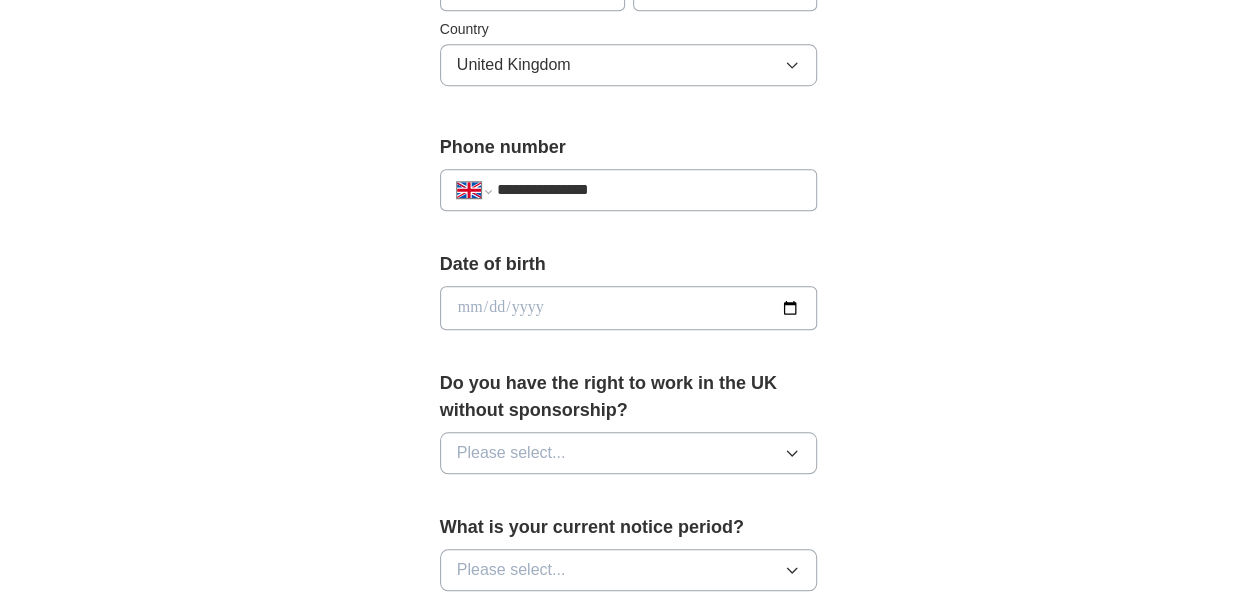 click on "Please select..." at bounding box center (629, 453) 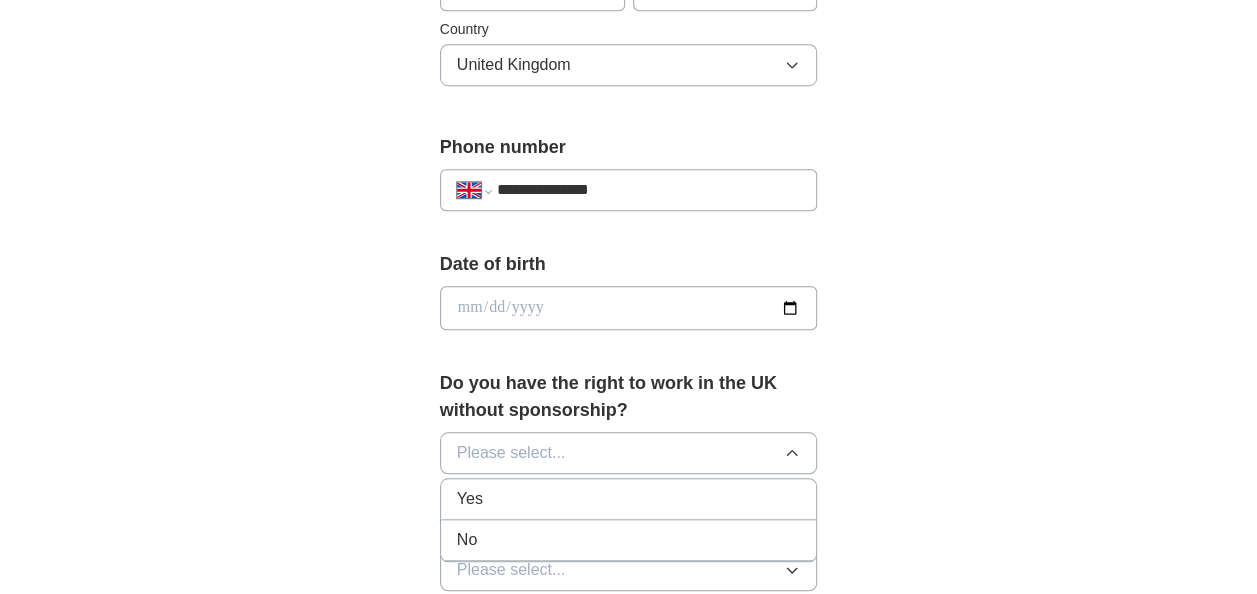 click on "Yes" at bounding box center (629, 499) 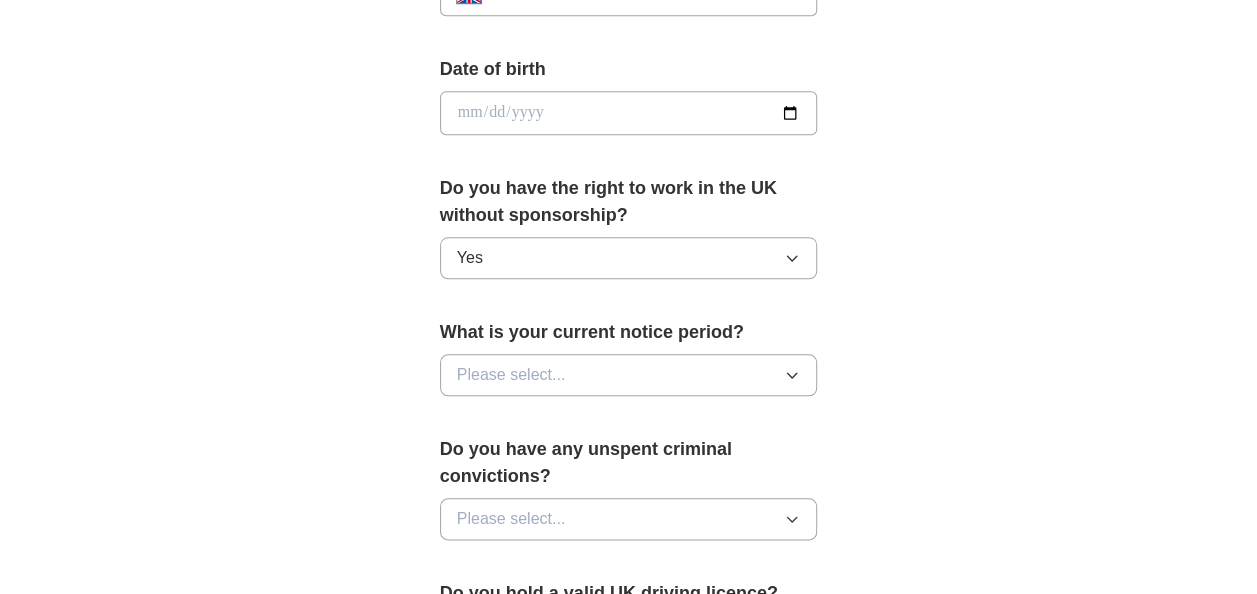 scroll, scrollTop: 900, scrollLeft: 0, axis: vertical 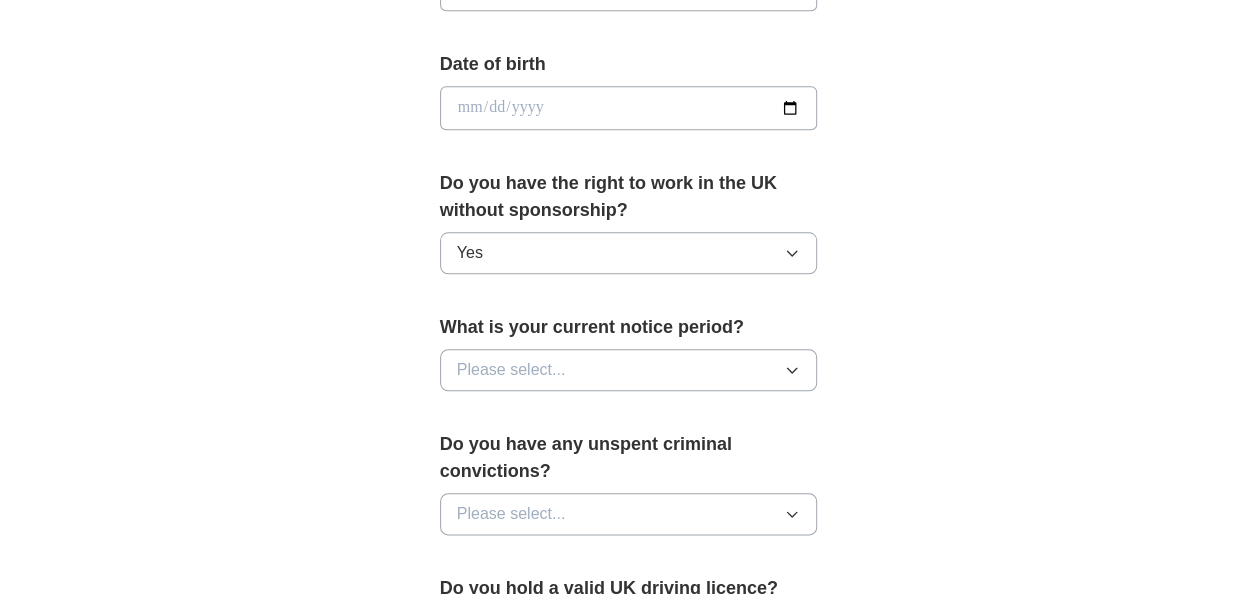click on "What is your current notice period? Please select..." at bounding box center [629, 360] 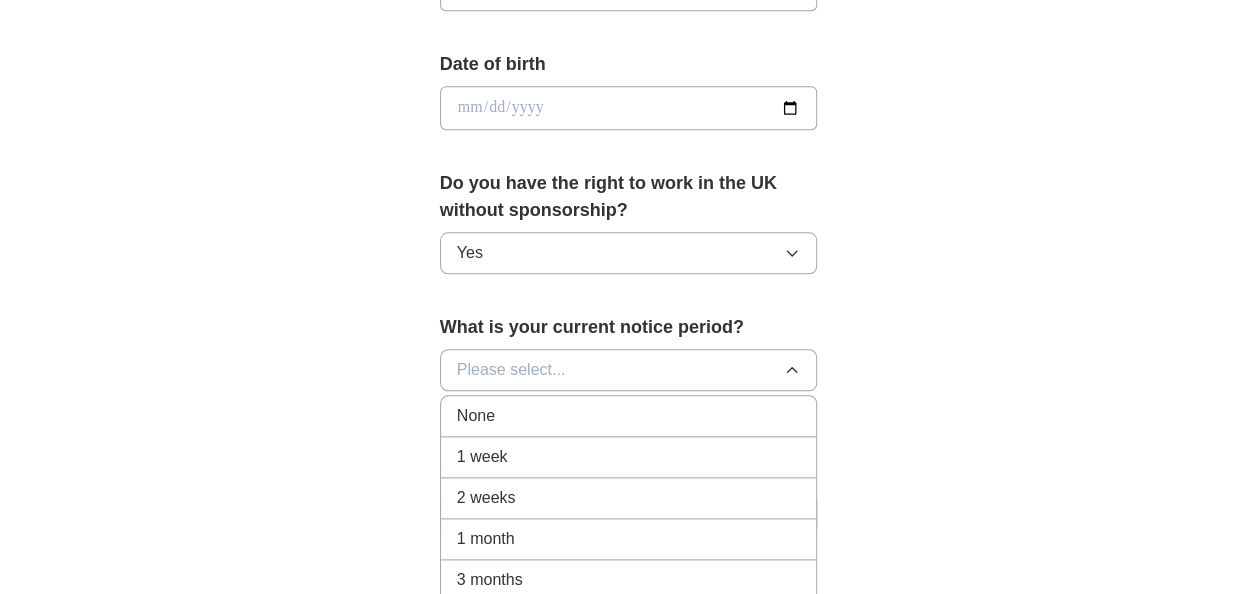 click on "1 month" at bounding box center (629, 539) 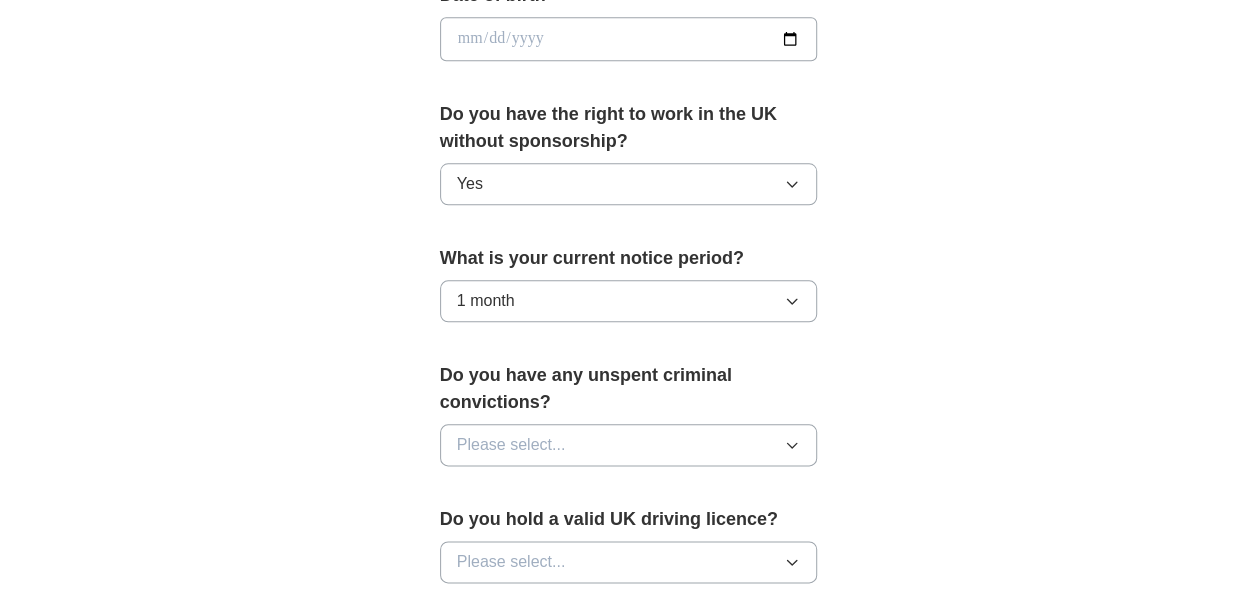 scroll, scrollTop: 1000, scrollLeft: 0, axis: vertical 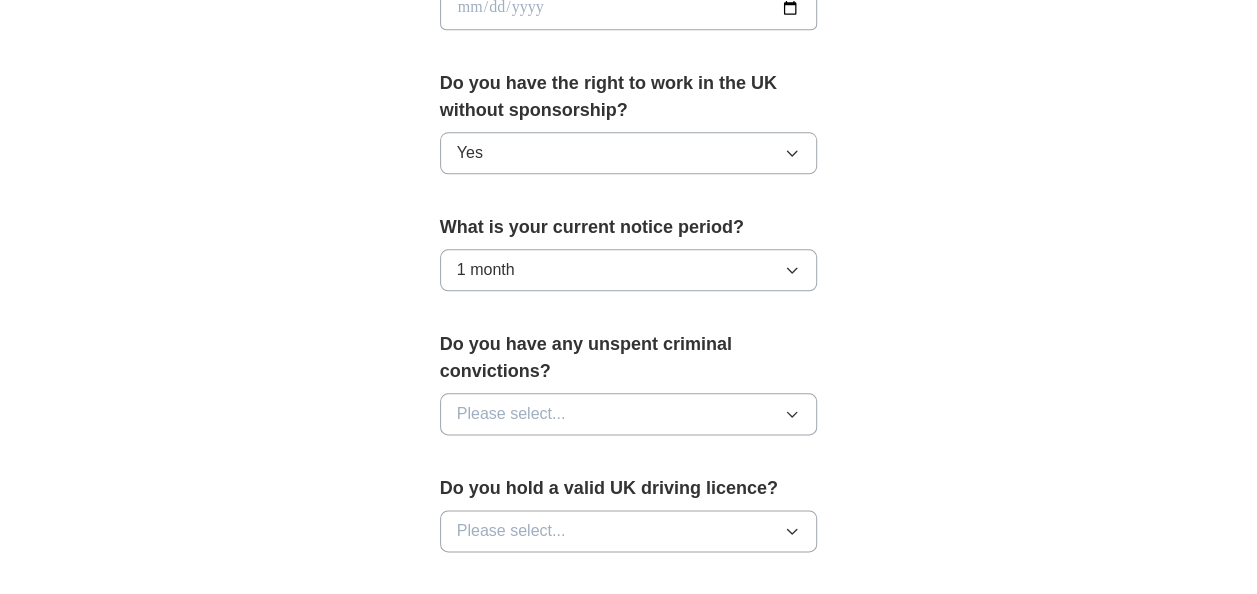 click on "Please select..." at bounding box center [511, 414] 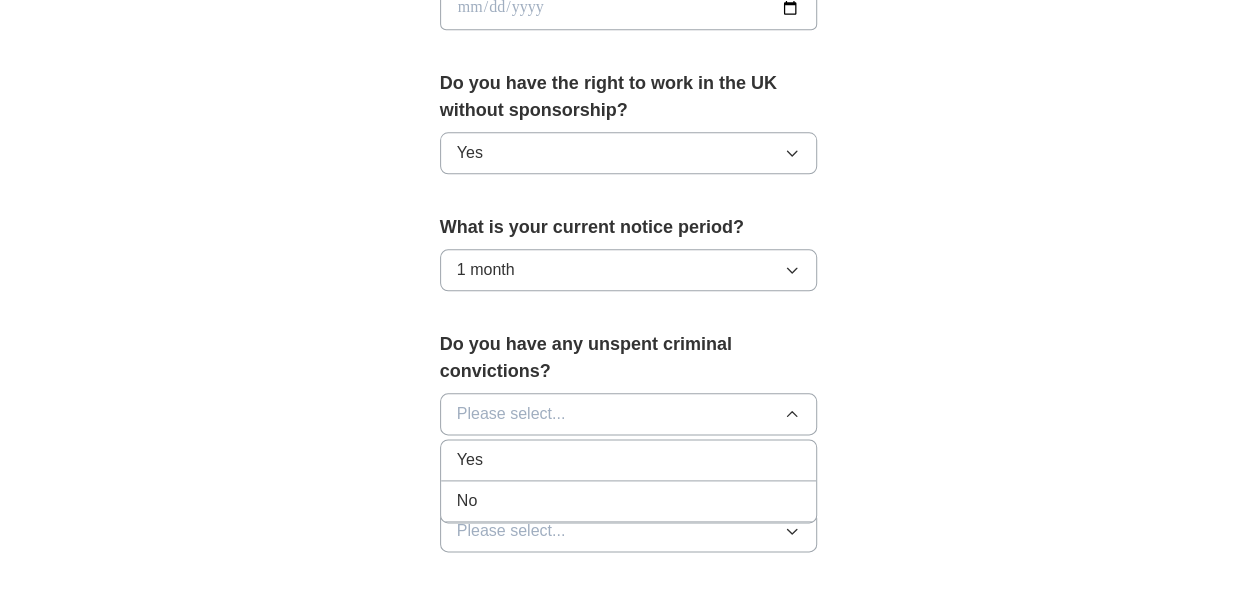 click on "No" at bounding box center [629, 501] 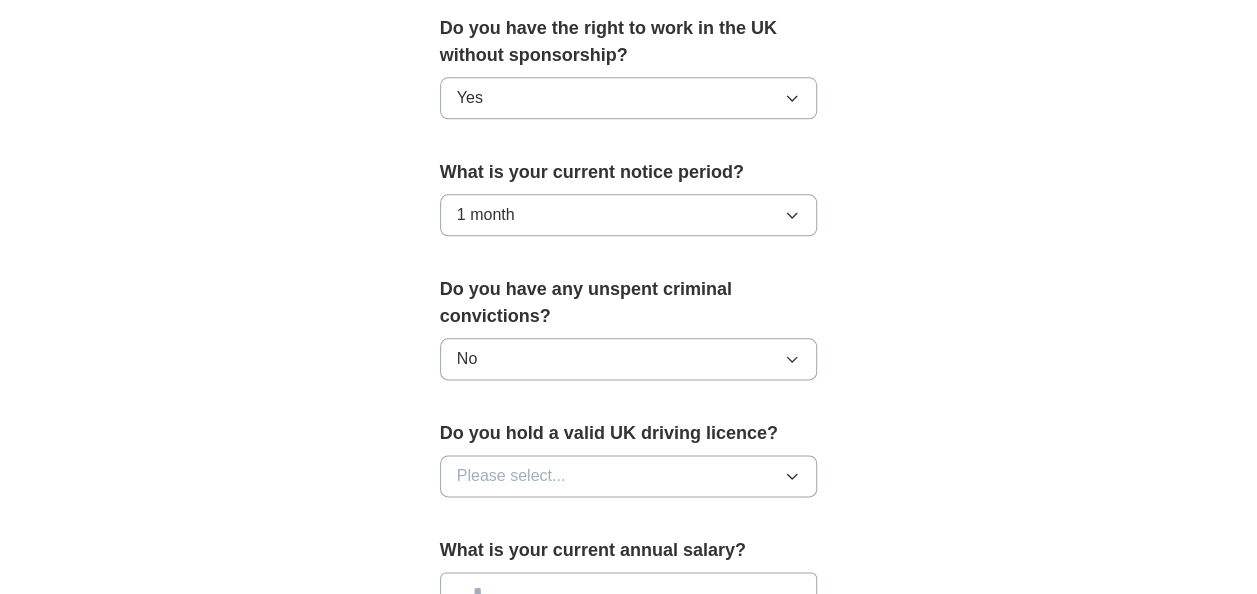 scroll, scrollTop: 1100, scrollLeft: 0, axis: vertical 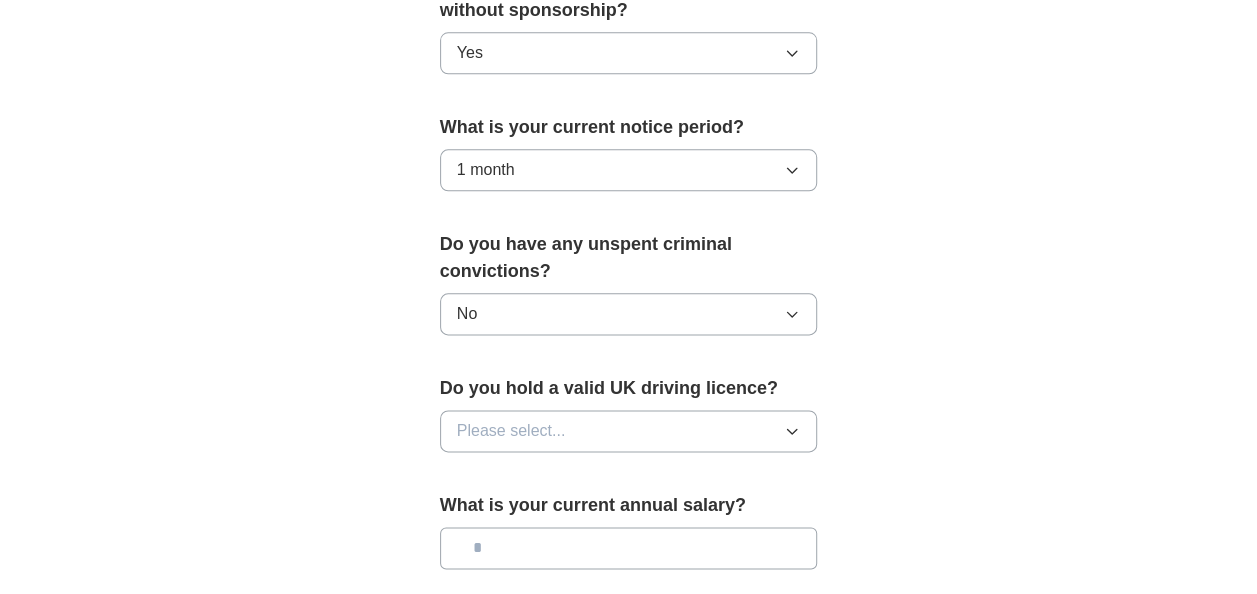 click on "Please select..." at bounding box center [511, 431] 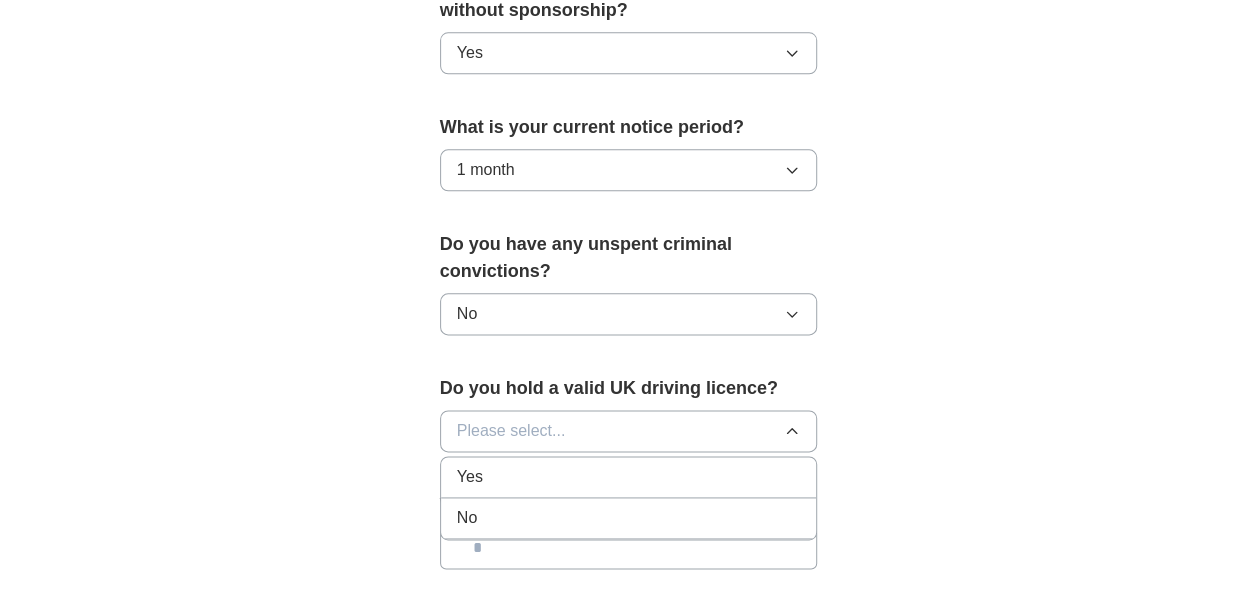 click on "Yes" at bounding box center [629, 477] 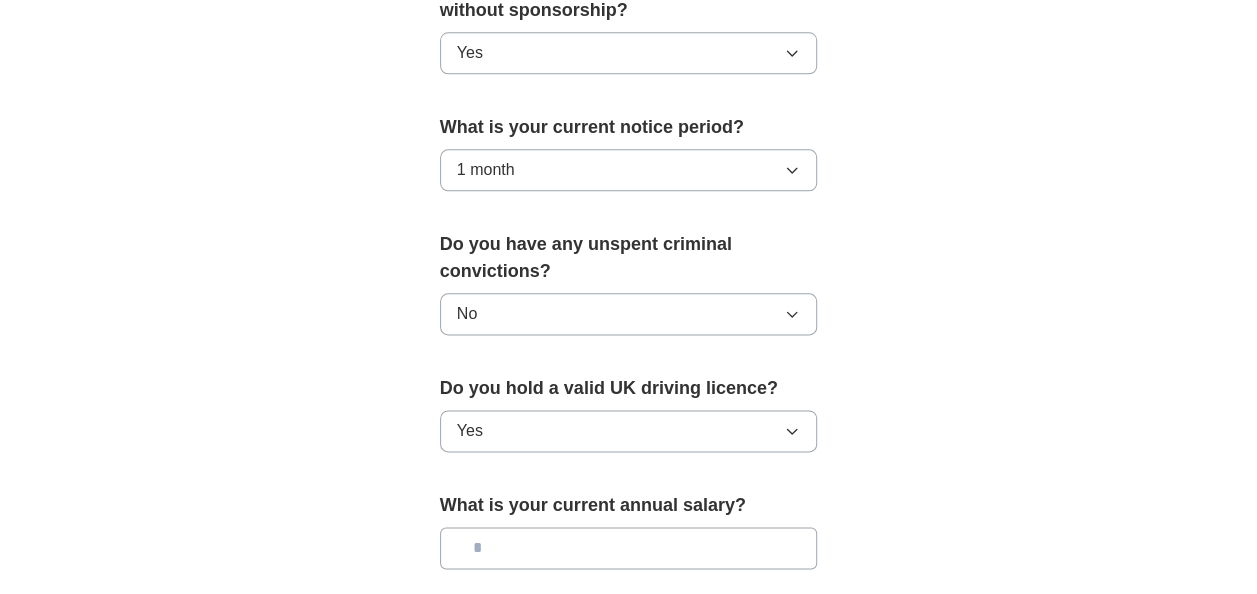 click at bounding box center [629, 548] 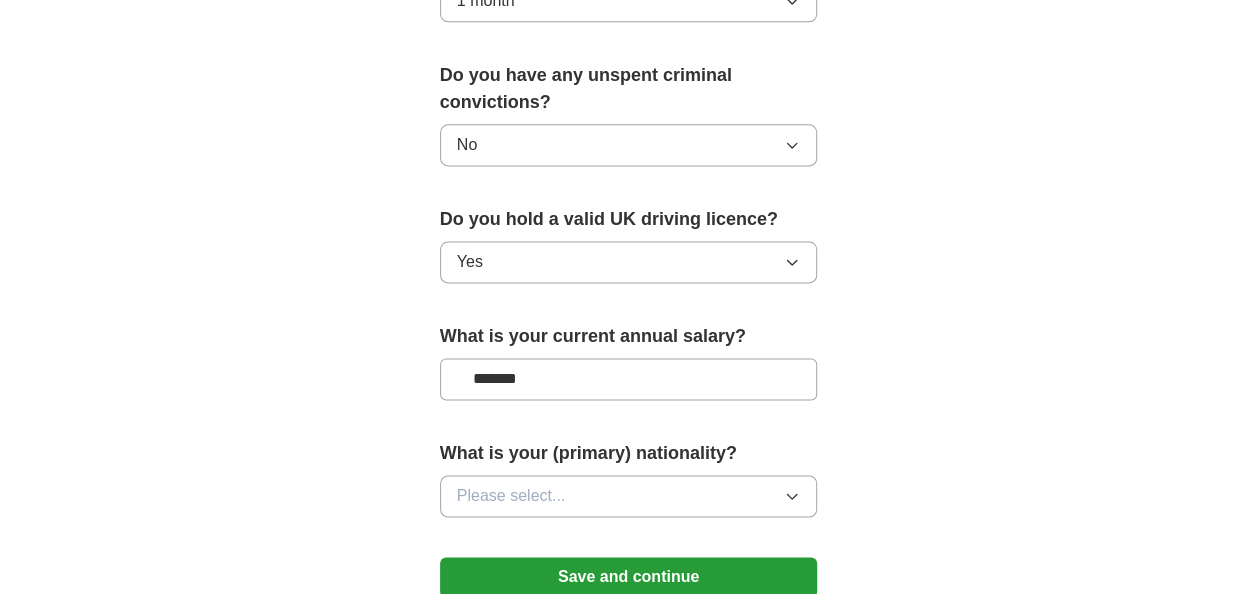 scroll, scrollTop: 1300, scrollLeft: 0, axis: vertical 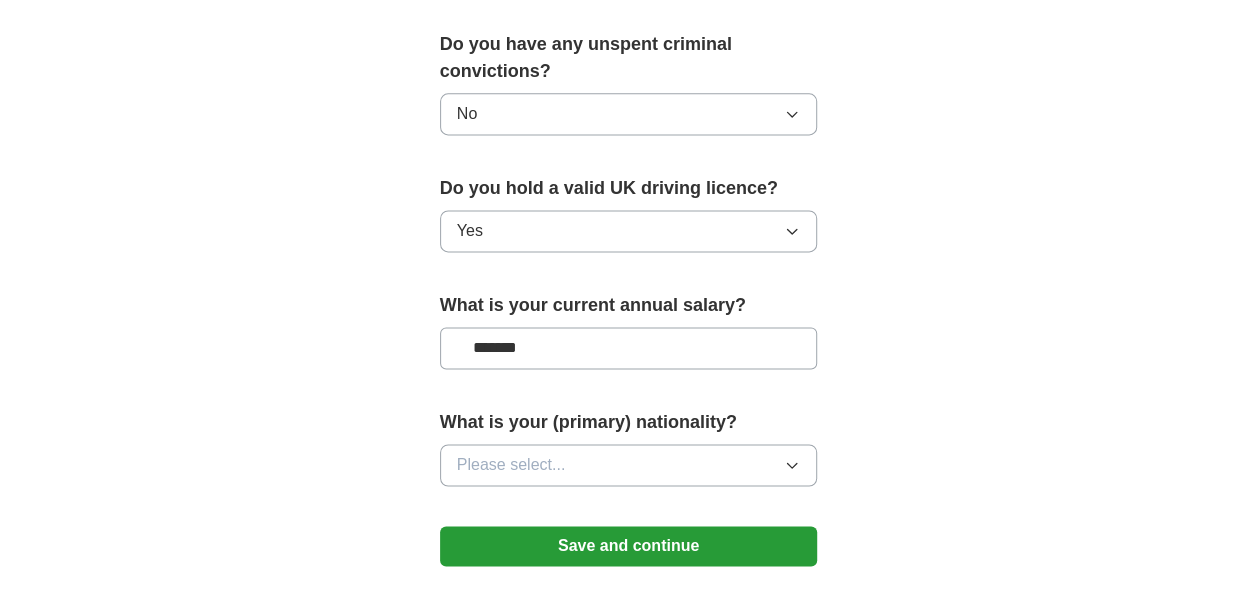 type on "*******" 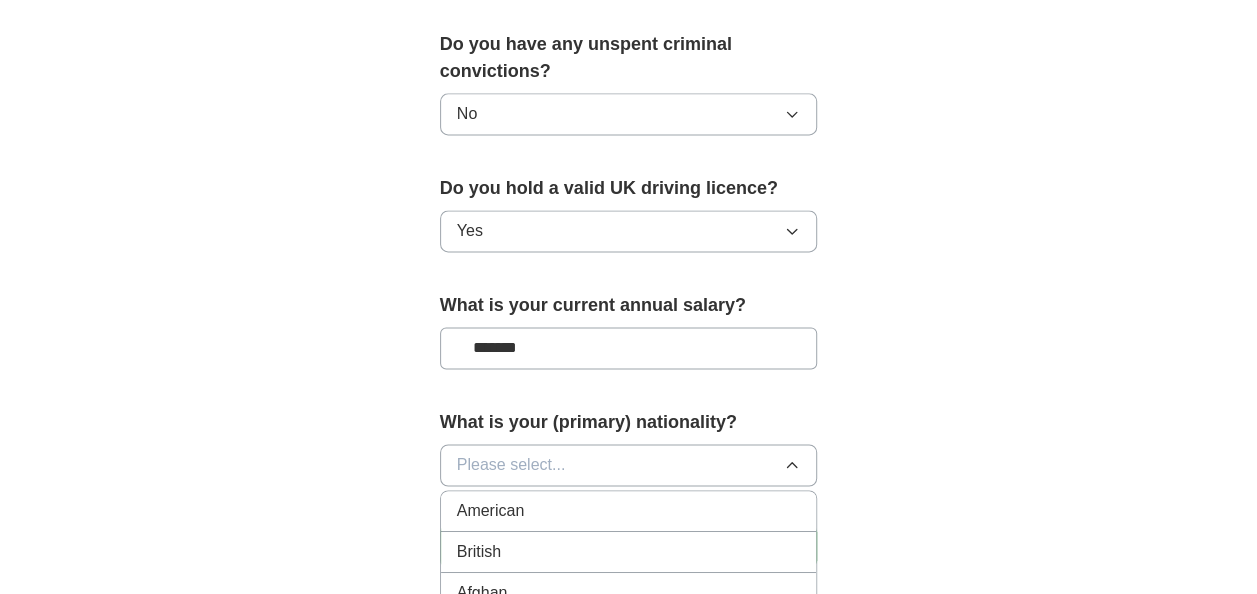 click on "British" at bounding box center (629, 552) 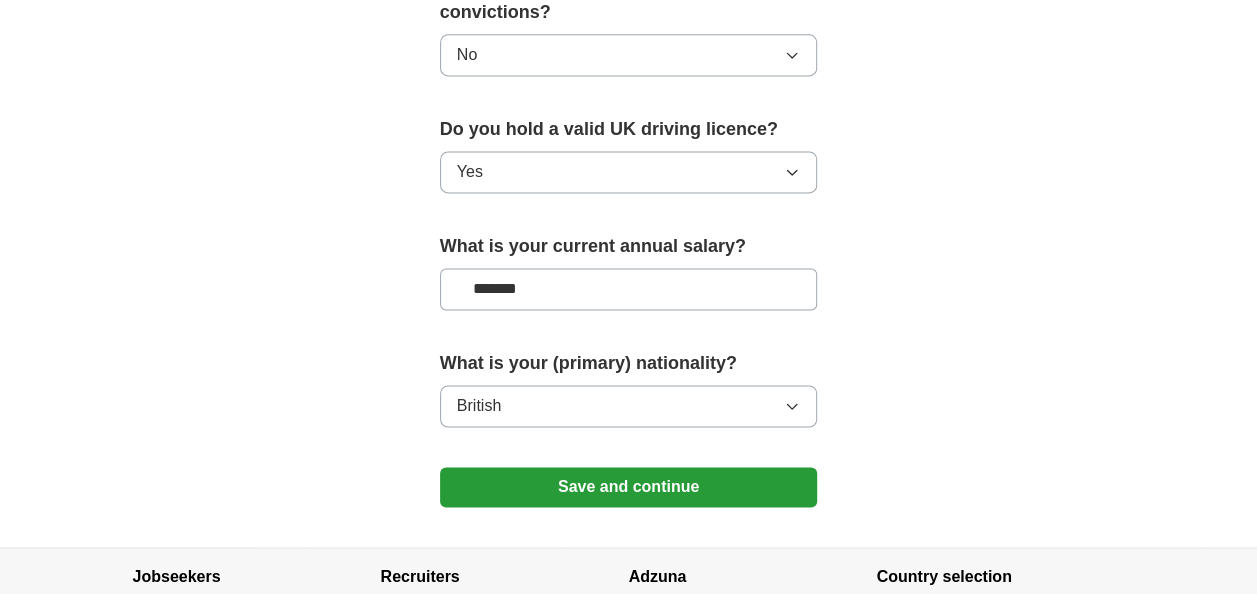 scroll, scrollTop: 1400, scrollLeft: 0, axis: vertical 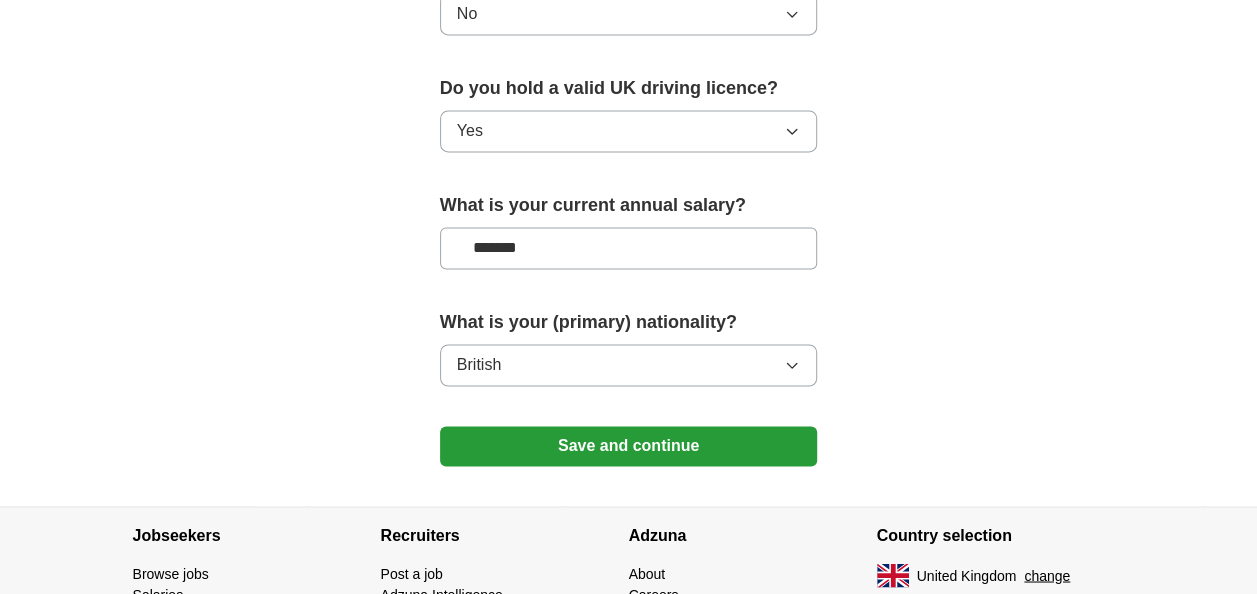 click on "Save and continue" at bounding box center (629, 446) 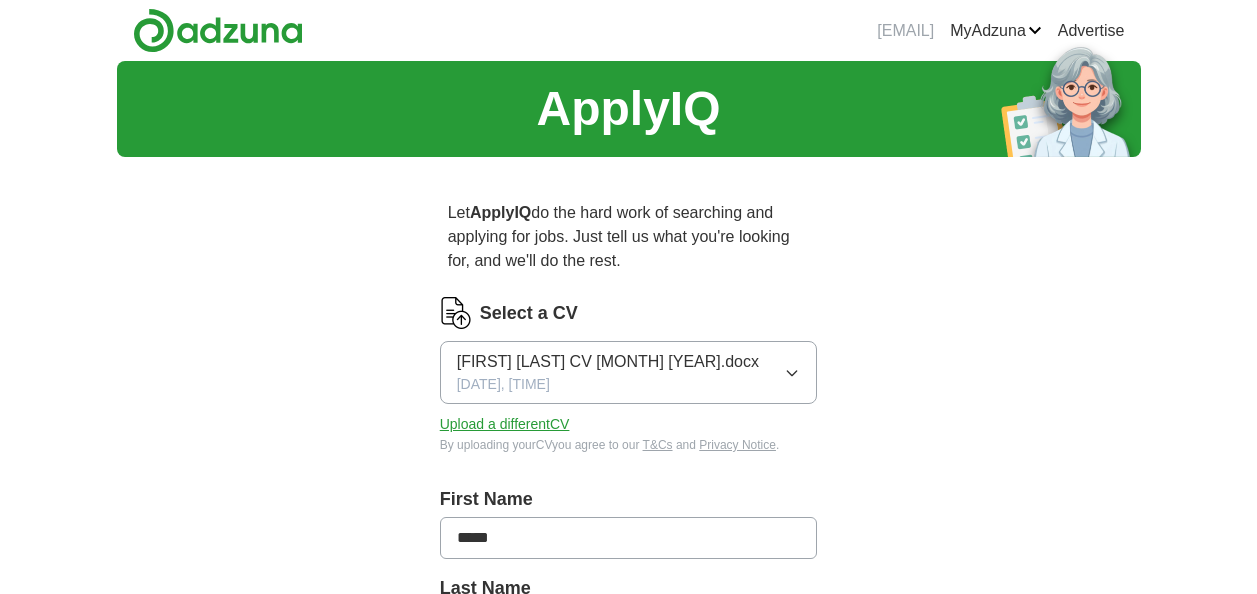 scroll, scrollTop: 355, scrollLeft: 0, axis: vertical 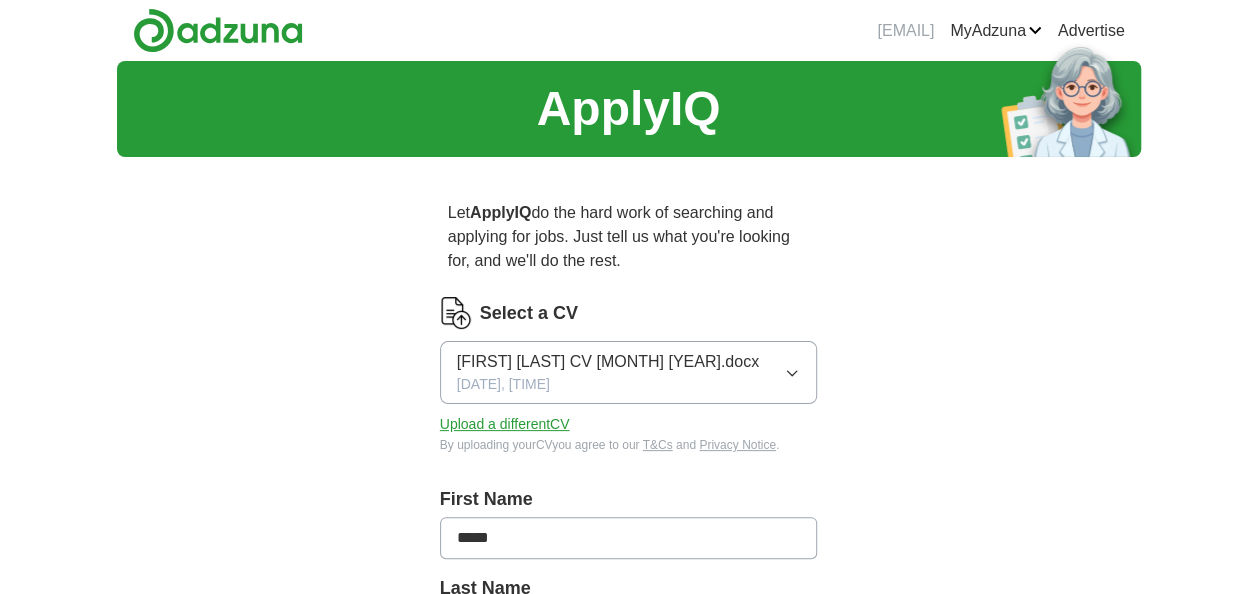 click at bounding box center (218, 30) 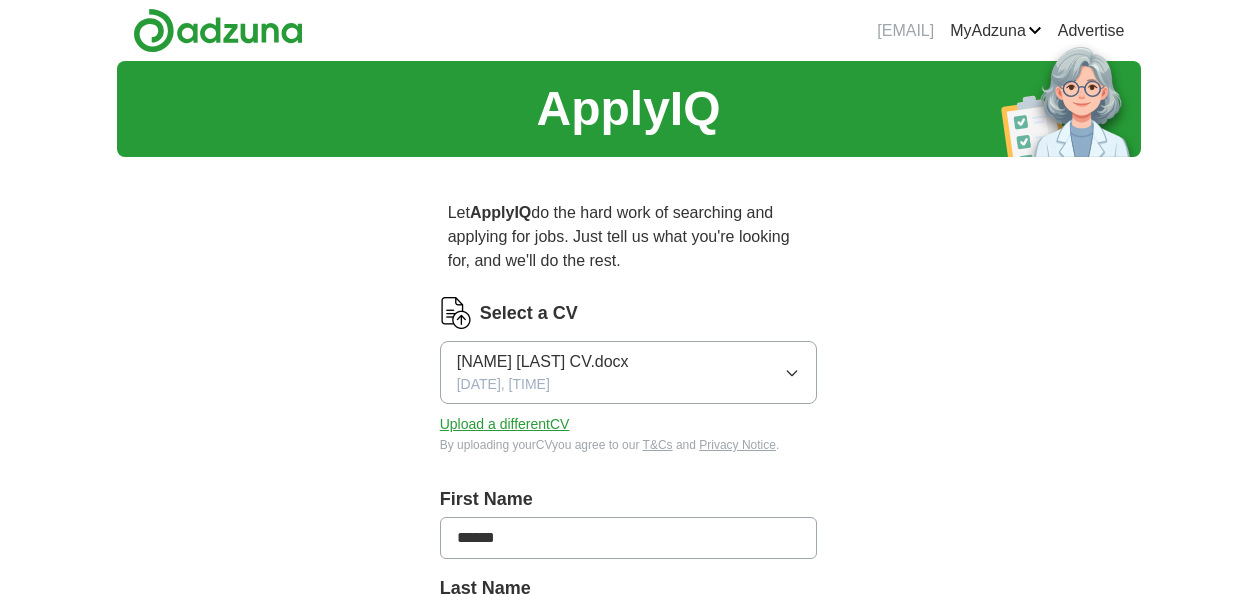 scroll, scrollTop: 0, scrollLeft: 0, axis: both 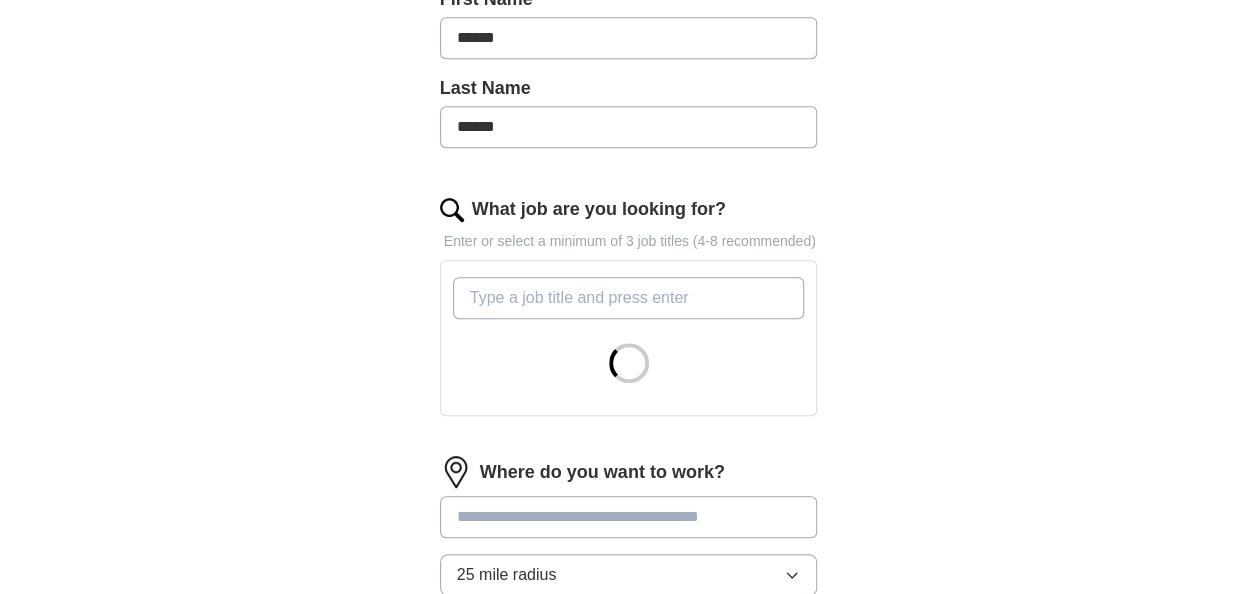 click on "What job are you looking for?" at bounding box center (629, 298) 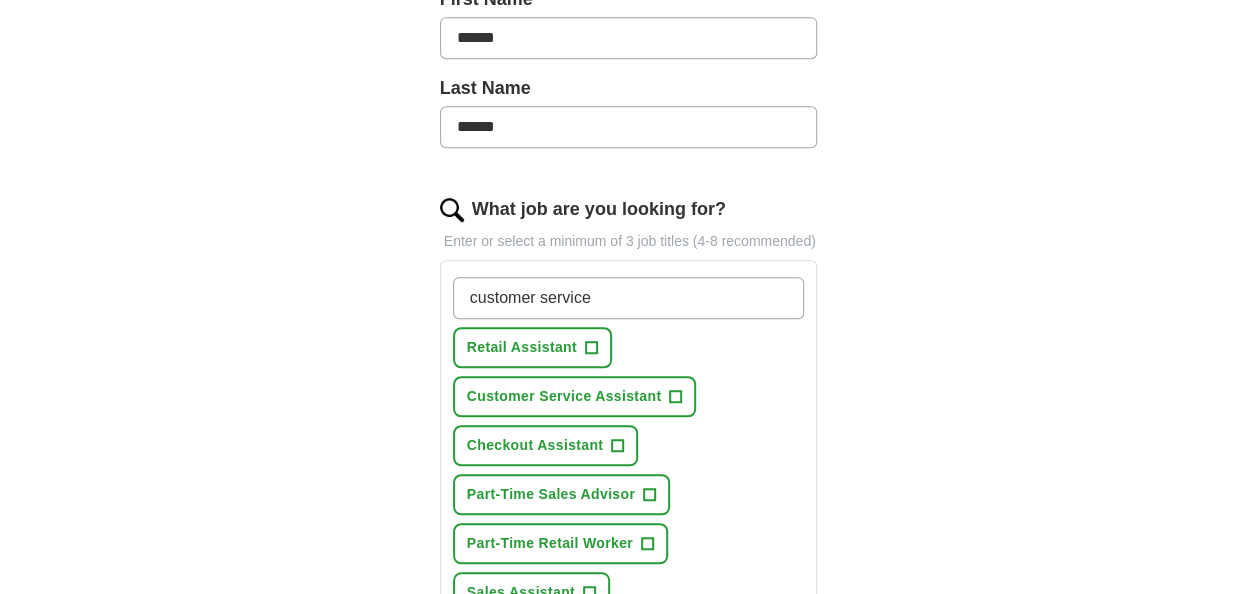 type on "customer service" 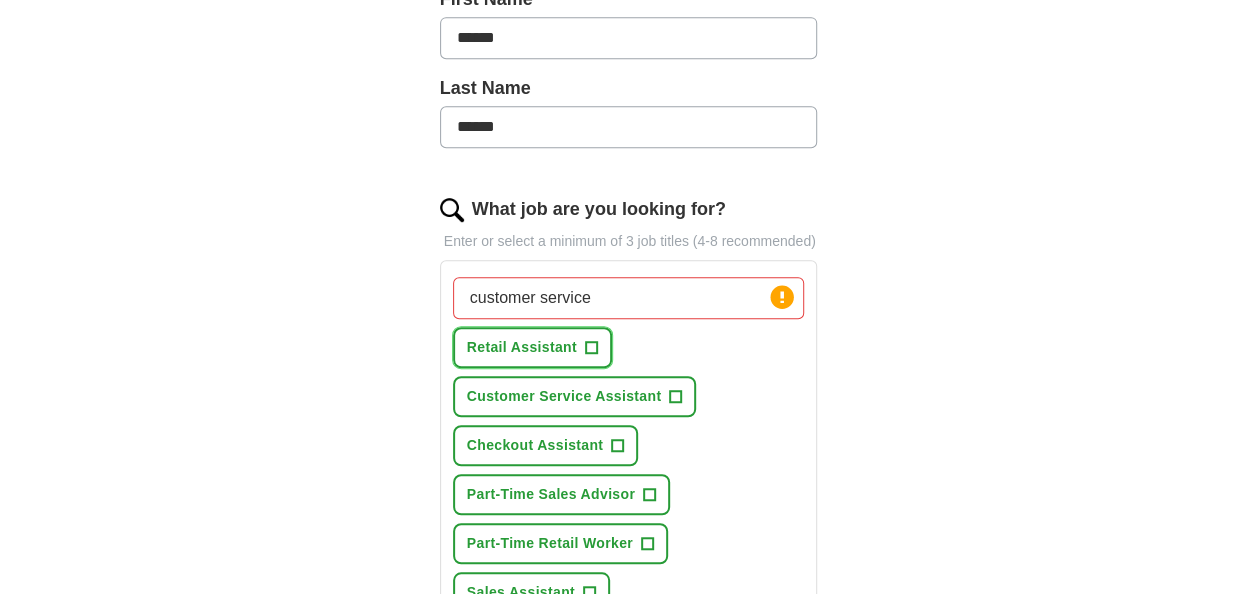 click on "+" at bounding box center (591, 348) 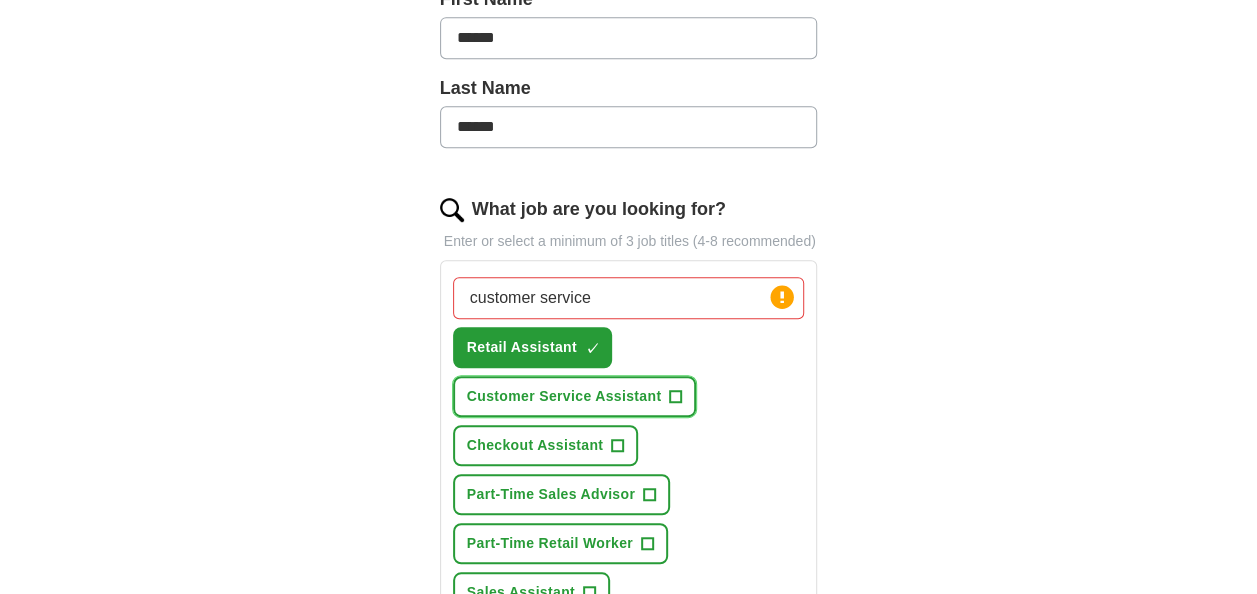 click on "Customer Service Assistant +" at bounding box center (575, 396) 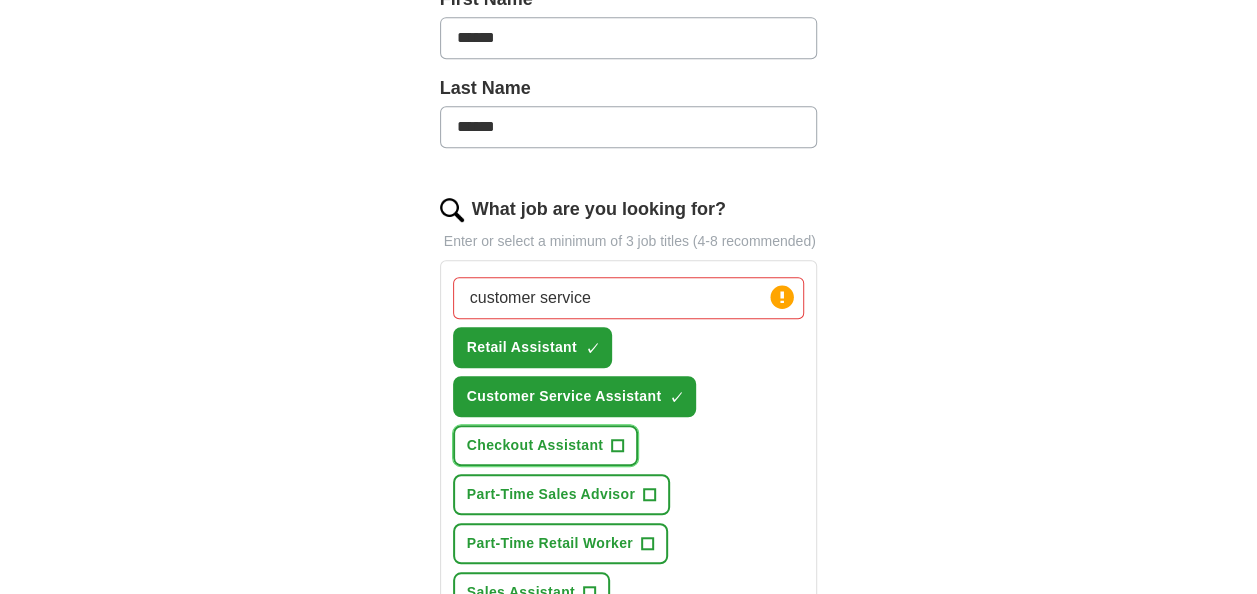 click on "Checkout Assistant +" at bounding box center (545, 445) 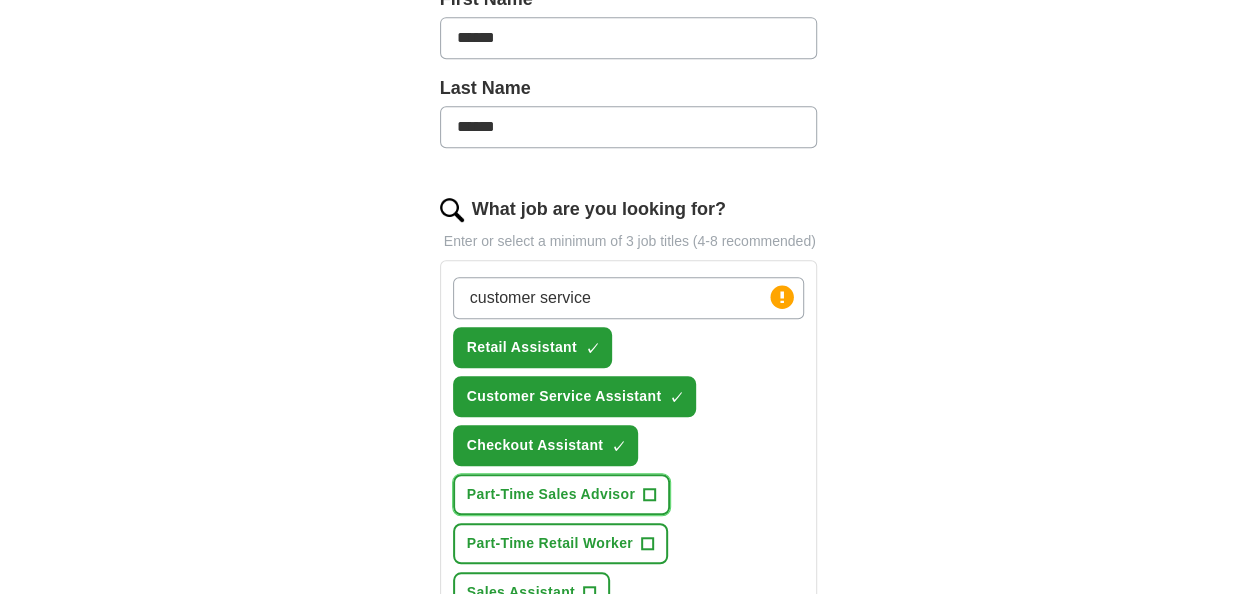 click on "Part-Time Sales Advisor +" at bounding box center [561, 494] 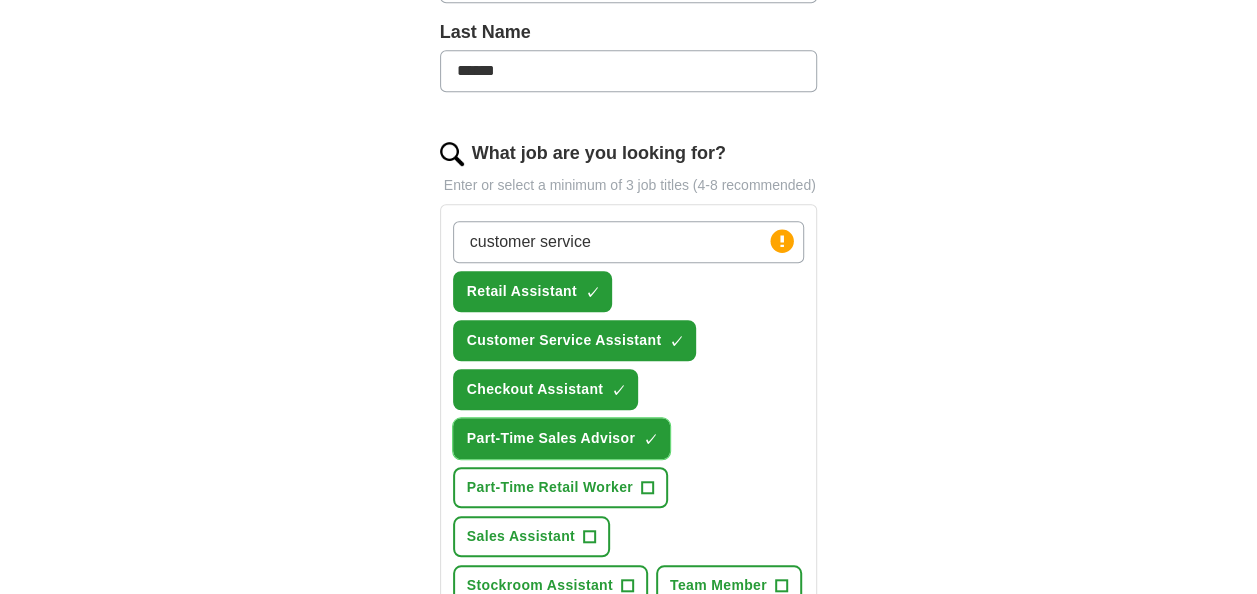 scroll, scrollTop: 600, scrollLeft: 0, axis: vertical 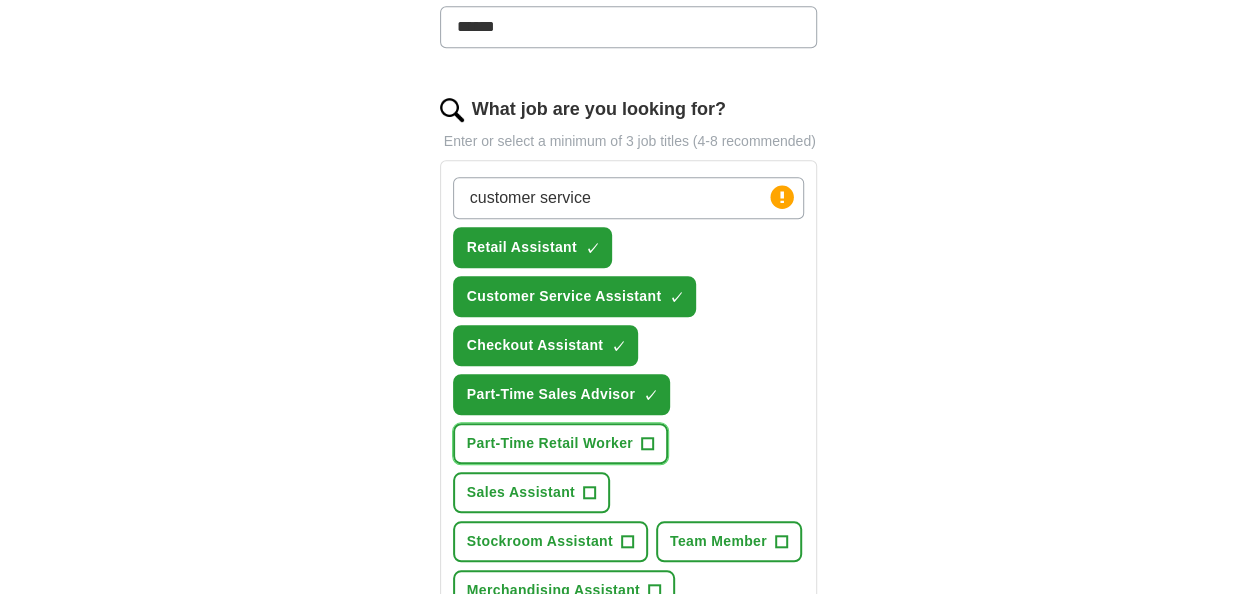 click on "Part-Time Retail Worker +" at bounding box center [560, 443] 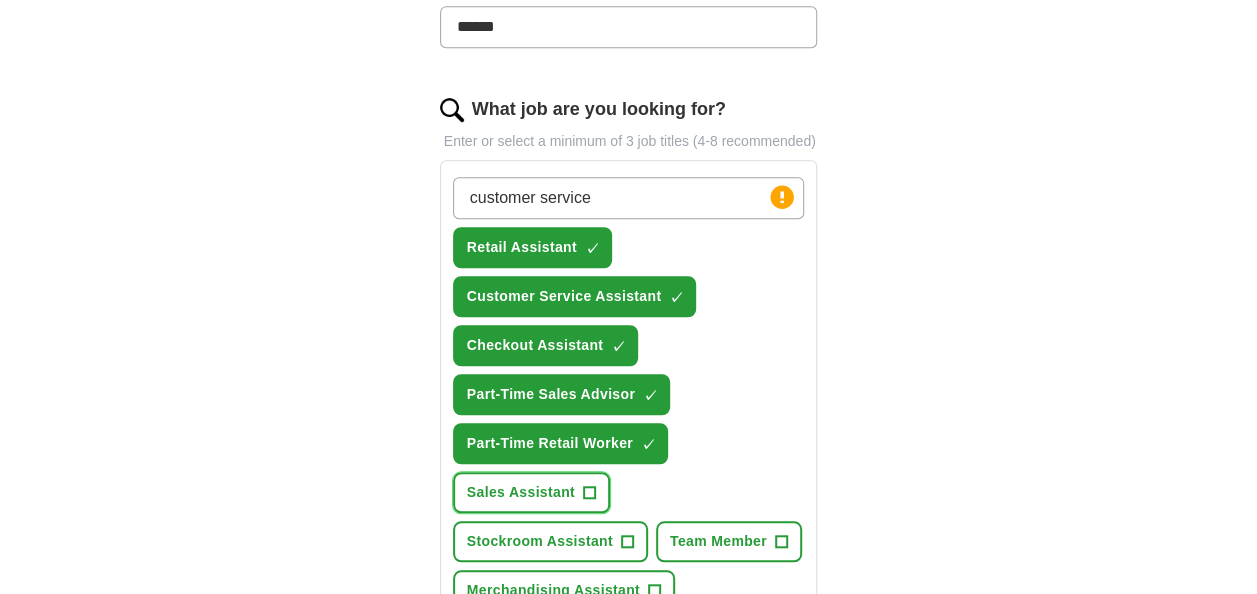 click on "+" at bounding box center (589, 493) 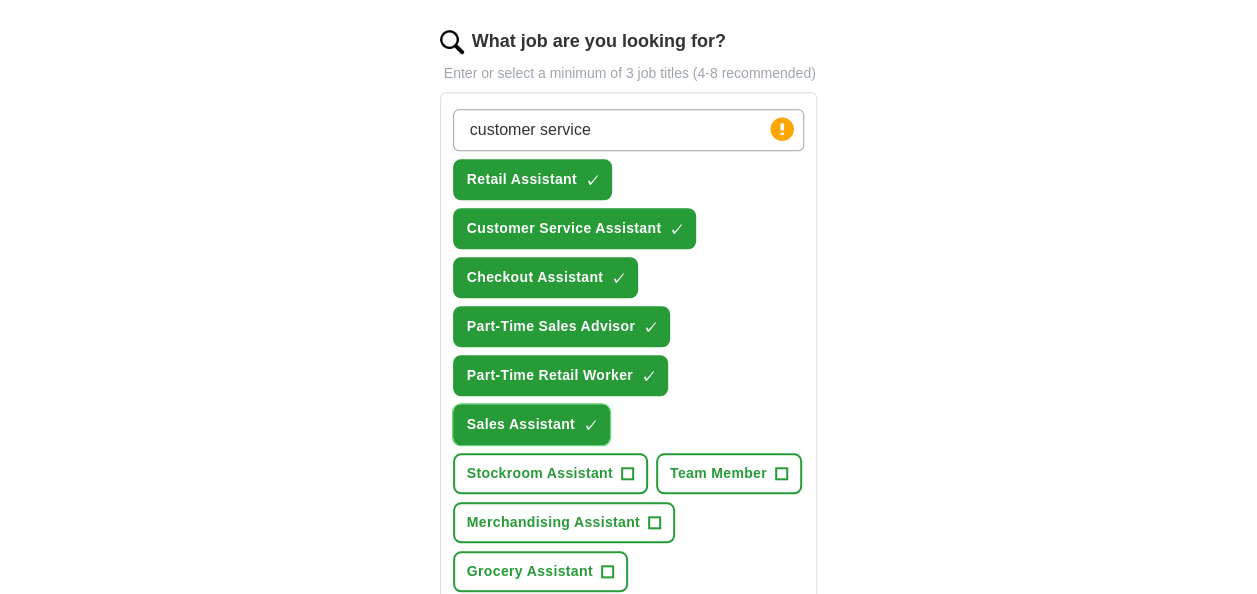 scroll, scrollTop: 700, scrollLeft: 0, axis: vertical 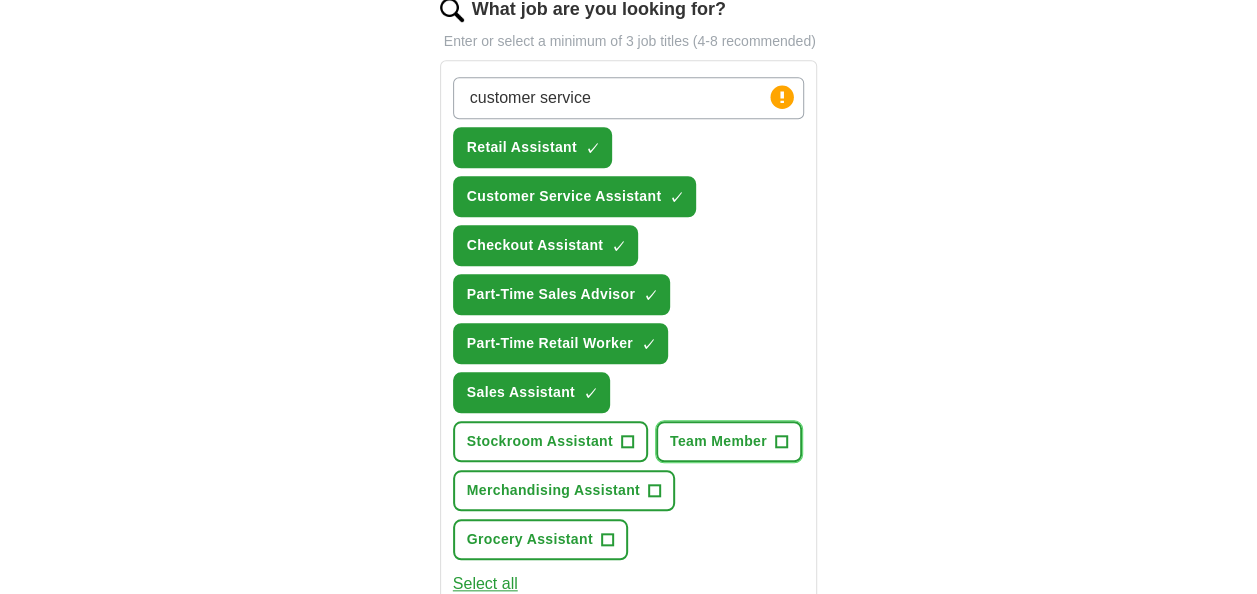 click on "Team Member" at bounding box center [718, 441] 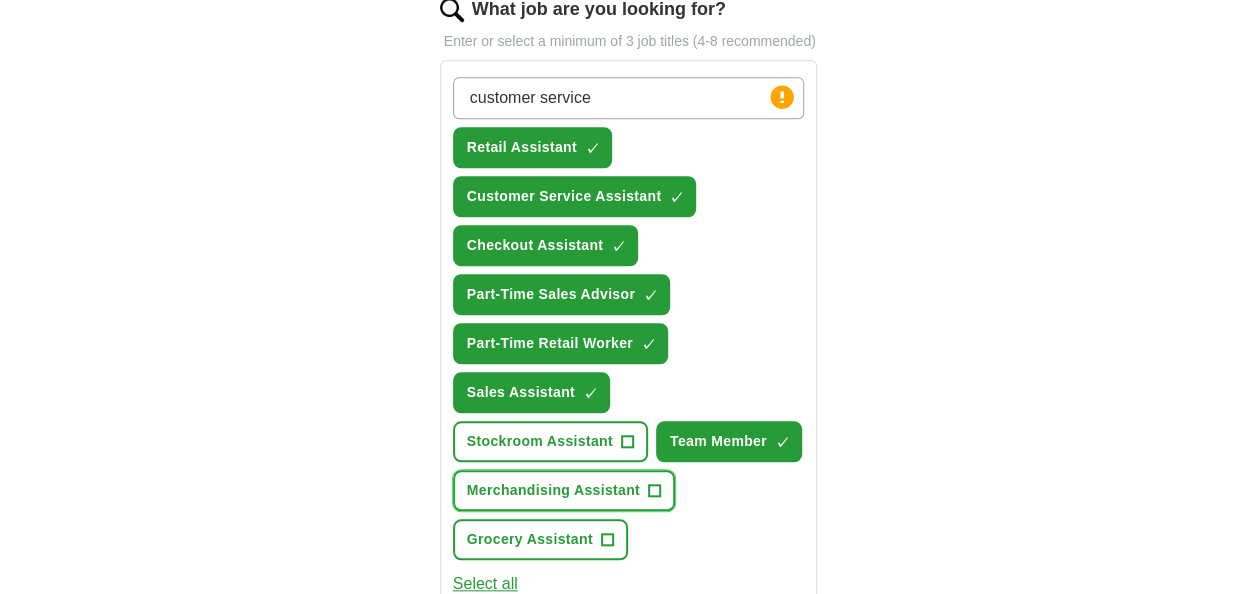 click on "Merchandising Assistant" at bounding box center [553, 490] 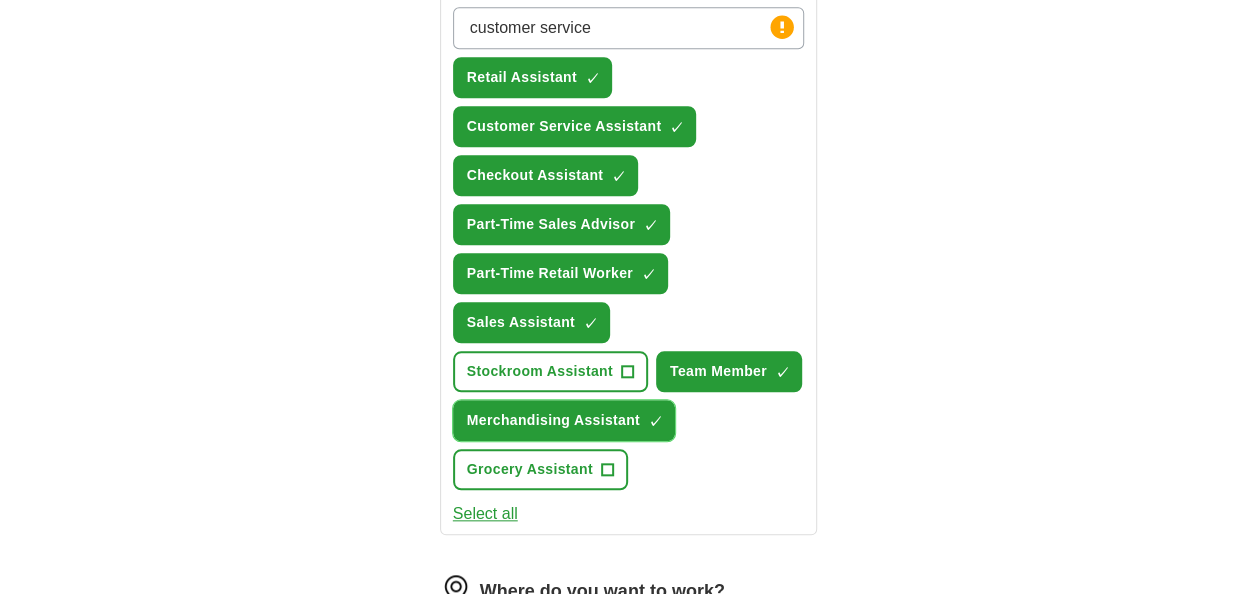 scroll, scrollTop: 800, scrollLeft: 0, axis: vertical 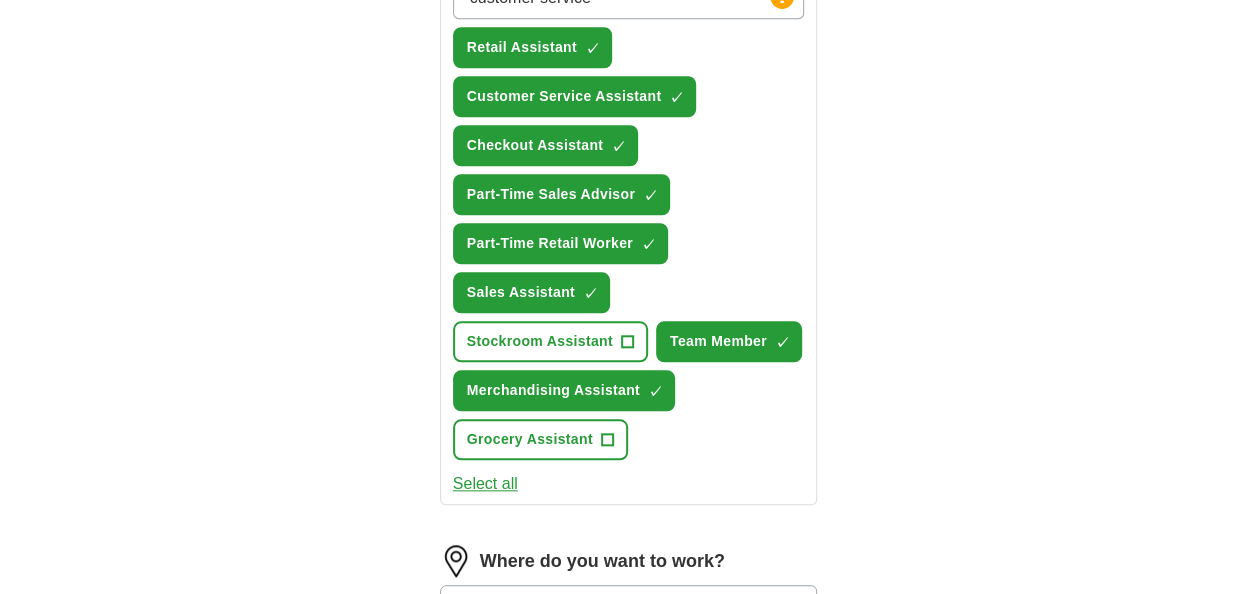 click on "customer service Press return to add title Retail Assistant ✓ × Customer Service Assistant ✓ × Checkout Assistant ✓ × Part-Time Sales Advisor ✓ × Part-Time Retail Worker ✓ × Sales Assistant ✓ × Stockroom Assistant + Team Member ✓ × Merchandising Assistant ✓ × Grocery Assistant +" at bounding box center [629, 218] 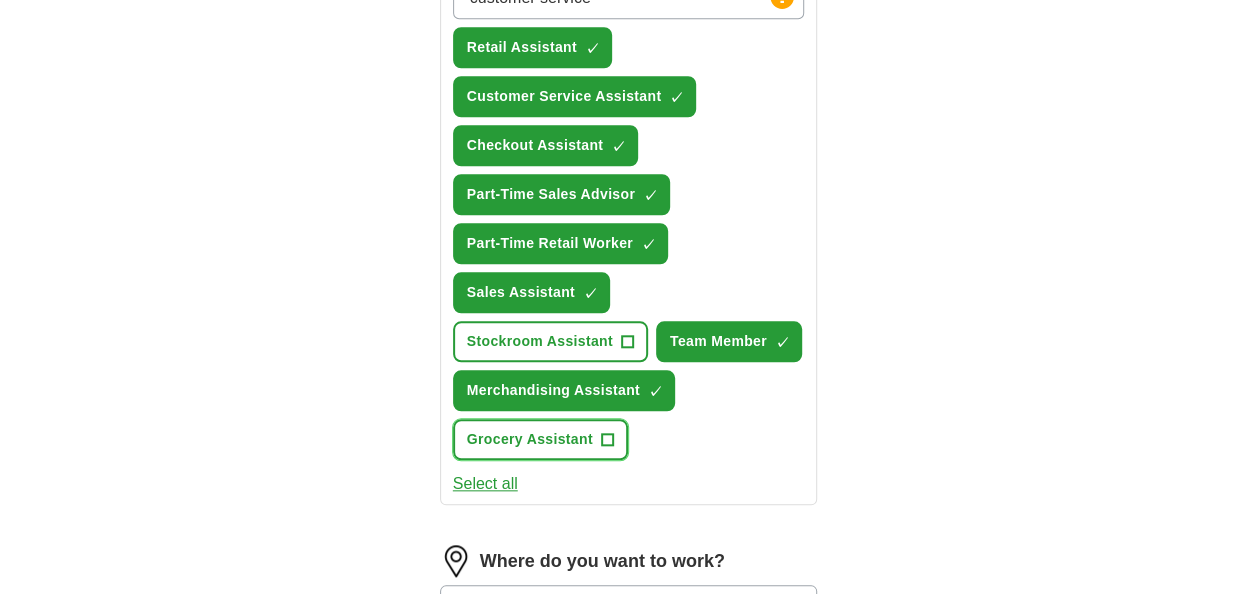 click on "Grocery Assistant +" at bounding box center [540, 439] 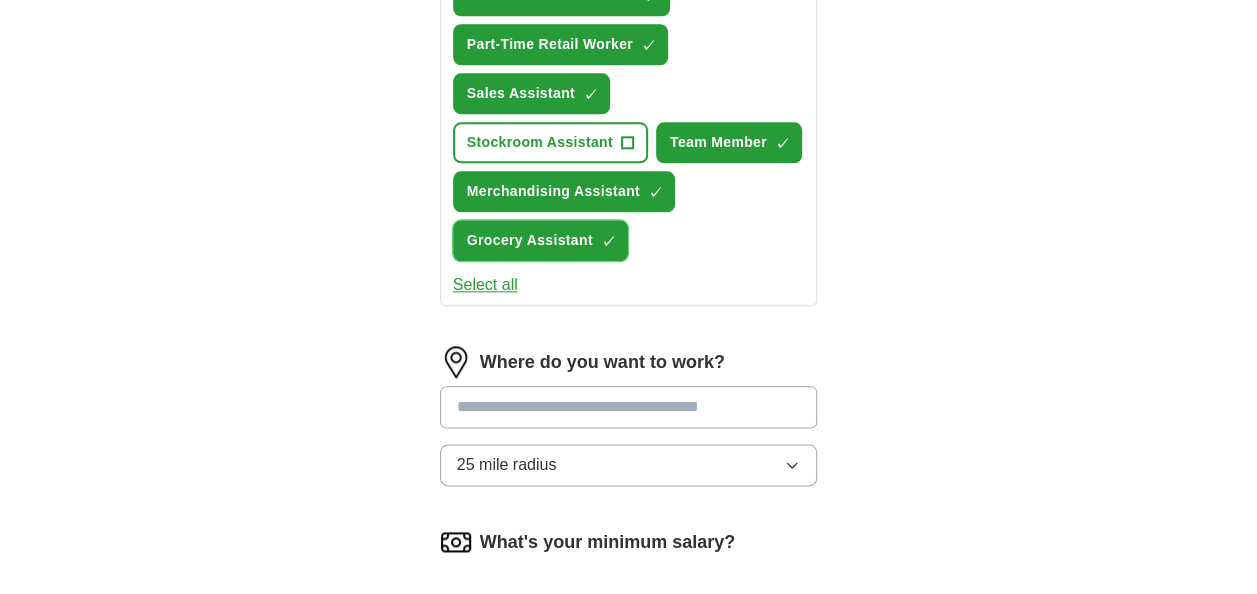 scroll, scrollTop: 1000, scrollLeft: 0, axis: vertical 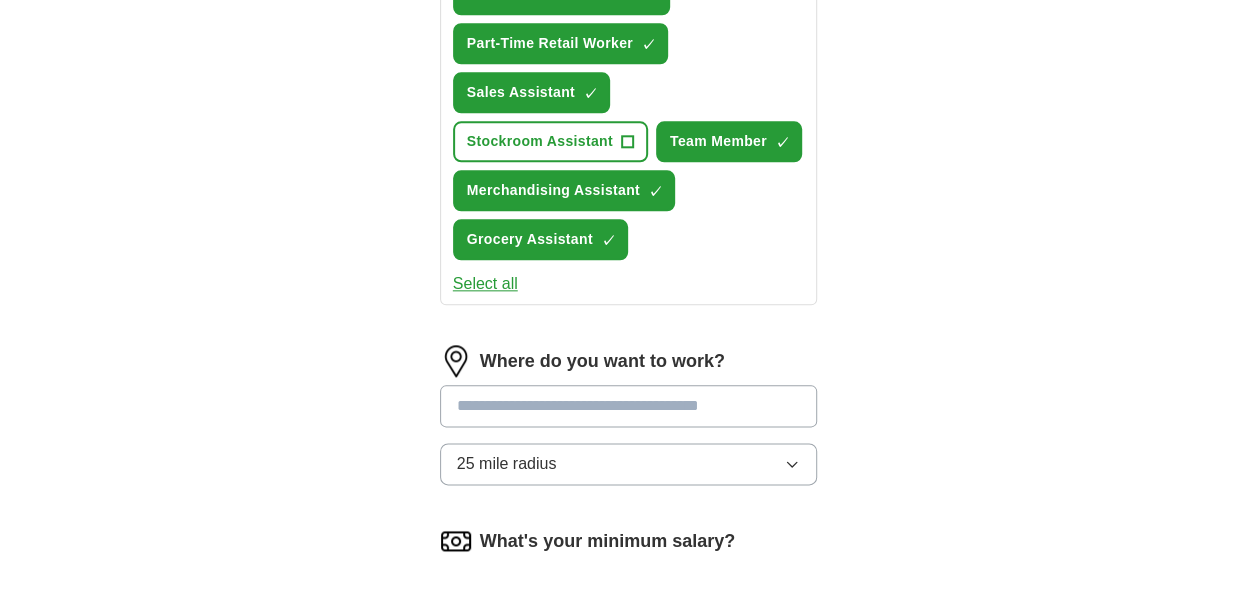 click at bounding box center [629, 406] 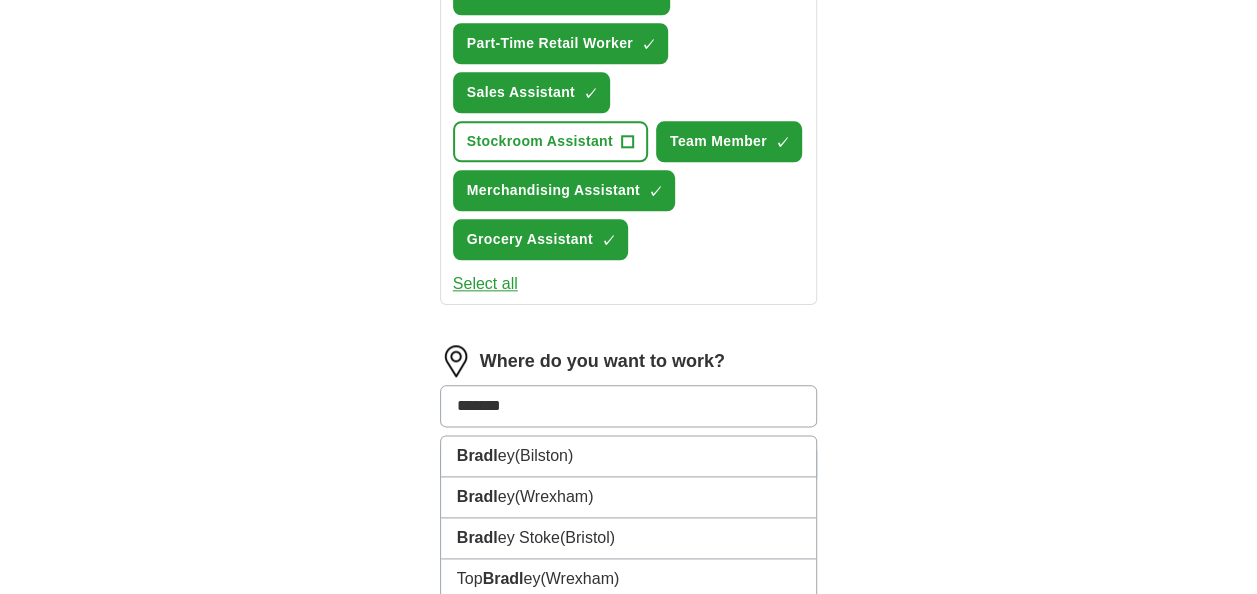 type on "******" 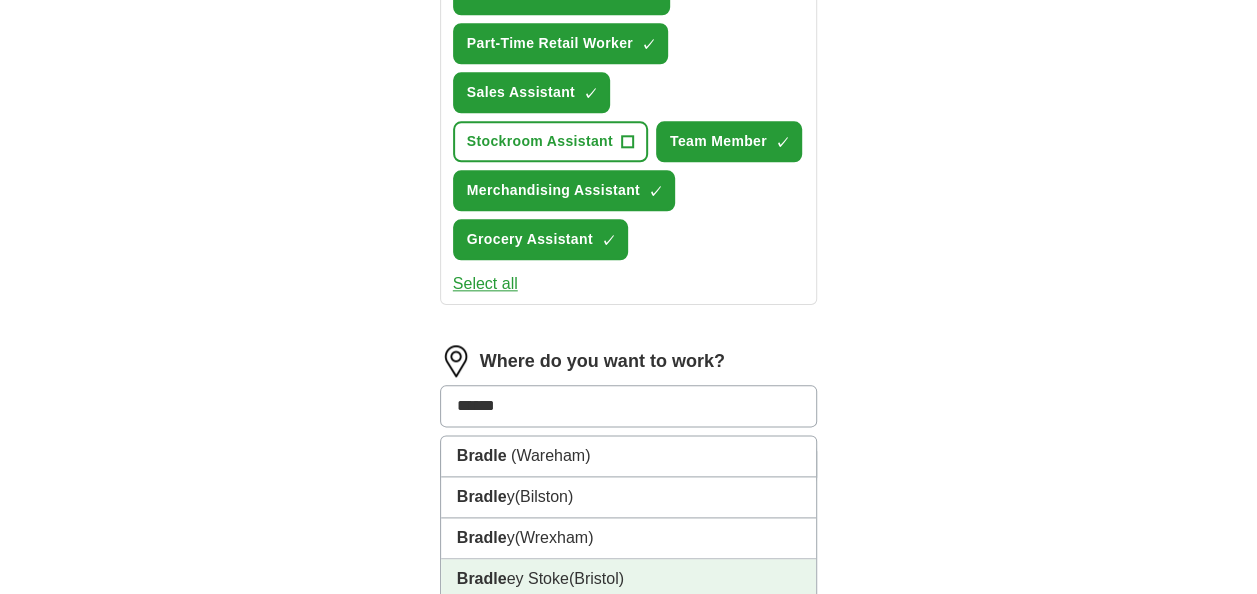 click on "Bradle y Stoke  (Bristol)" at bounding box center (629, 579) 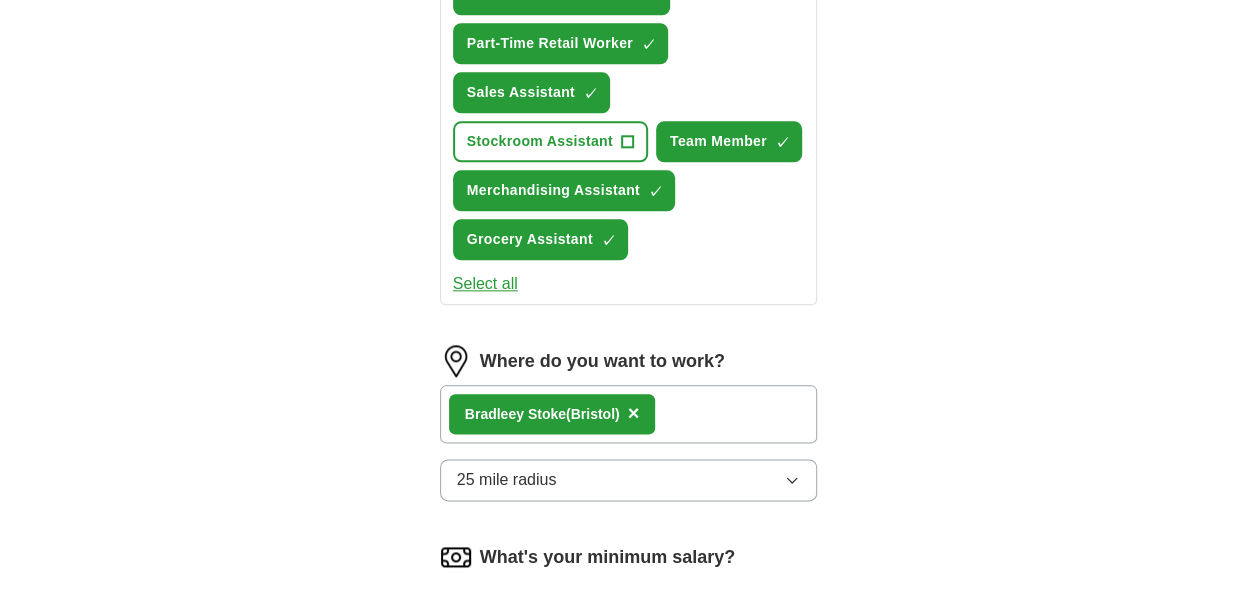 click on "Where do you want to work? Bradle y Stoke  (Bristol) × 25 mile radius" at bounding box center (629, 431) 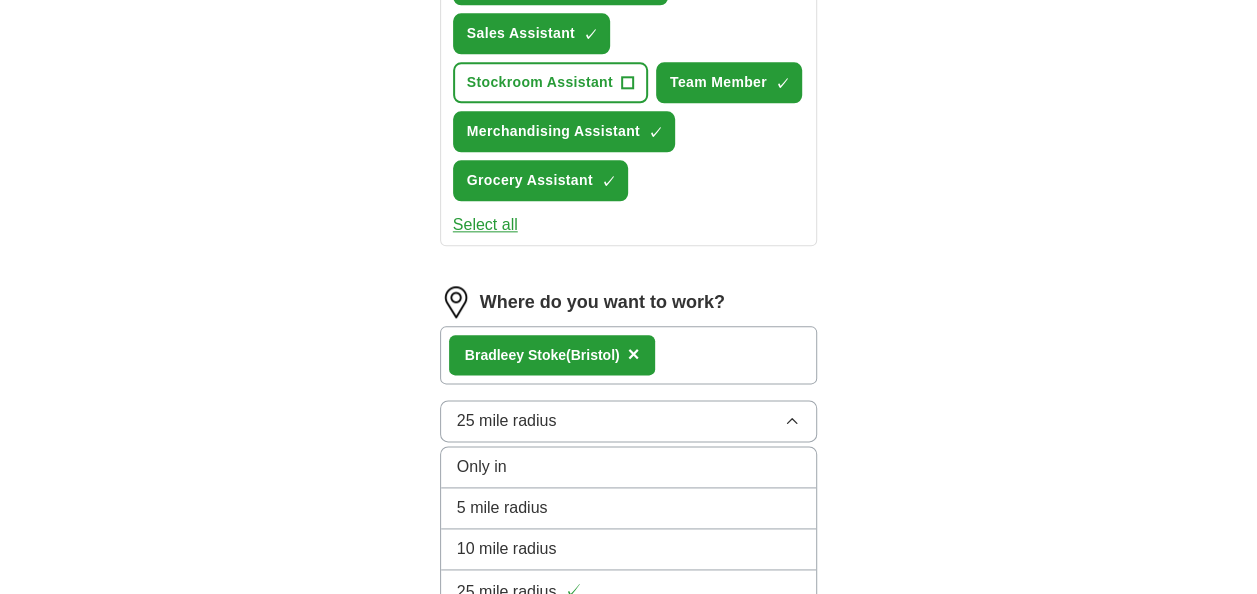 scroll, scrollTop: 1100, scrollLeft: 0, axis: vertical 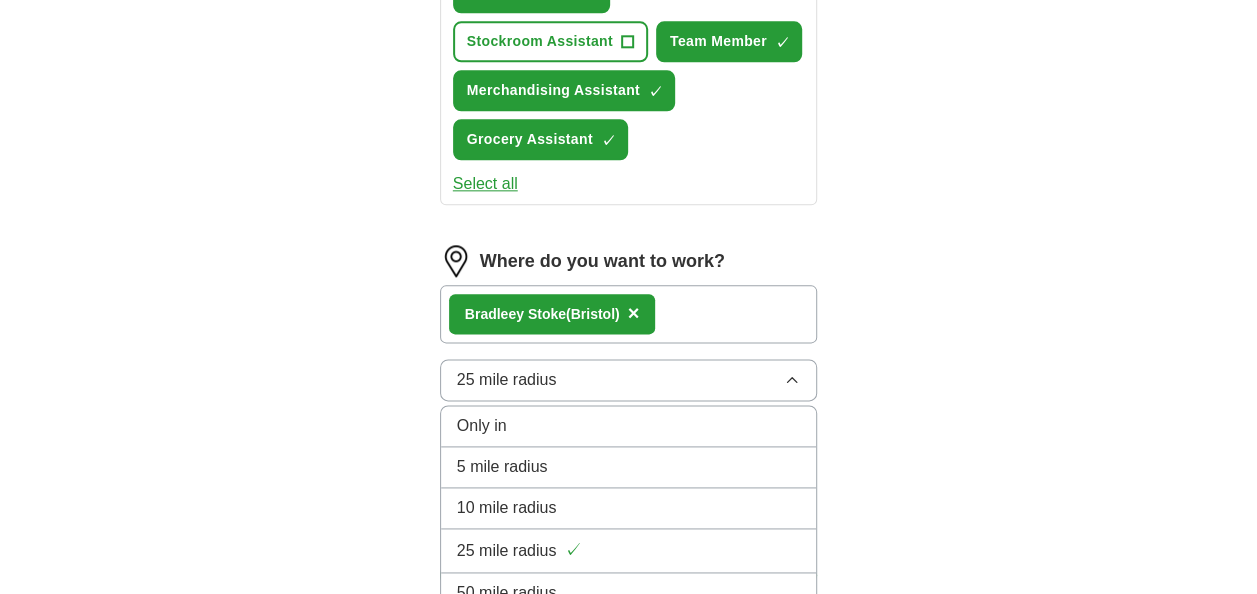 click on "5 mile radius" at bounding box center (502, 467) 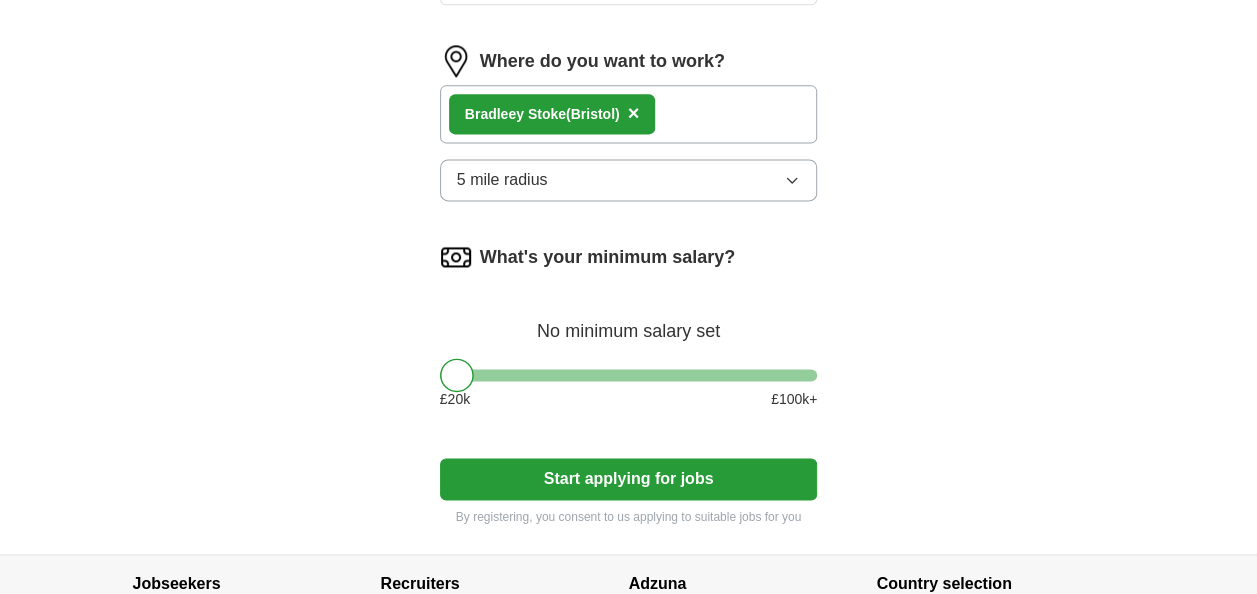 scroll, scrollTop: 1400, scrollLeft: 0, axis: vertical 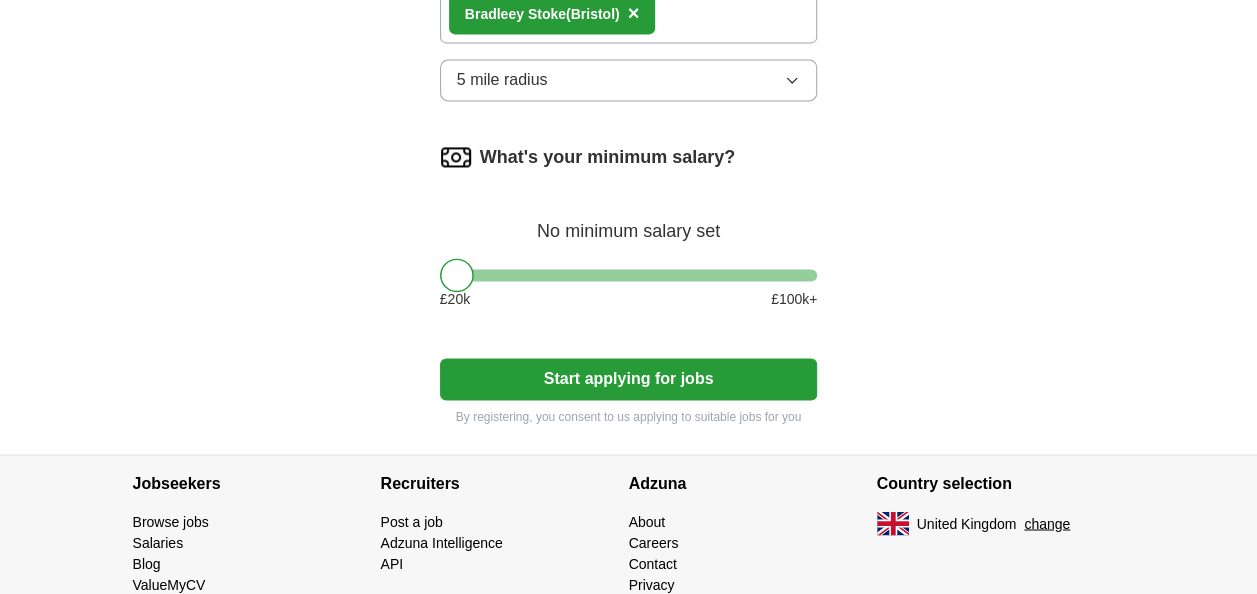 click on "Start applying for jobs" at bounding box center (629, 379) 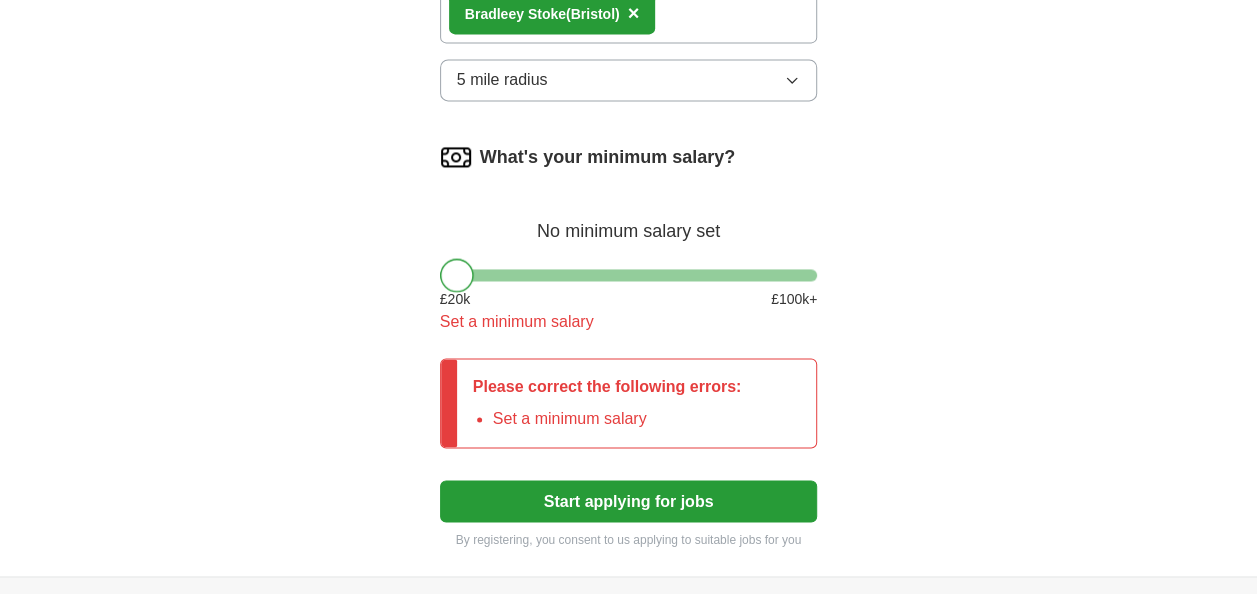 click at bounding box center (457, 275) 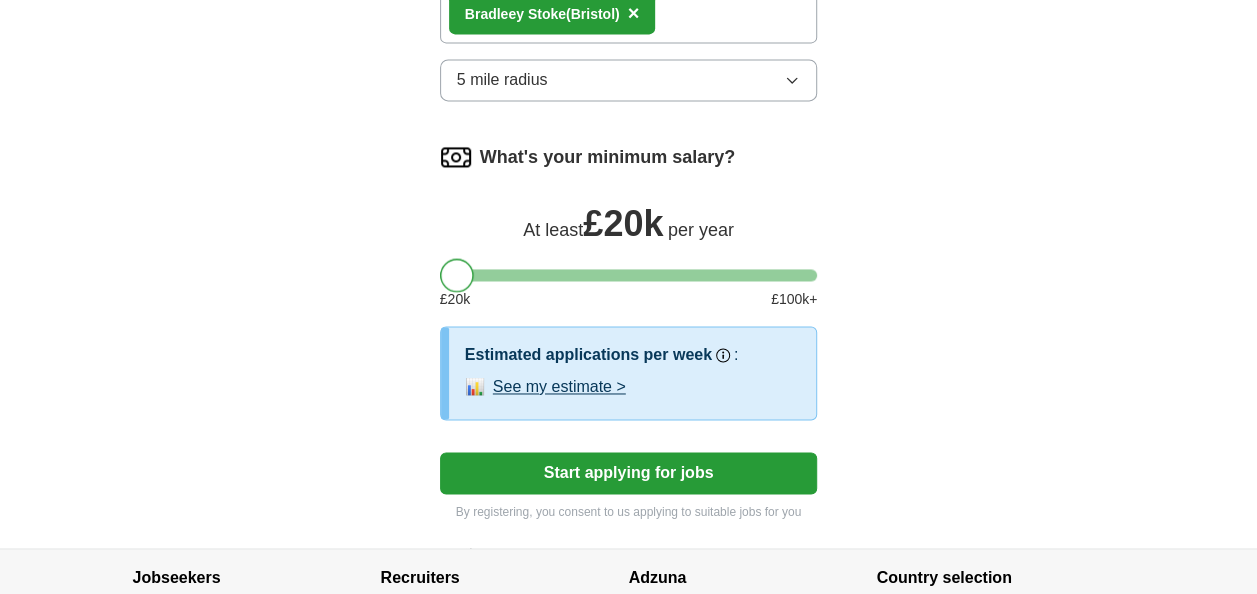 click at bounding box center [457, 275] 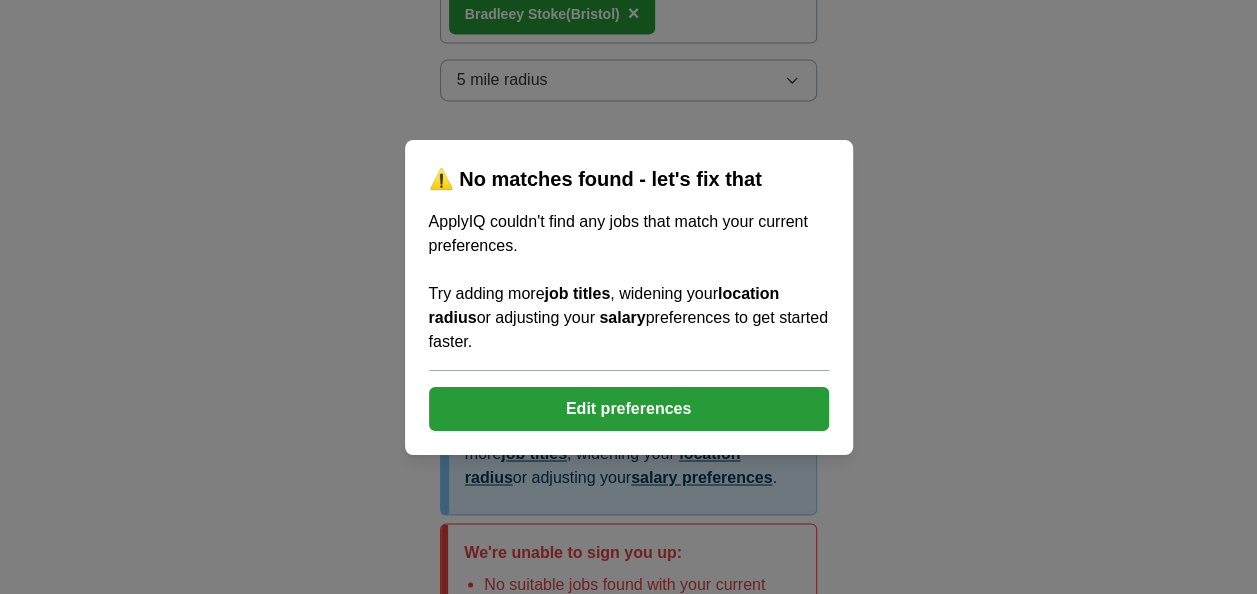 click on "Edit preferences" at bounding box center [629, 409] 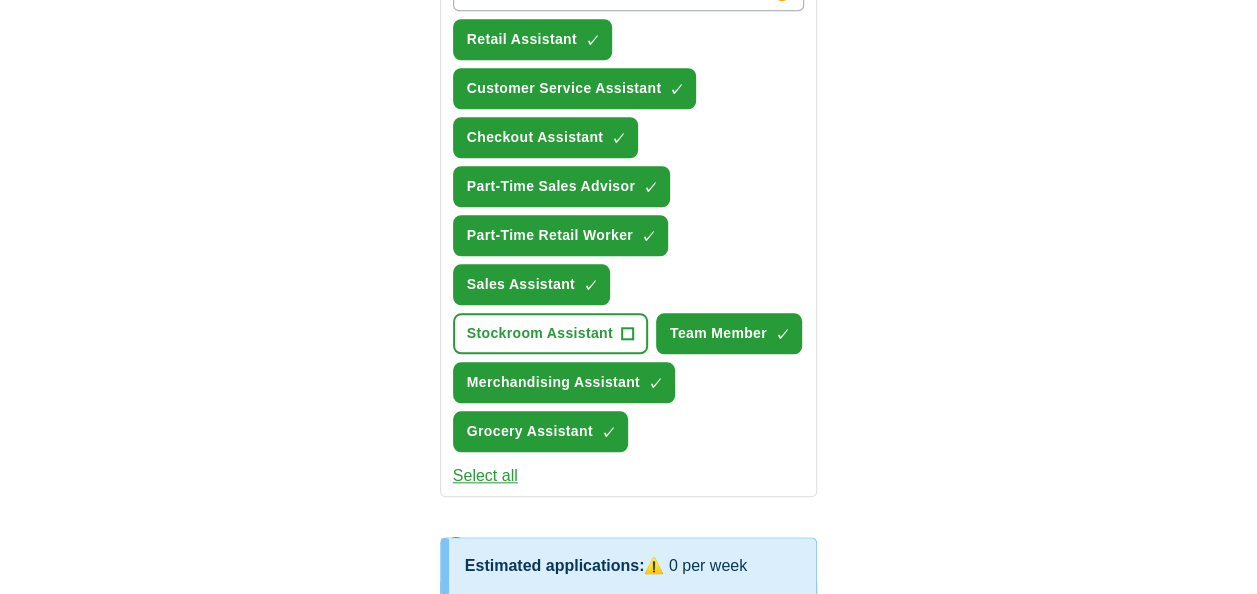 scroll, scrollTop: 800, scrollLeft: 0, axis: vertical 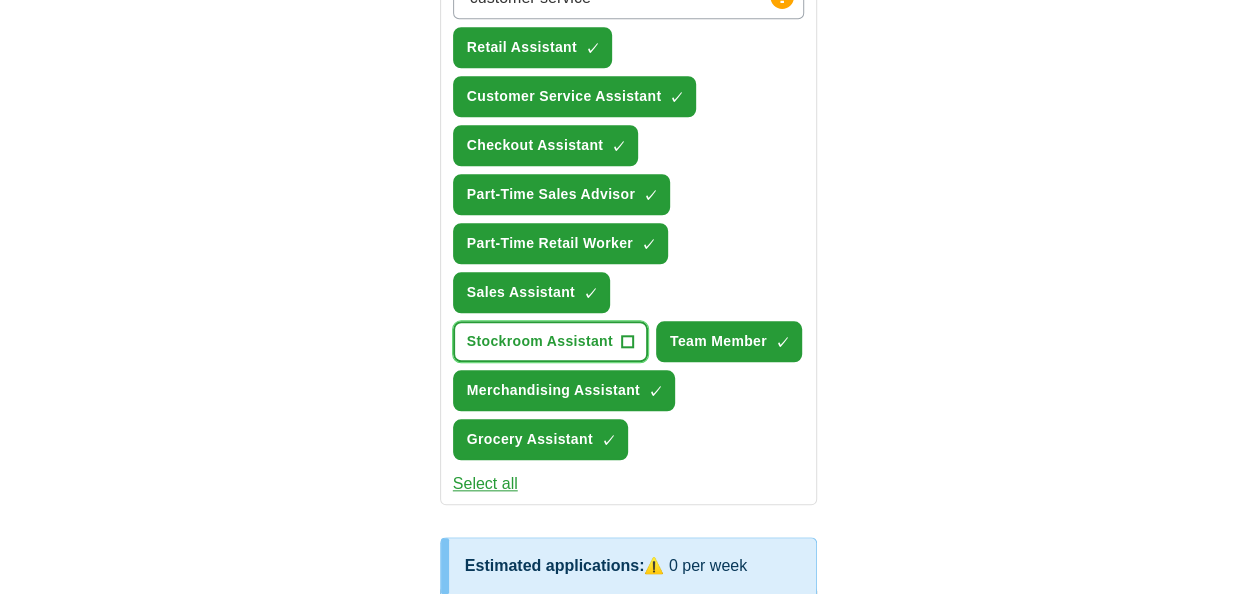 click on "+" at bounding box center (627, 342) 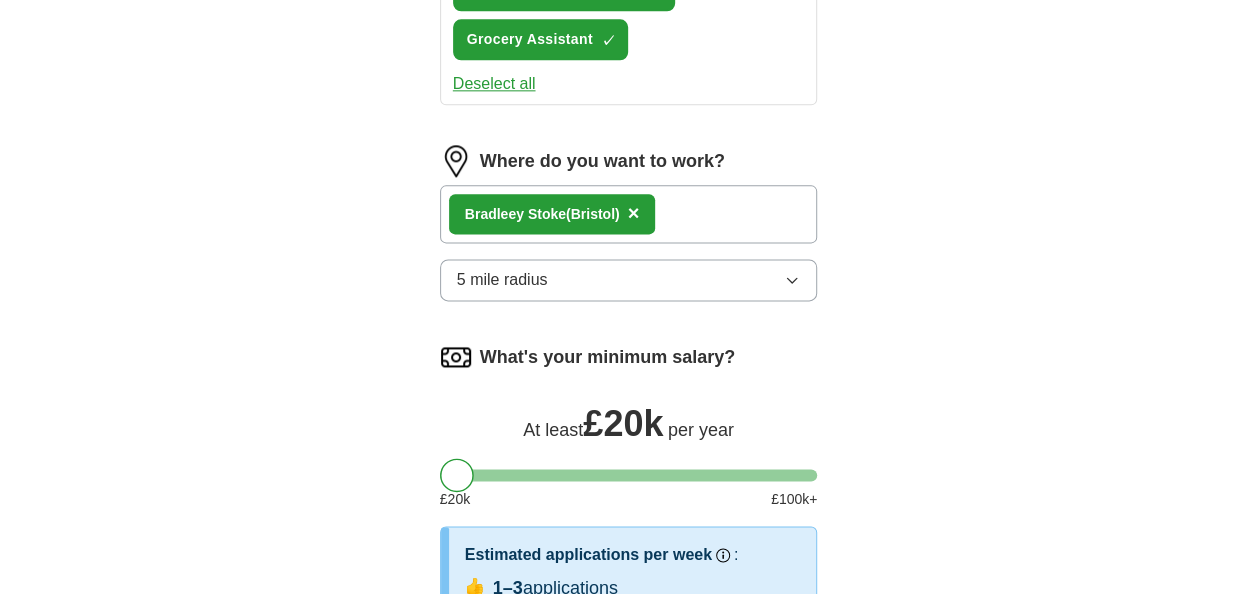 scroll, scrollTop: 1690, scrollLeft: 0, axis: vertical 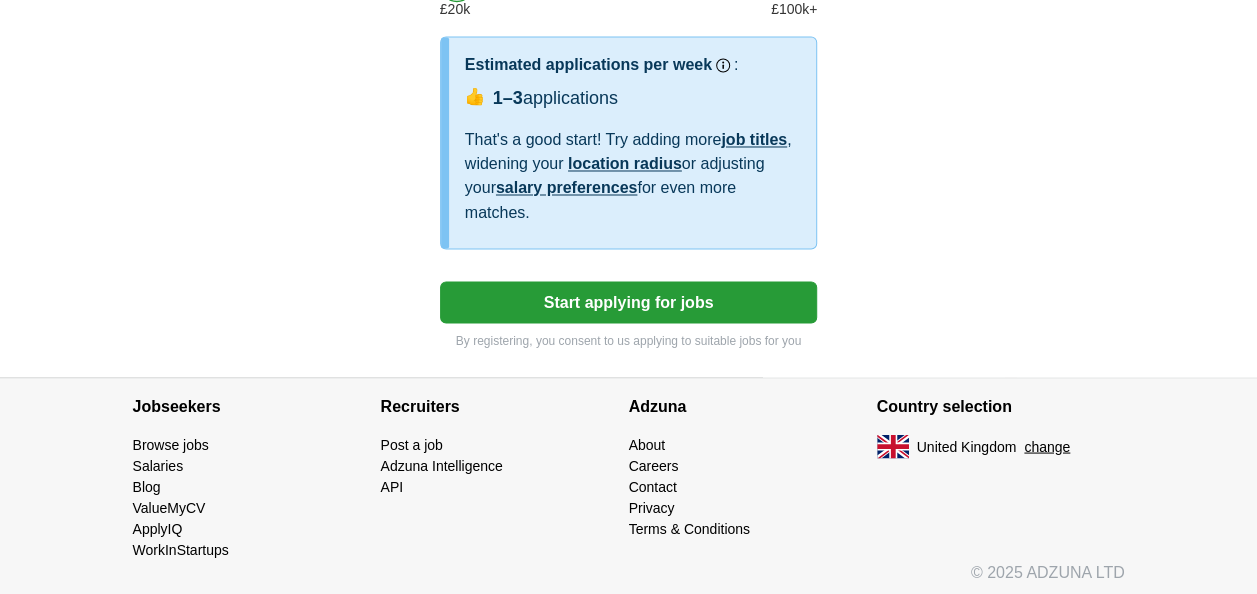 click on "Start applying for jobs" at bounding box center (629, 302) 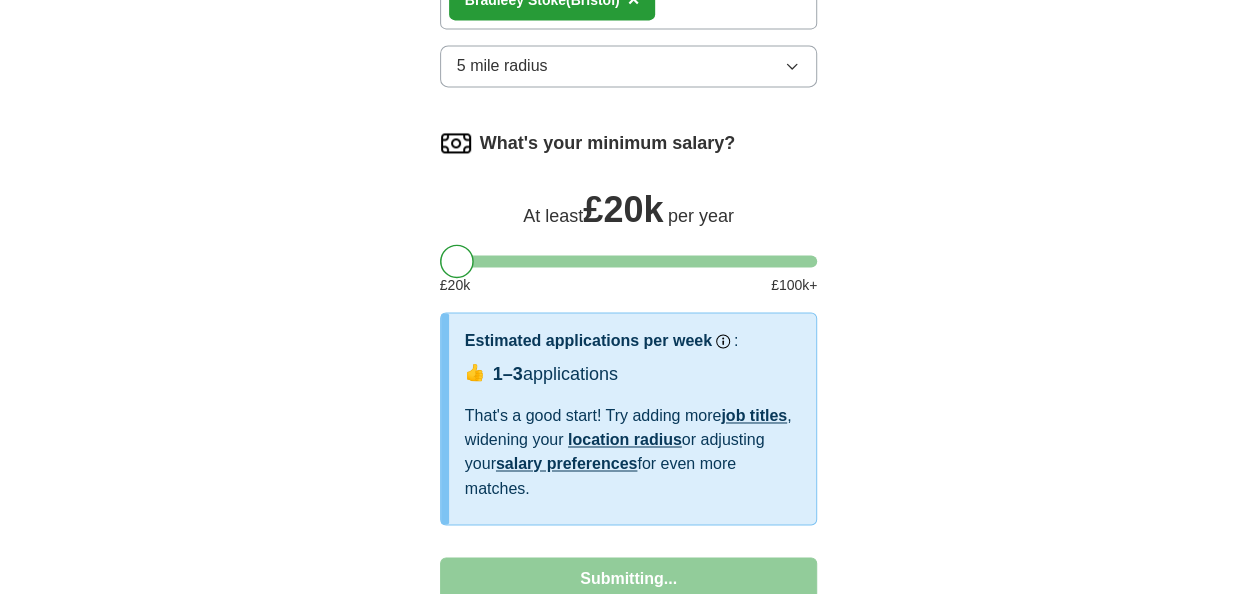 select on "**" 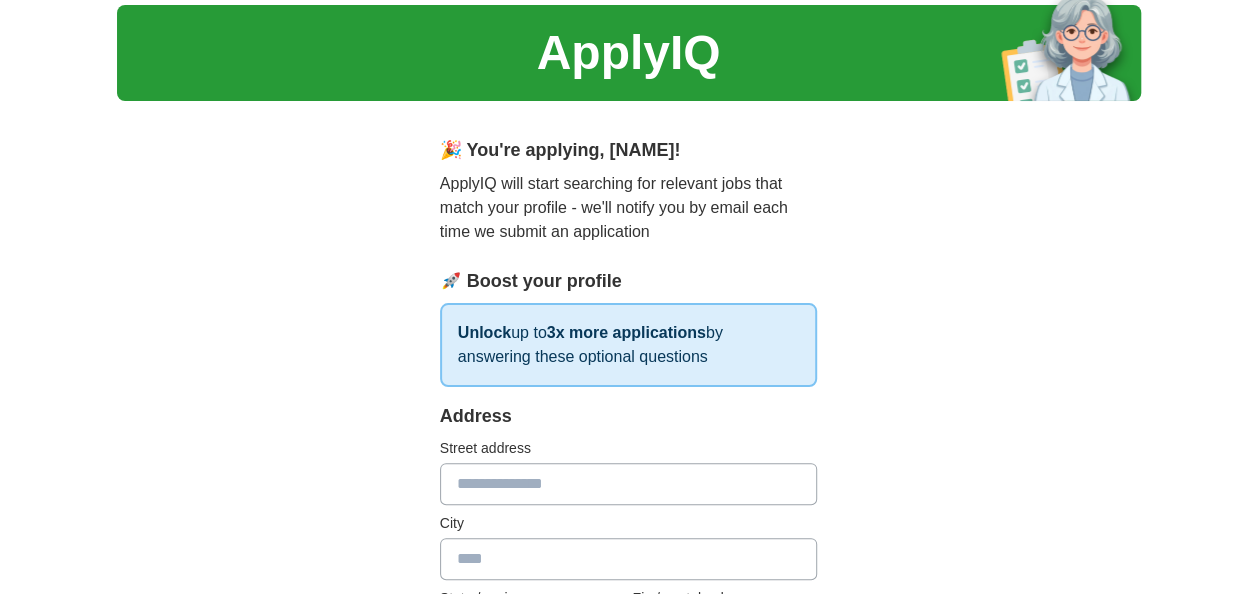 scroll, scrollTop: 100, scrollLeft: 0, axis: vertical 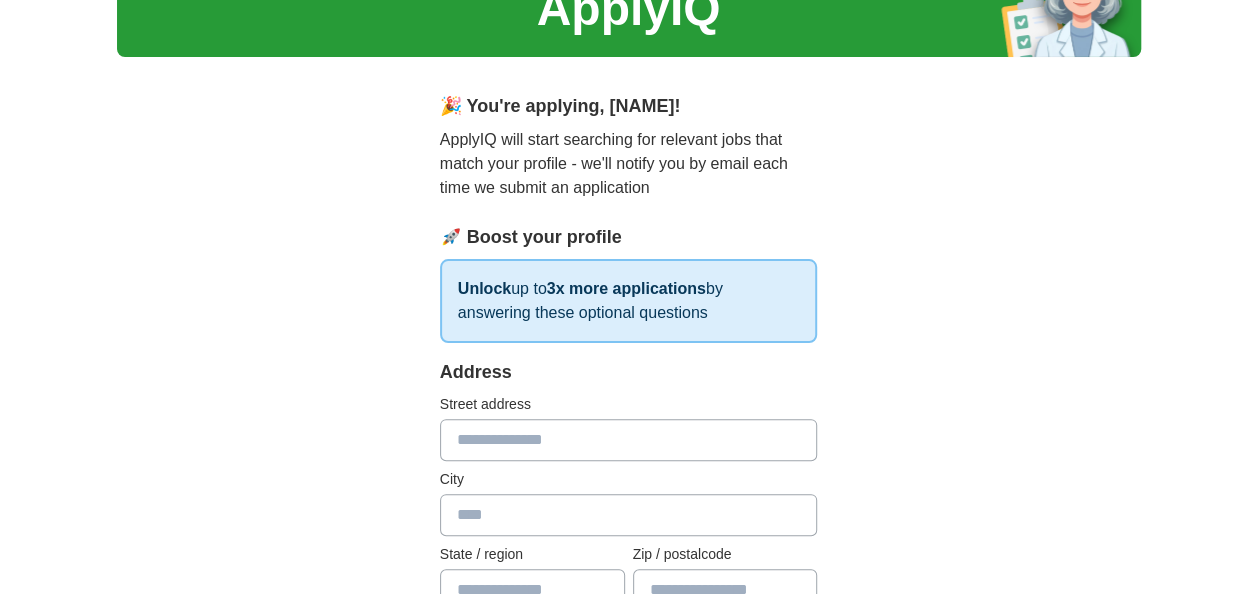 click at bounding box center [629, 440] 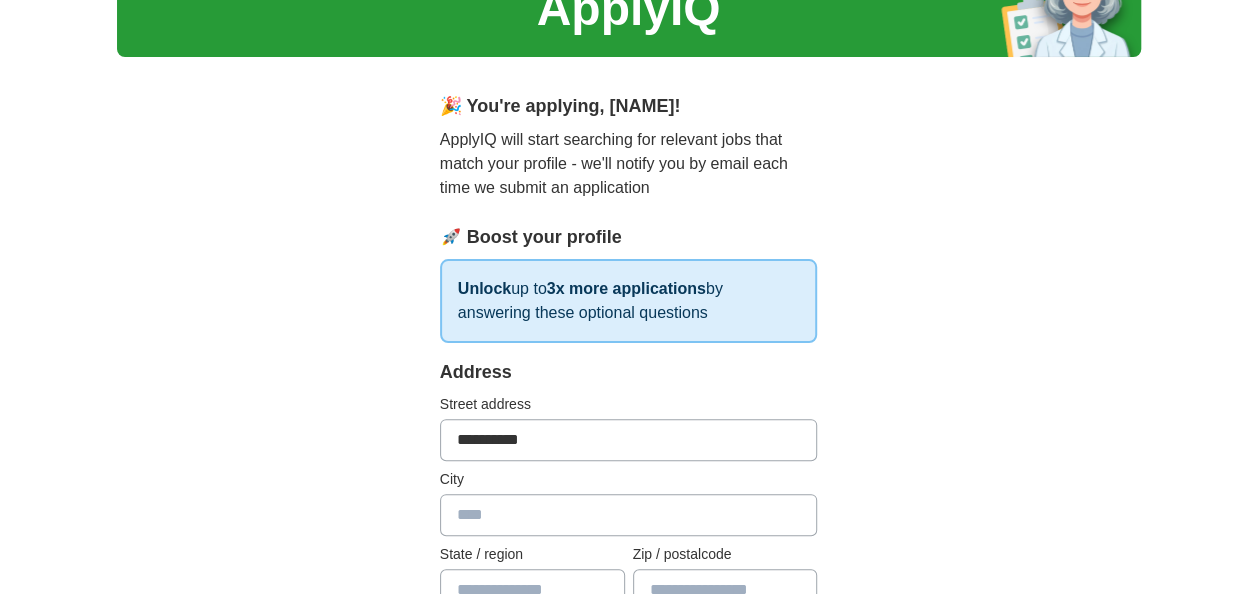 type on "**********" 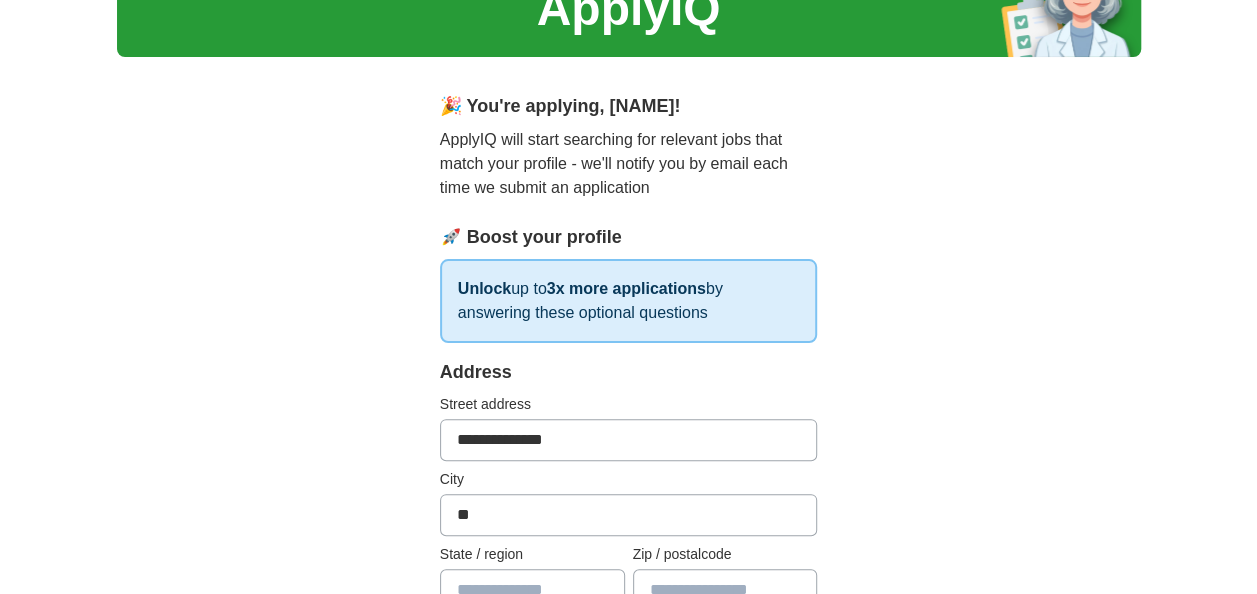 type on "*******" 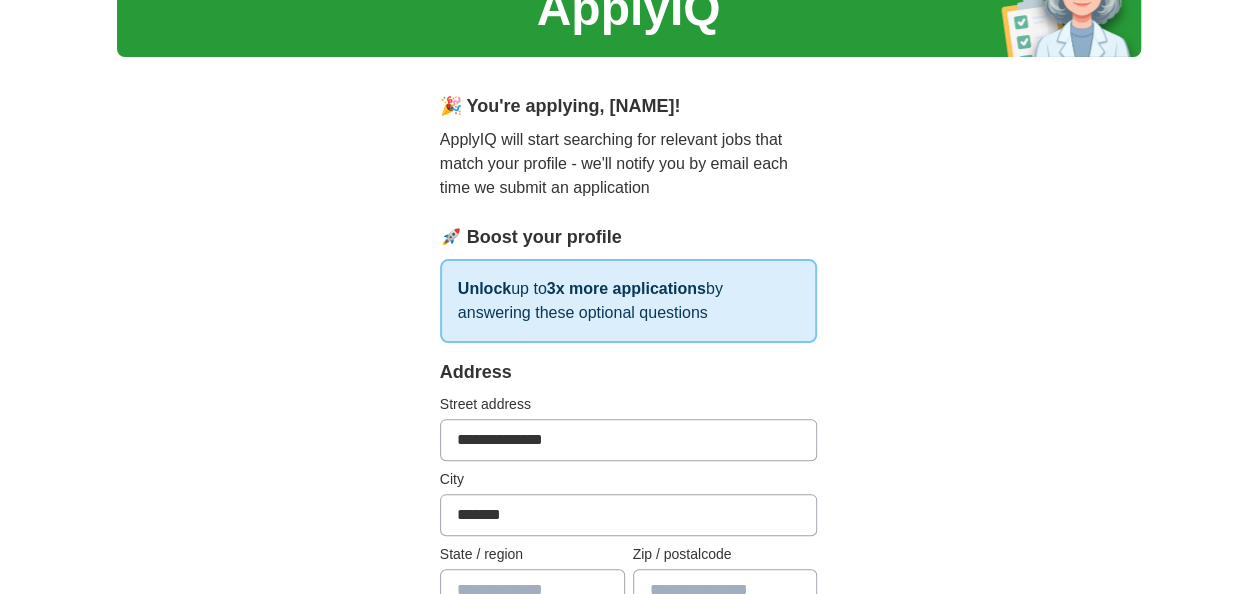type on "********" 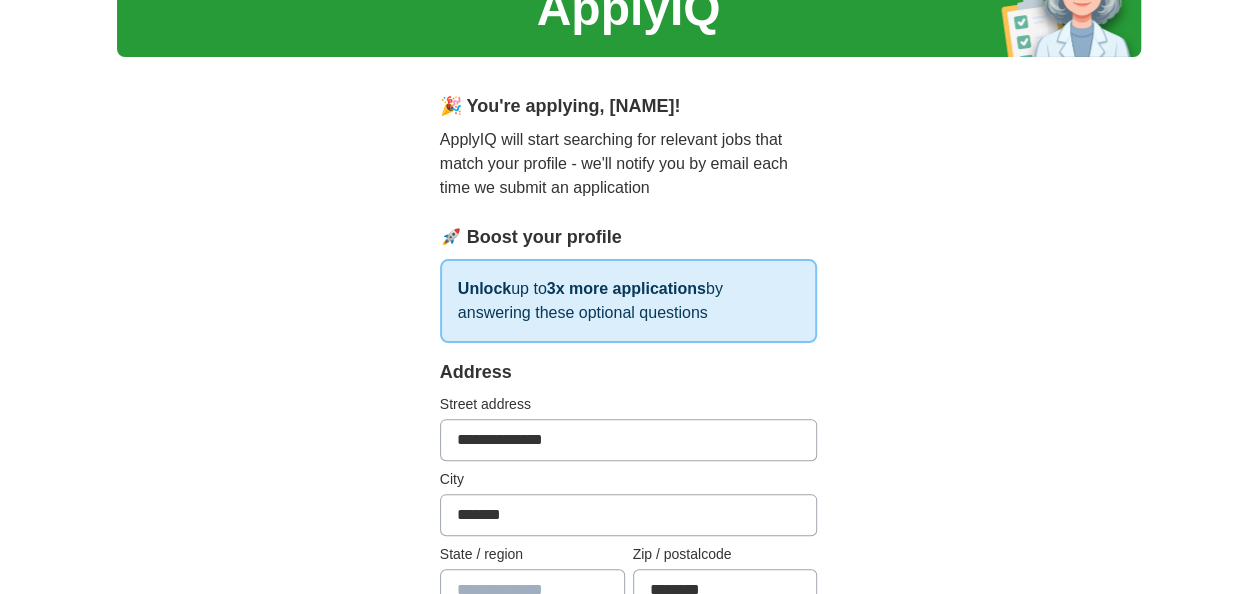 type on "*******" 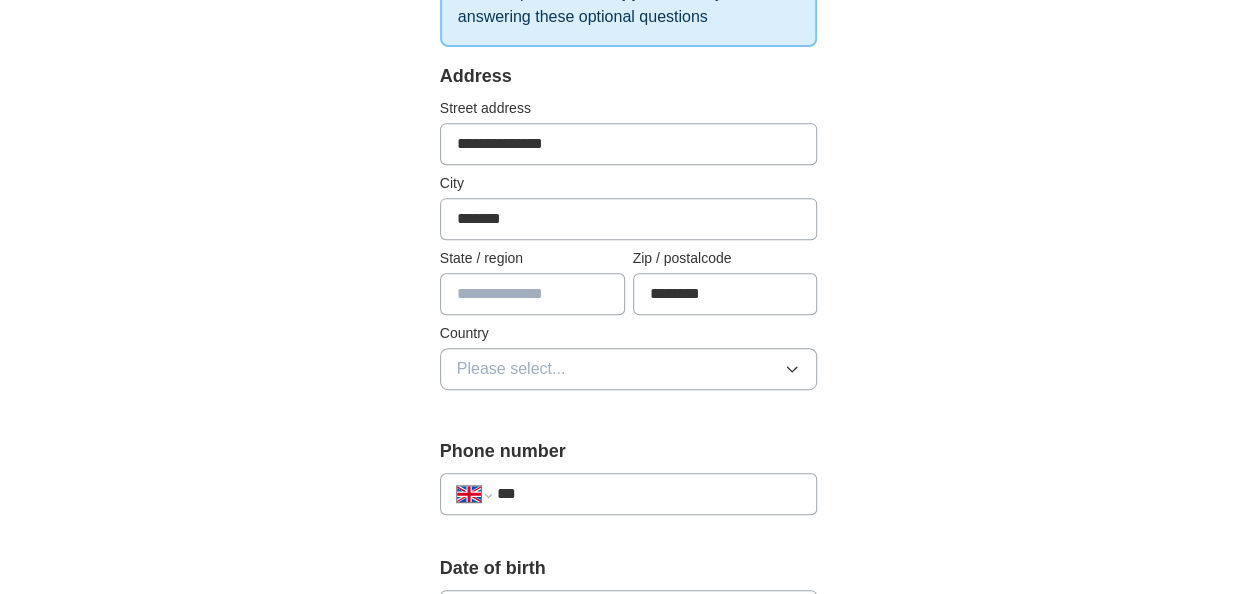 scroll, scrollTop: 400, scrollLeft: 0, axis: vertical 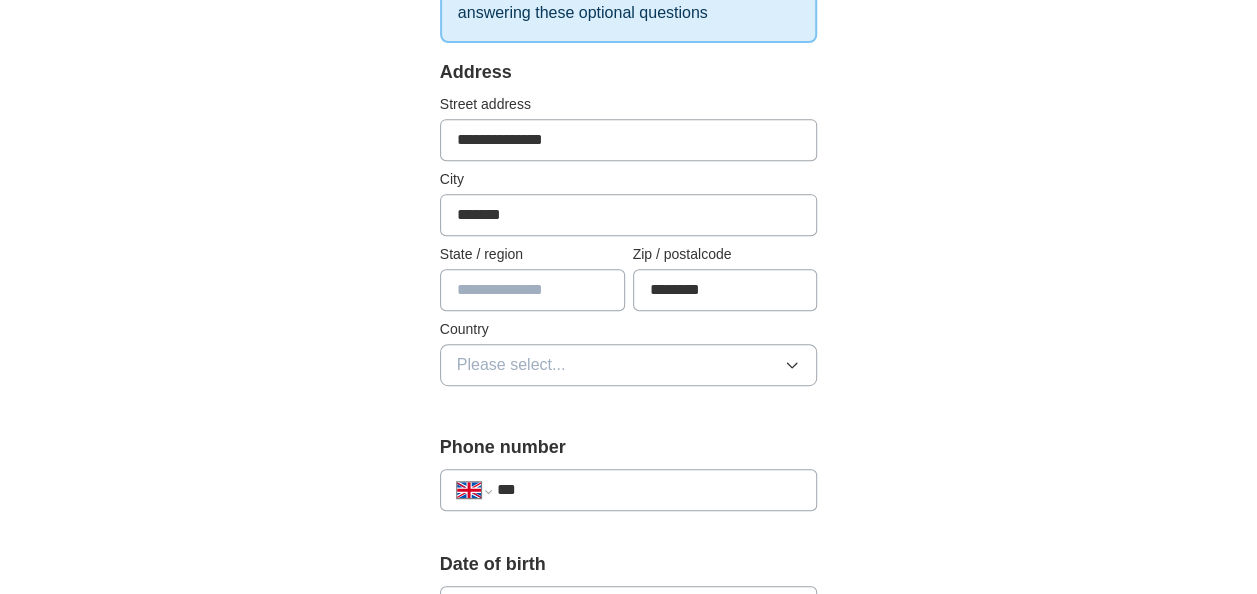click on "Please select..." at bounding box center (511, 365) 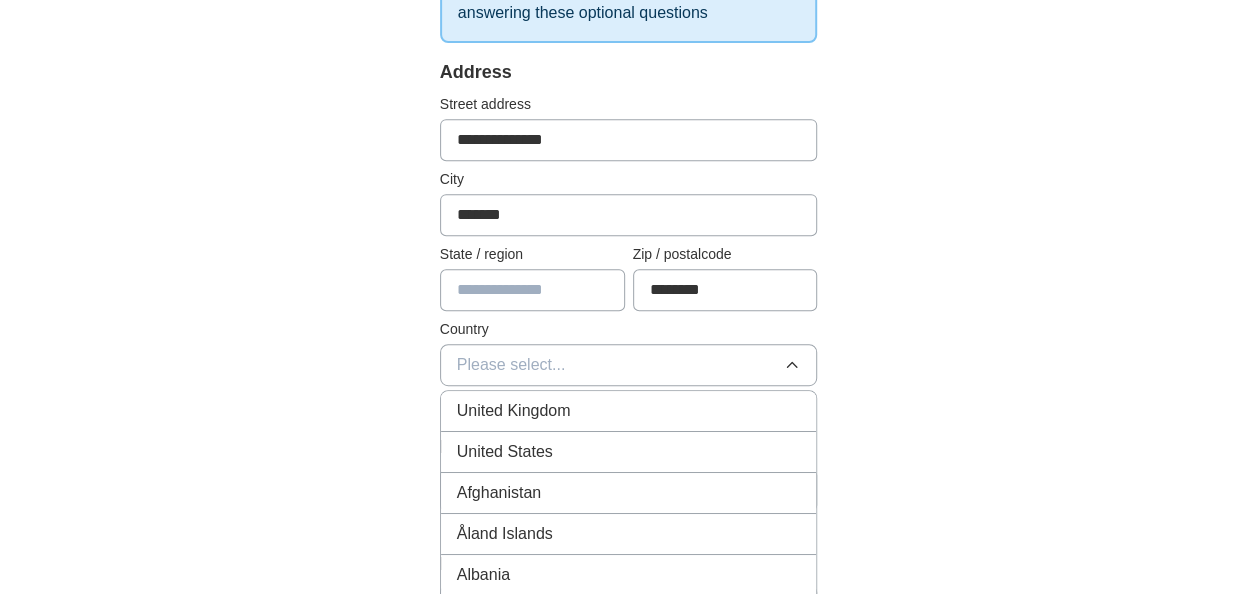 click on "United Kingdom" at bounding box center [514, 411] 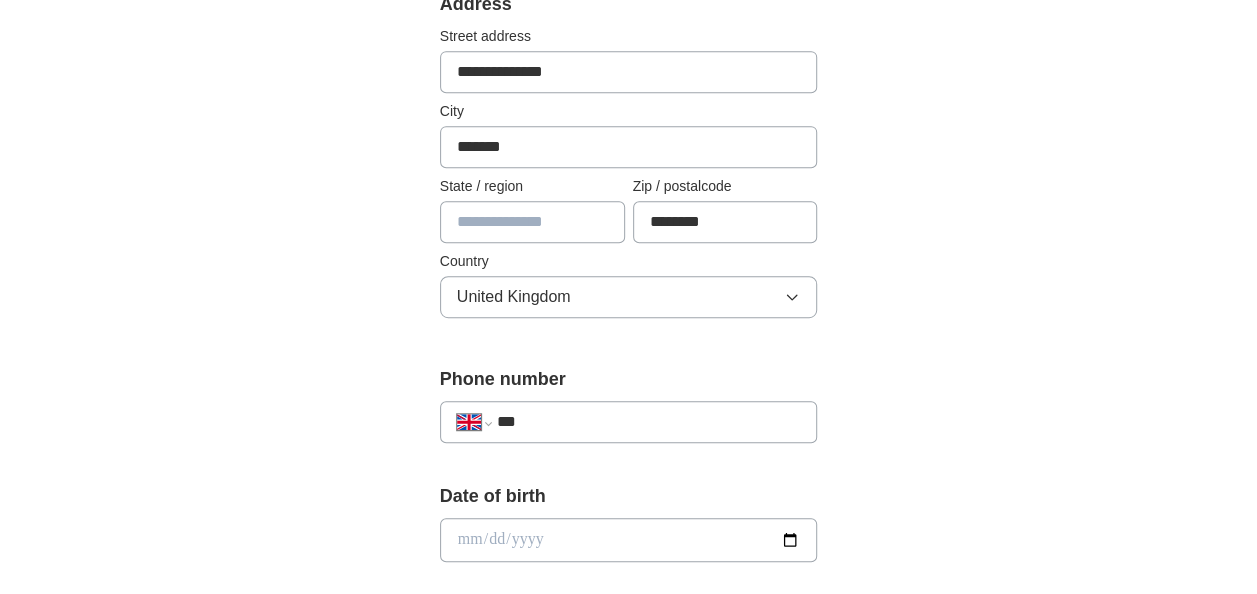 scroll, scrollTop: 500, scrollLeft: 0, axis: vertical 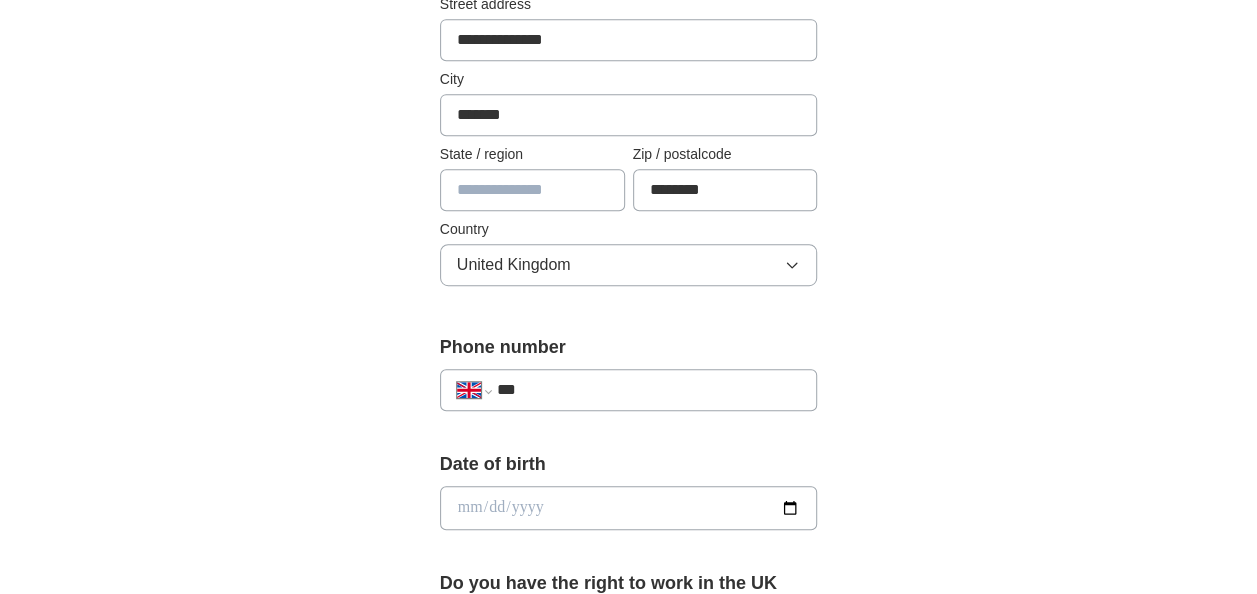 click on "***" at bounding box center [649, 390] 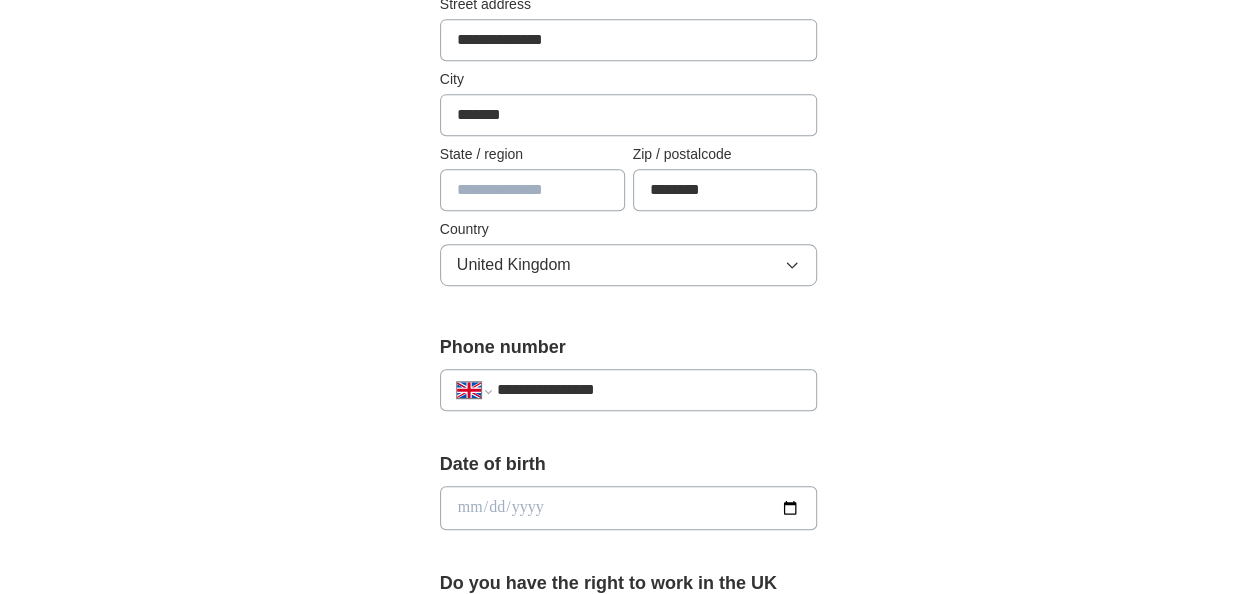 scroll, scrollTop: 600, scrollLeft: 0, axis: vertical 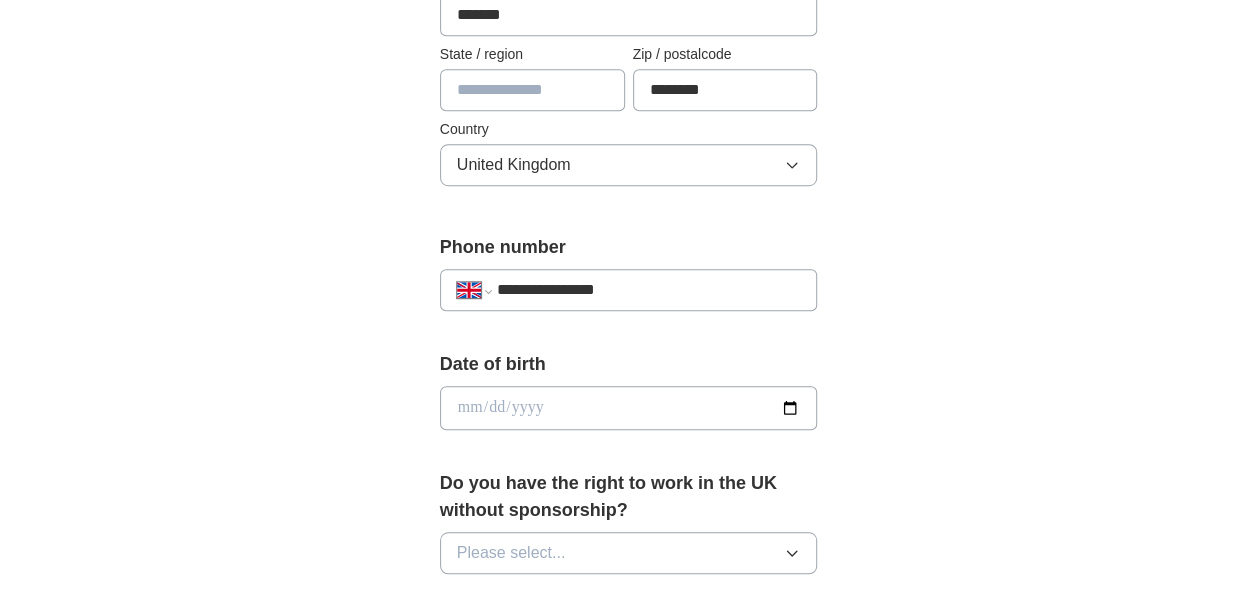 type on "**********" 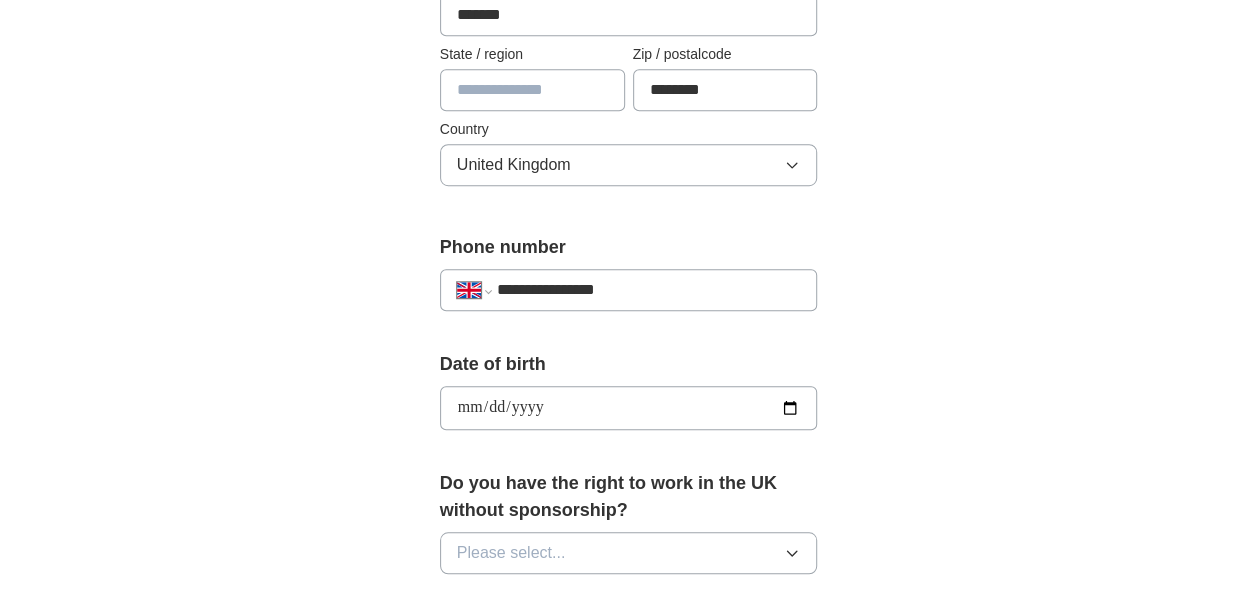 type on "**********" 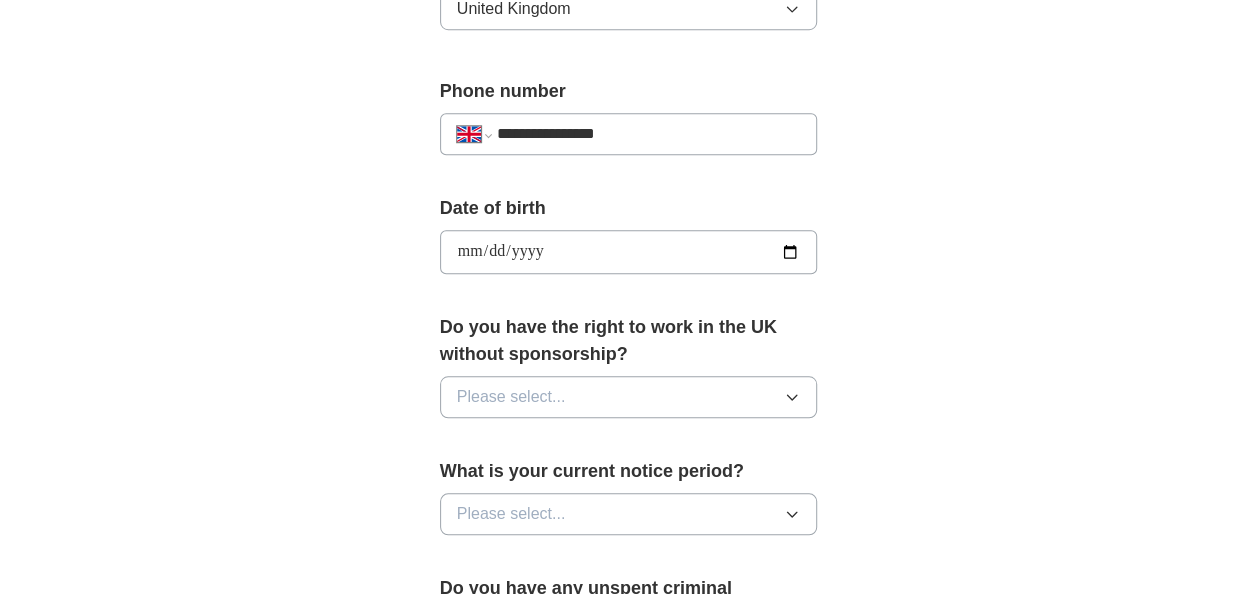scroll, scrollTop: 800, scrollLeft: 0, axis: vertical 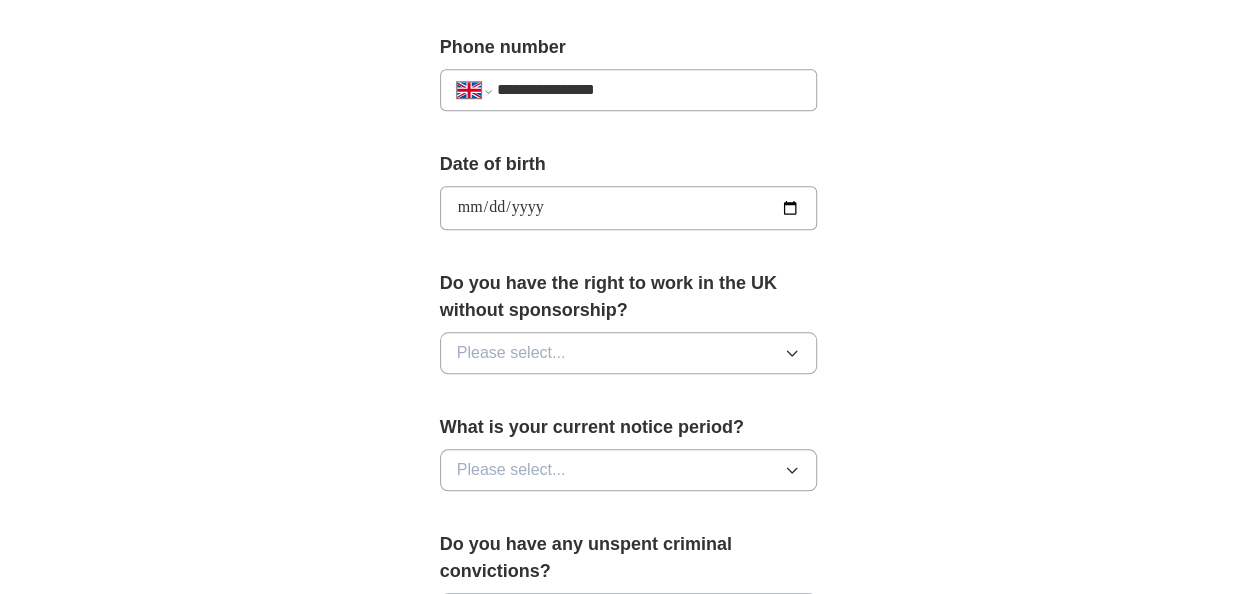 click on "Please select..." at bounding box center [629, 353] 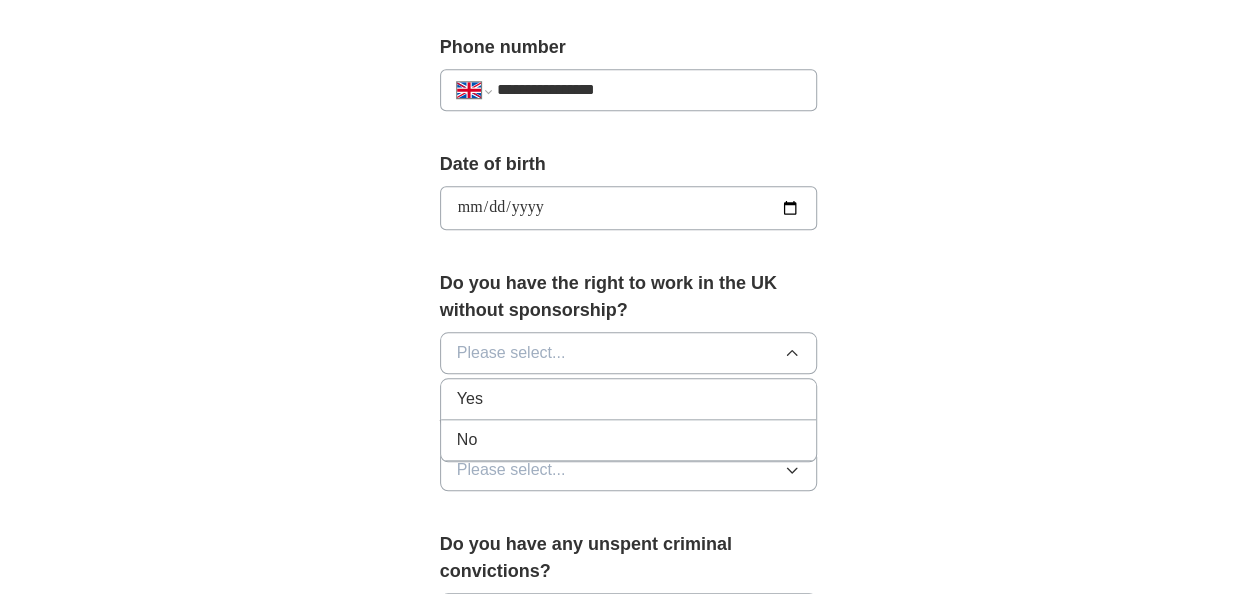 click on "Yes" at bounding box center [629, 399] 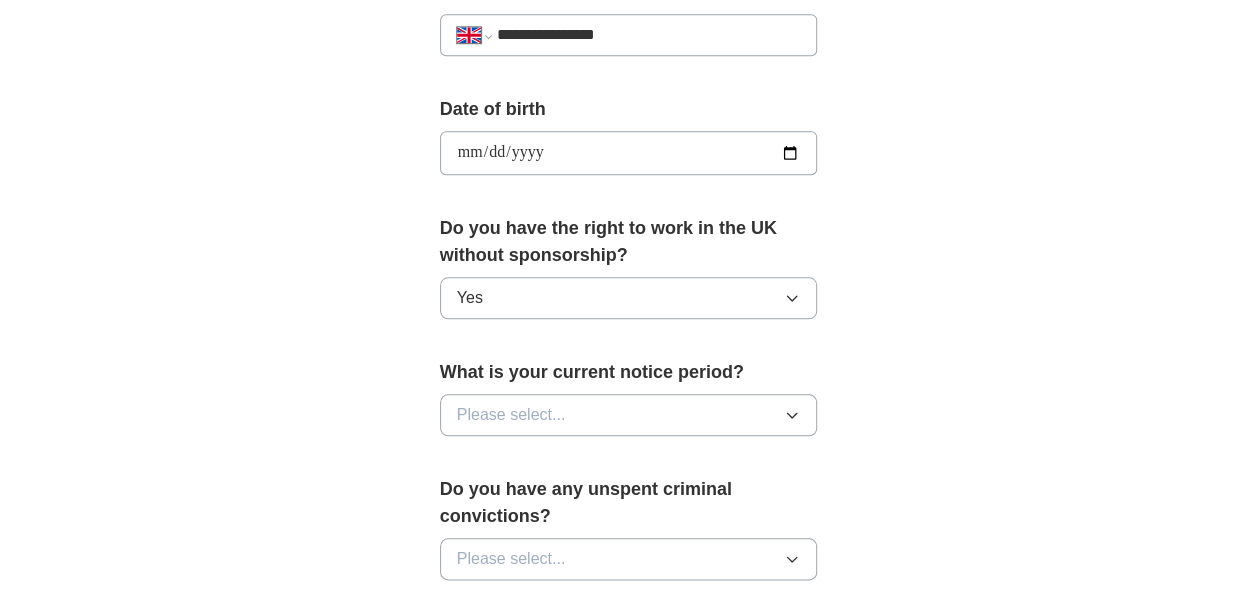 scroll, scrollTop: 900, scrollLeft: 0, axis: vertical 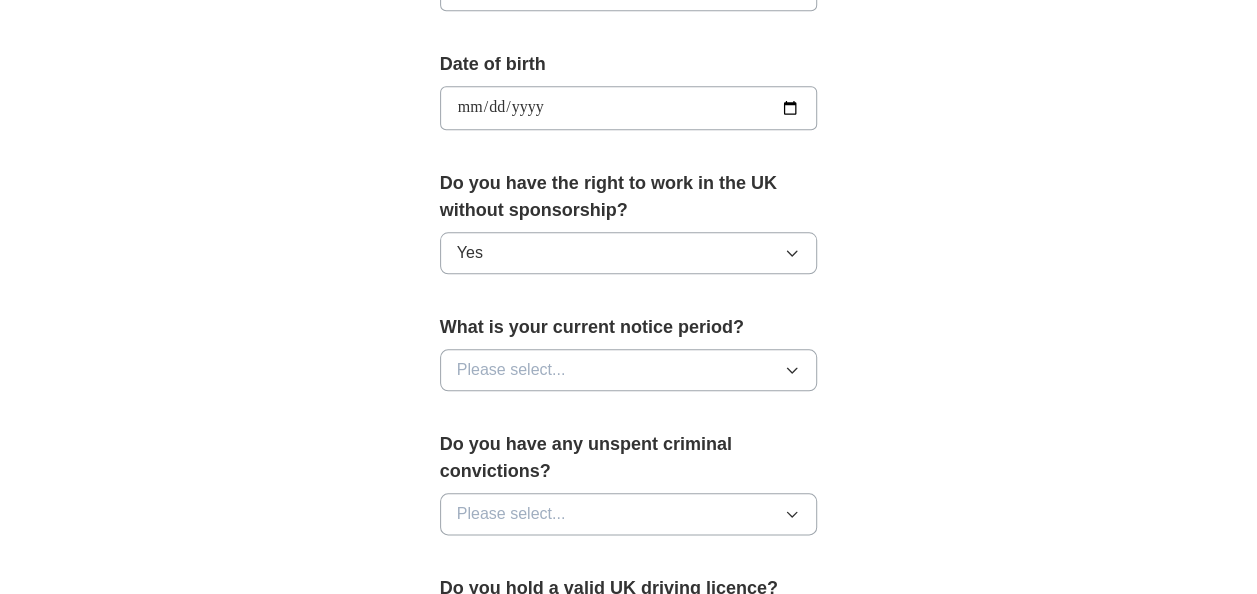 click on "Please select..." at bounding box center (511, 370) 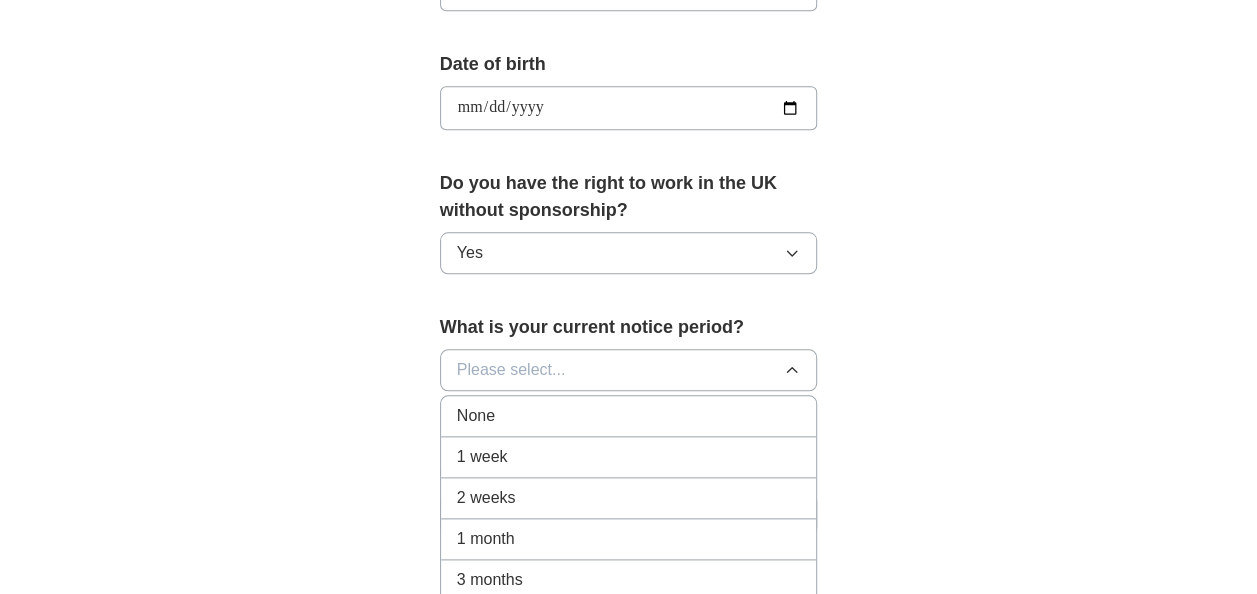click on "None" at bounding box center [629, 416] 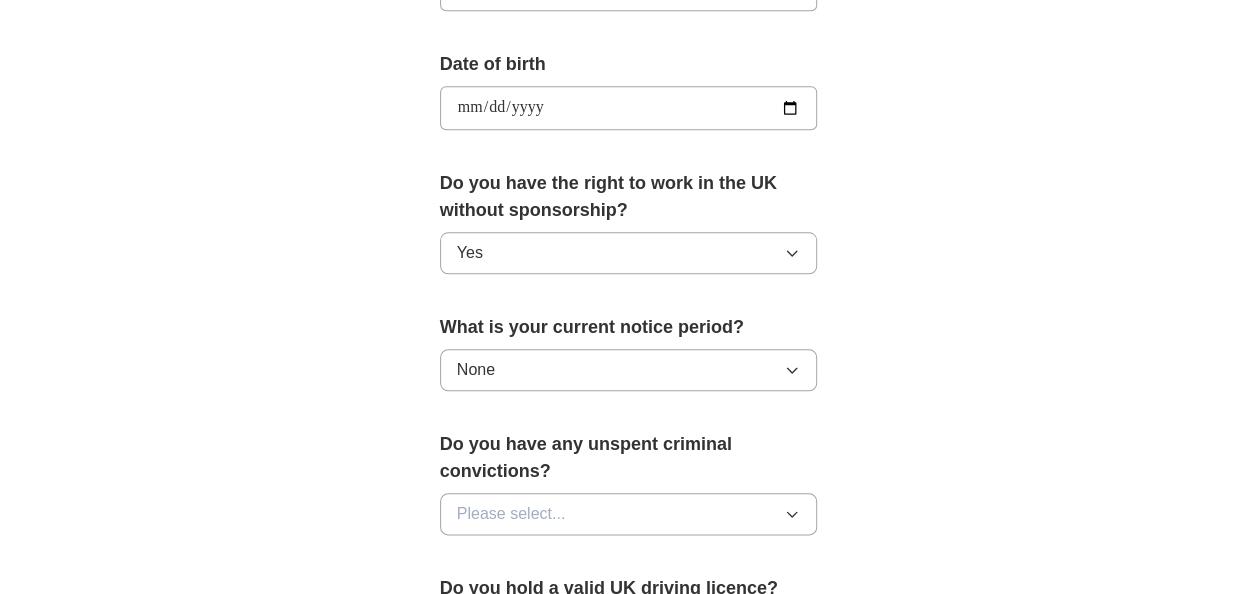 scroll, scrollTop: 1000, scrollLeft: 0, axis: vertical 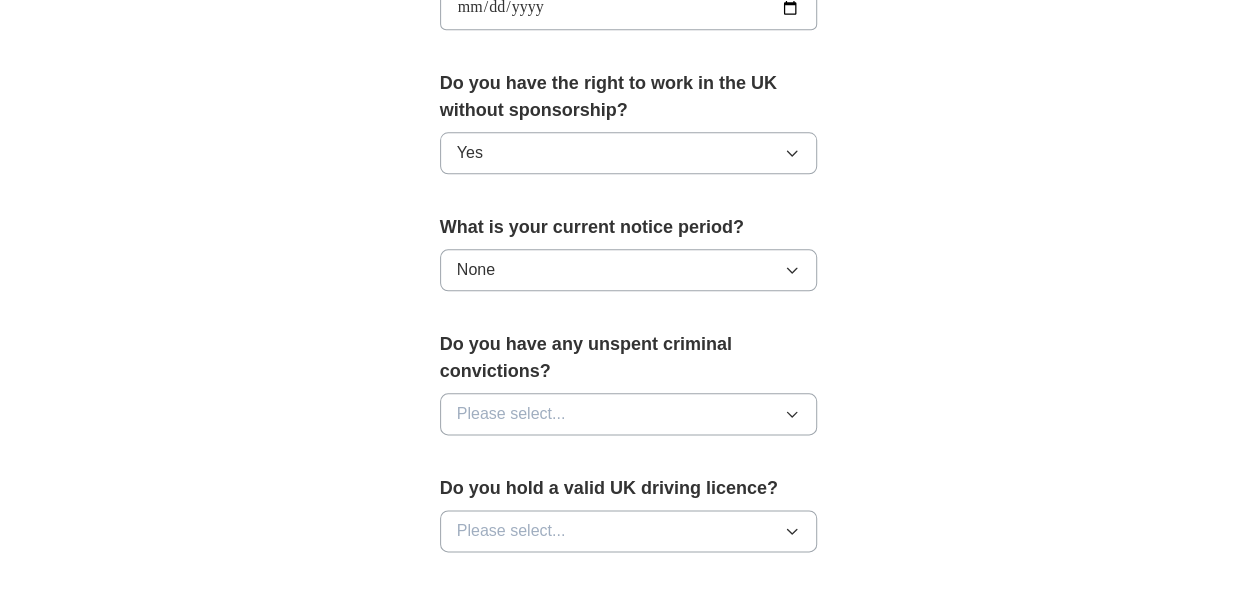 click on "Please select..." at bounding box center (629, 414) 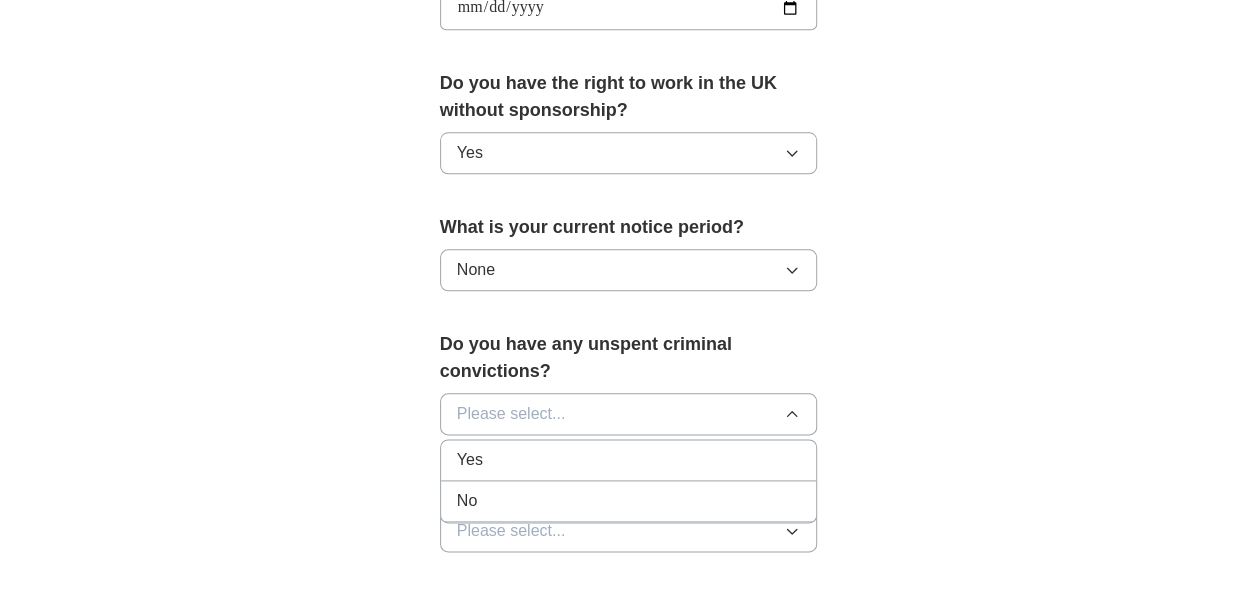 click on "No" at bounding box center (629, 501) 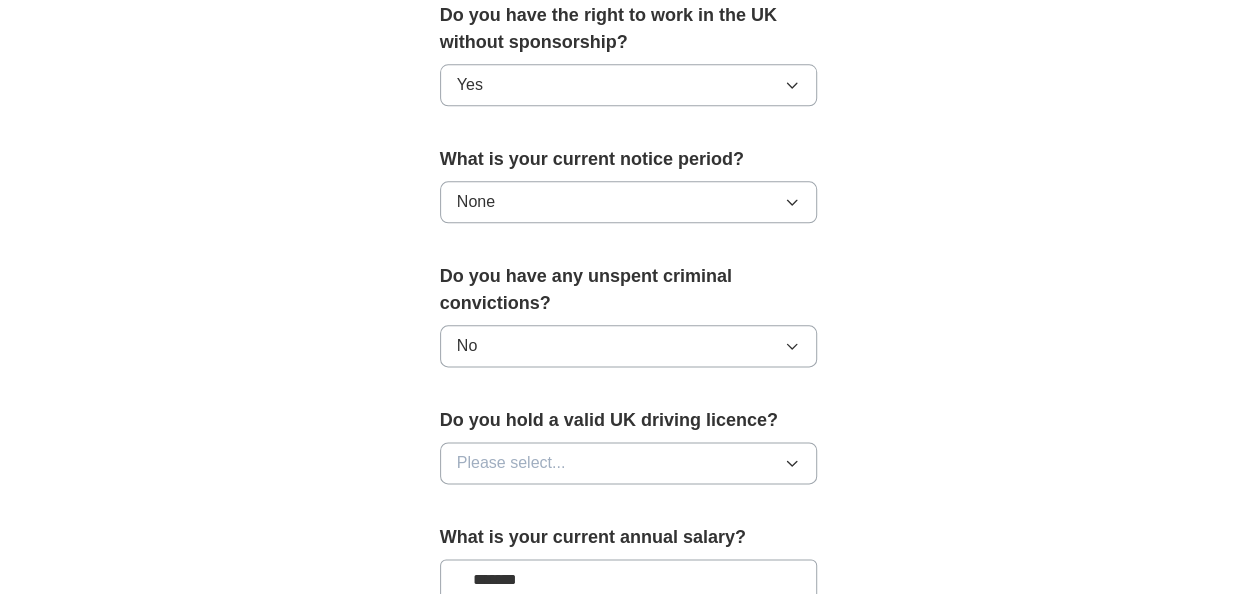 scroll, scrollTop: 1100, scrollLeft: 0, axis: vertical 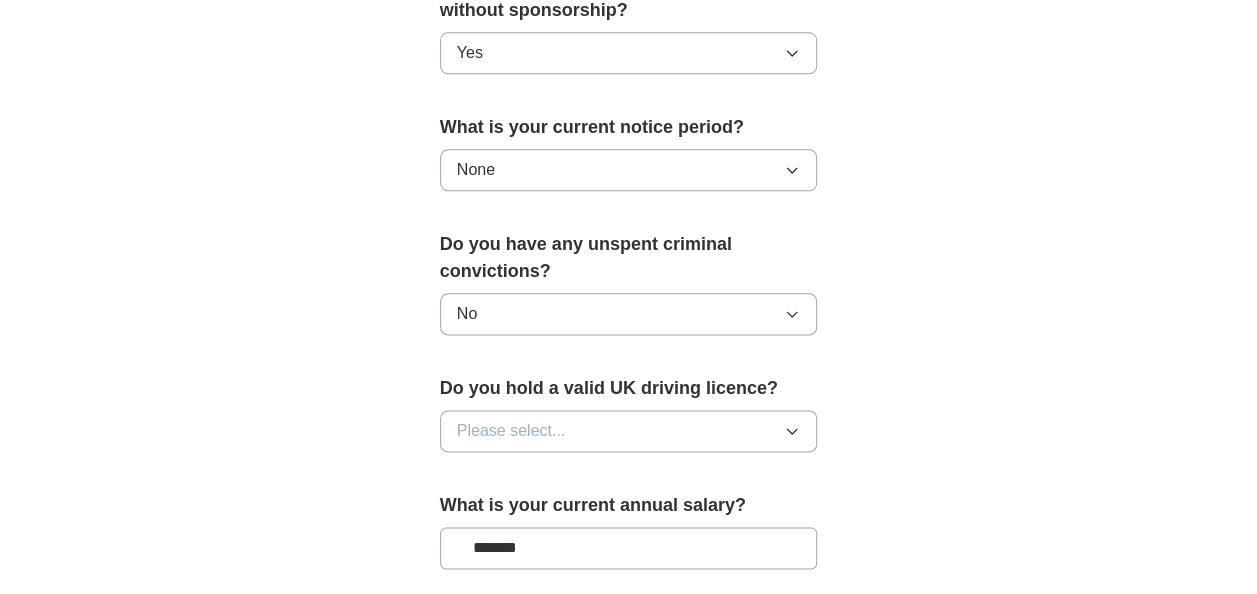 click on "Please select..." at bounding box center (629, 431) 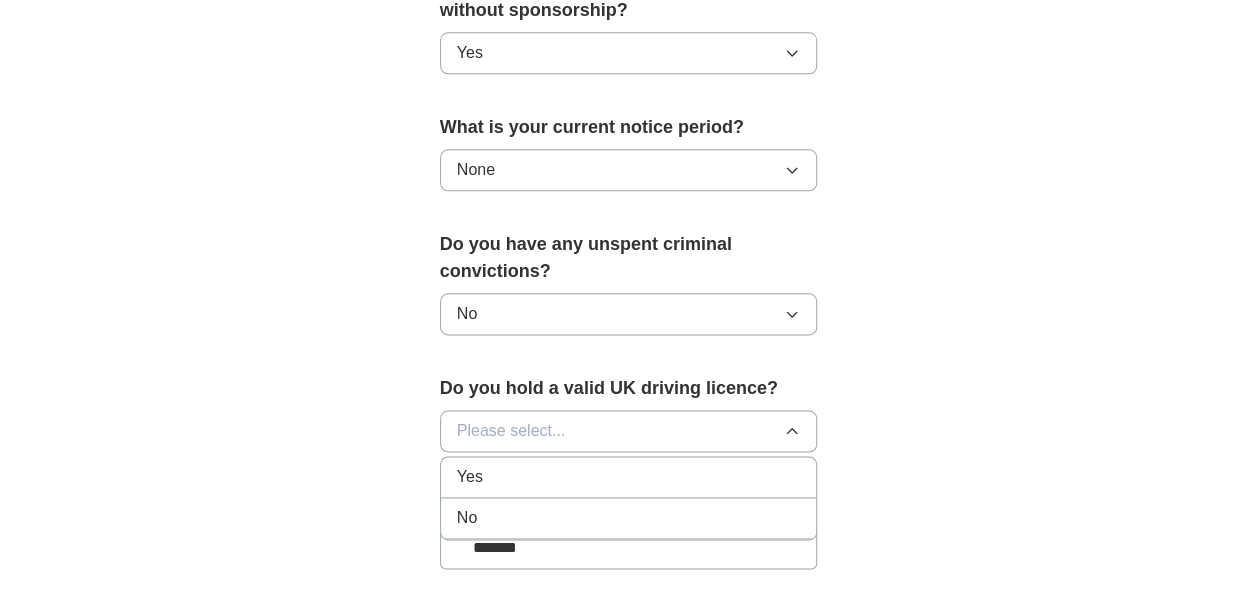 click on "No" at bounding box center (629, 518) 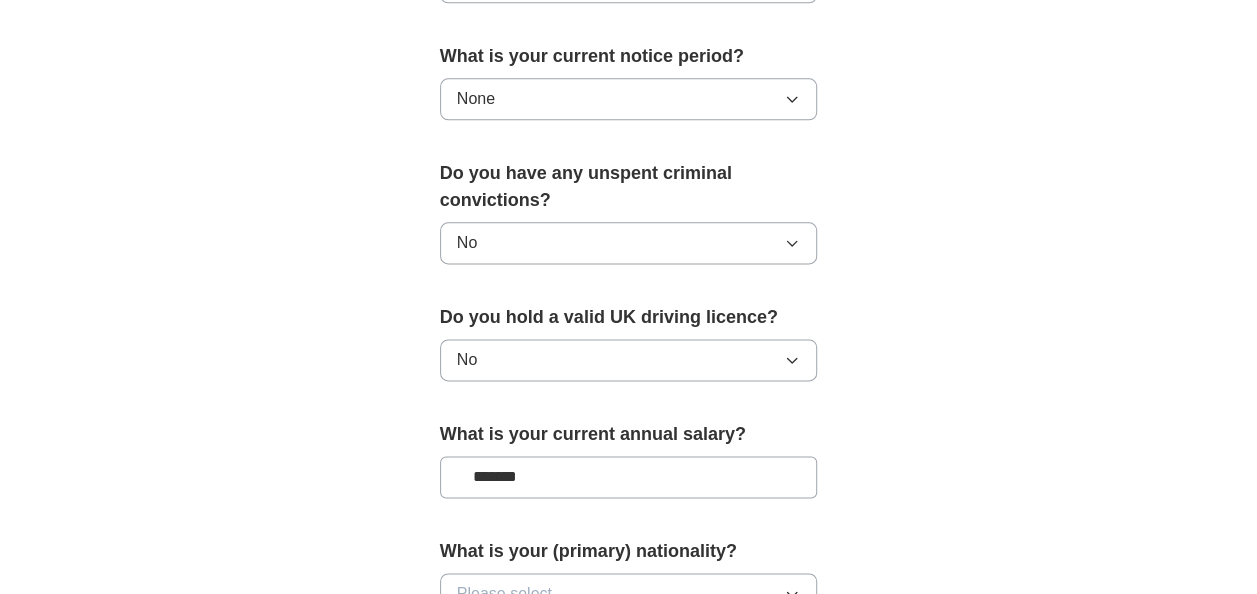 scroll, scrollTop: 1200, scrollLeft: 0, axis: vertical 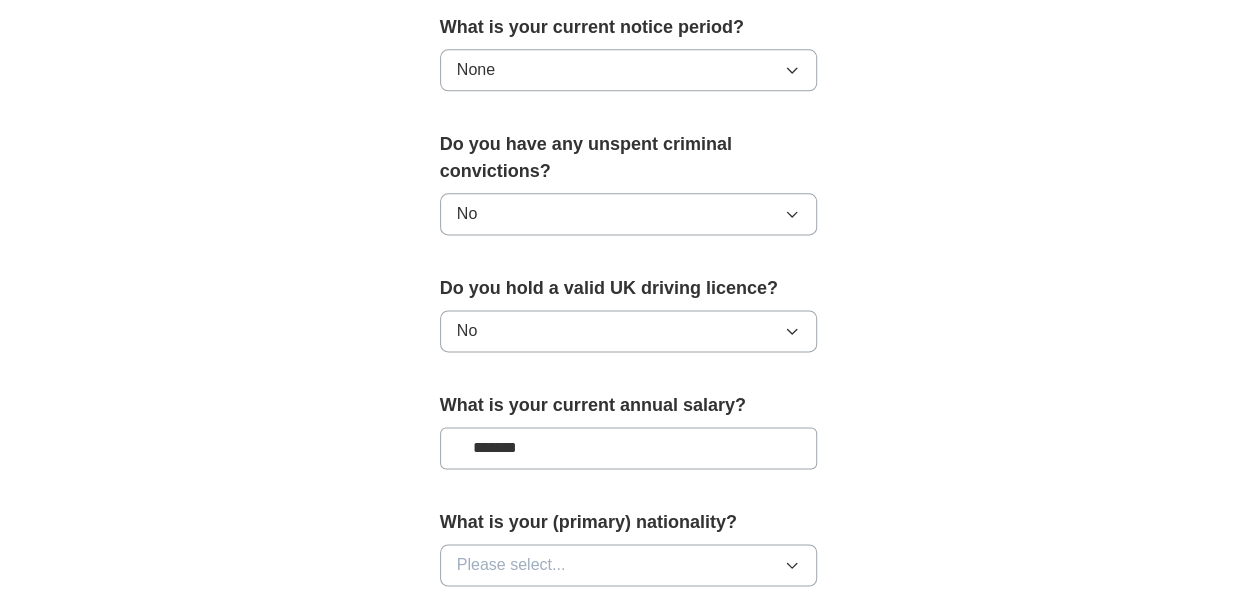 drag, startPoint x: 543, startPoint y: 447, endPoint x: 436, endPoint y: 440, distance: 107.22873 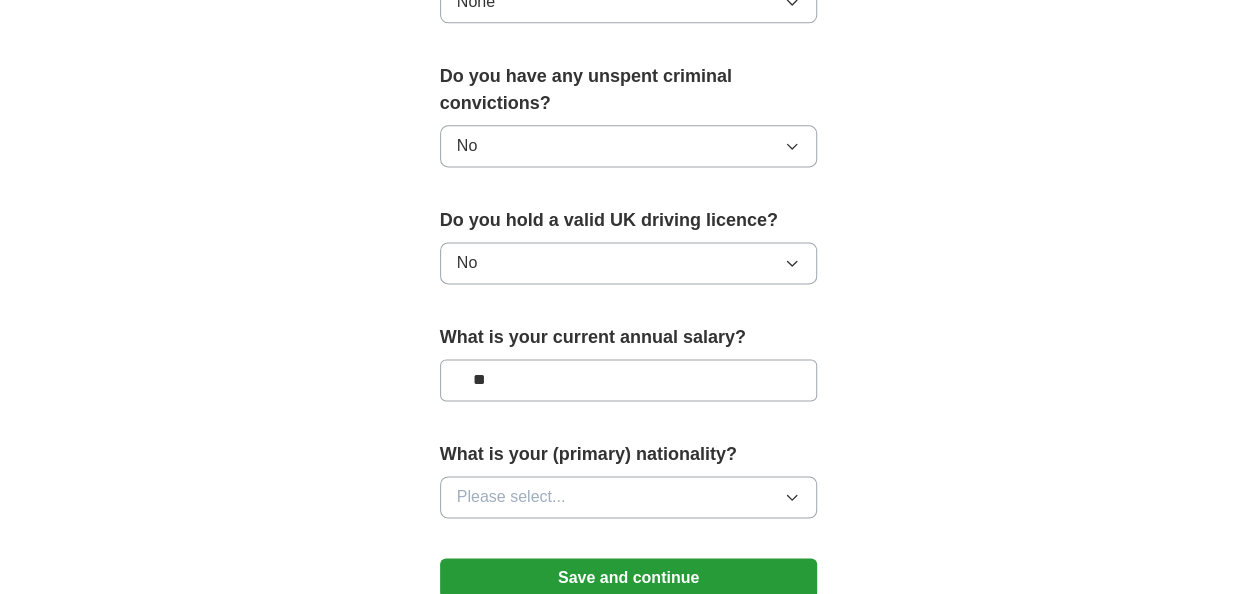 scroll, scrollTop: 1300, scrollLeft: 0, axis: vertical 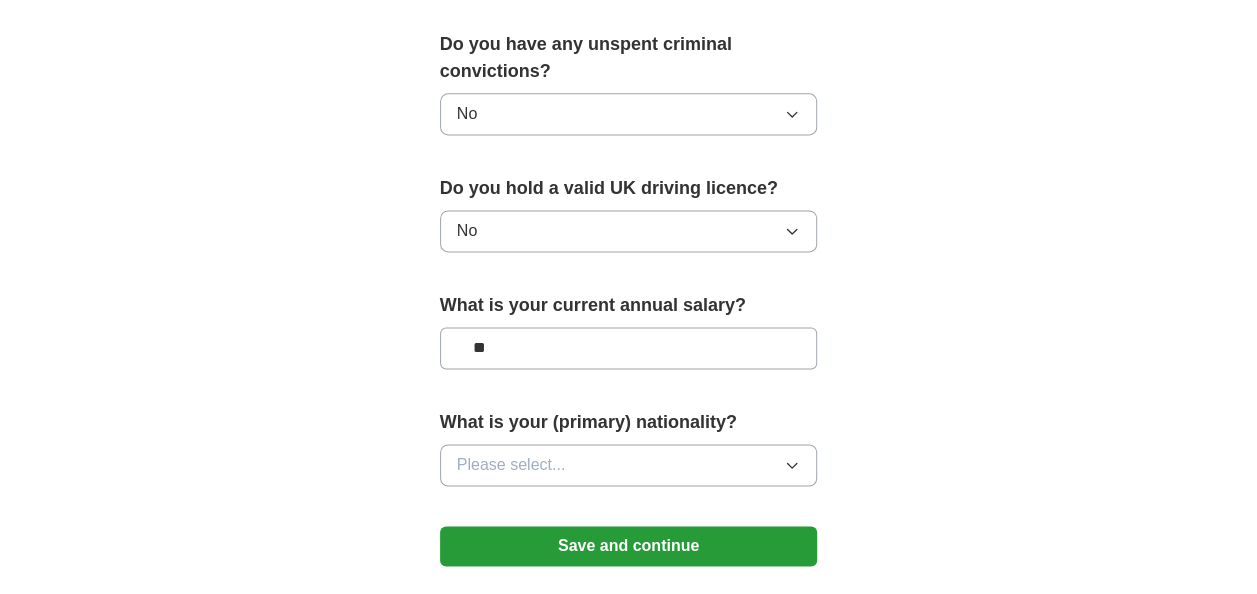type on "**" 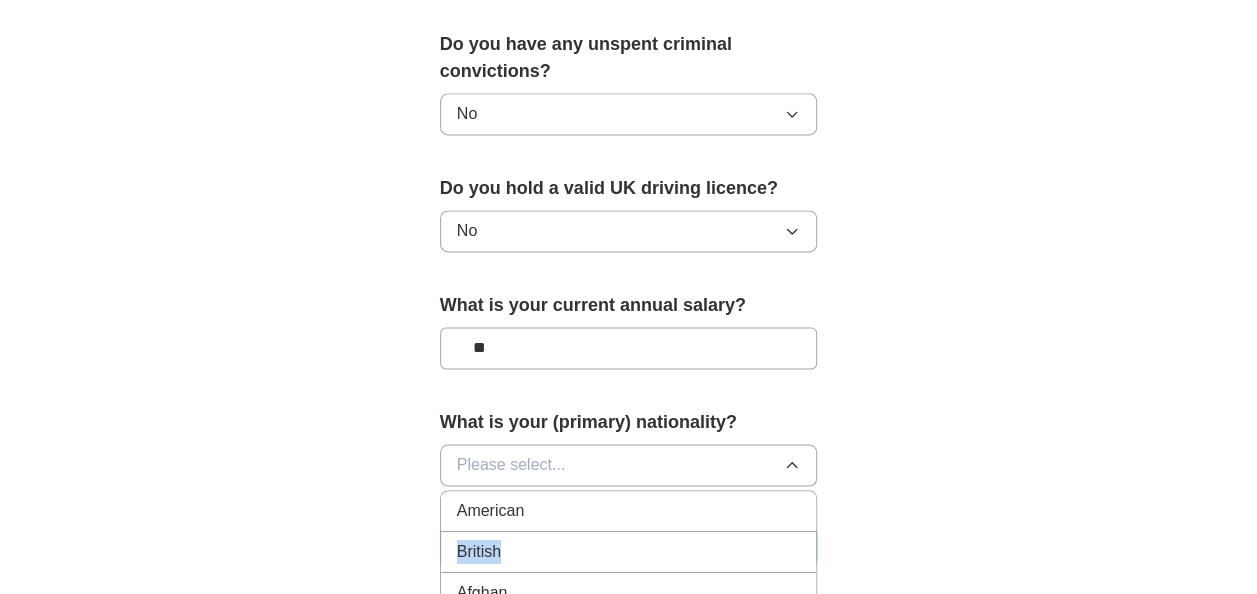 click on "American British Afghan Albanian Algerian Andorran Angolan Antiguans Argentinean Armenian Australian Austrian Azerbaijani Bahamian Bahraini Bangladeshi Barbadian Barbudans Batswana Belarusian Belgian Belizean Beninese Bhutanese Bolivian Bosnian Brazilian Bruneian Bulgarian Burkinabe Burmese Burundian Cambodian Cameroonian Canadian Cape Verdean Central African Chadian Chilean Chinese Colombian Comoran Congolese Costa Rican Croatian Cuban Cypriot Czech Danish Djibouti Dominican Dutch East Timorese Ecuadorean Egyptian Emirian Equatorial Guinean Eritrean Estonian Ethiopian Fijian Filipino Finnish French Gabonese Gambian Georgian German Ghanaian Greek Grenadian Guatemalan Guinea-Bissauan Guinean Guyanese Haitian Herzegovinian Honduran Hungarian Icelander Indian Indonesian Iranian Iraqi Irish Israeli Italian Ivorian Jamaican Japanese Jordanian Kazakhstani Kenyan Kittian and Nevisian Kuwaiti Kyrgyz Laotian Latvian Lebanese Liberian Libyan Liechtensteiner Lithuanian Luxembourger Macedonian Malagasy Malawian Malaysian" at bounding box center (629, 690) 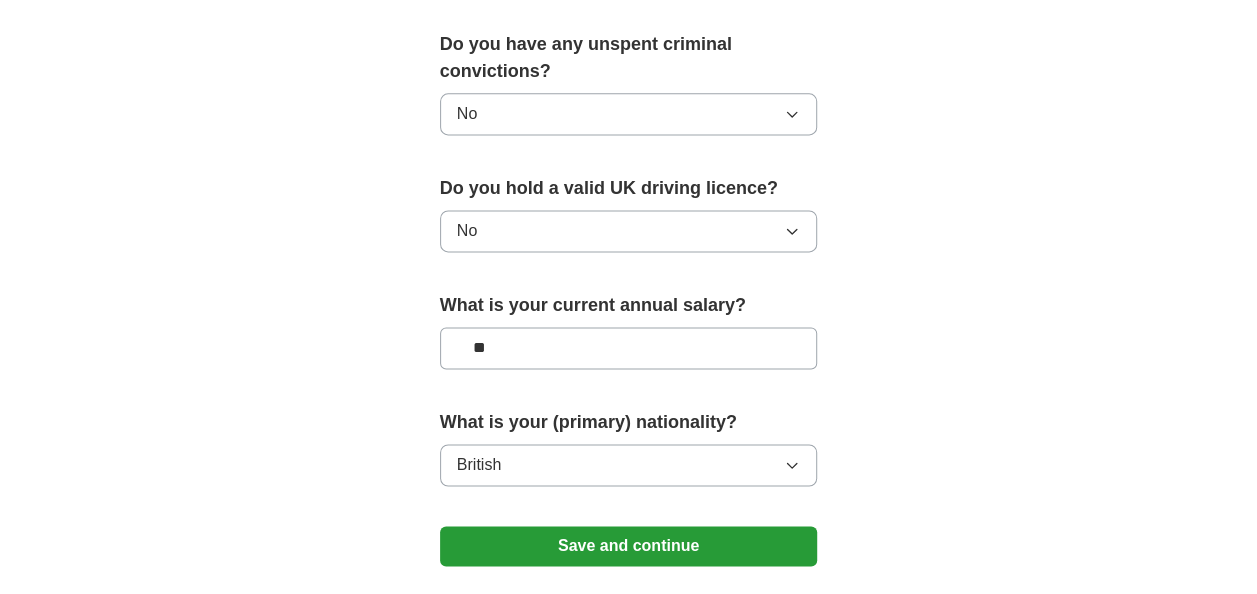 click on "Save and continue" at bounding box center [629, 546] 